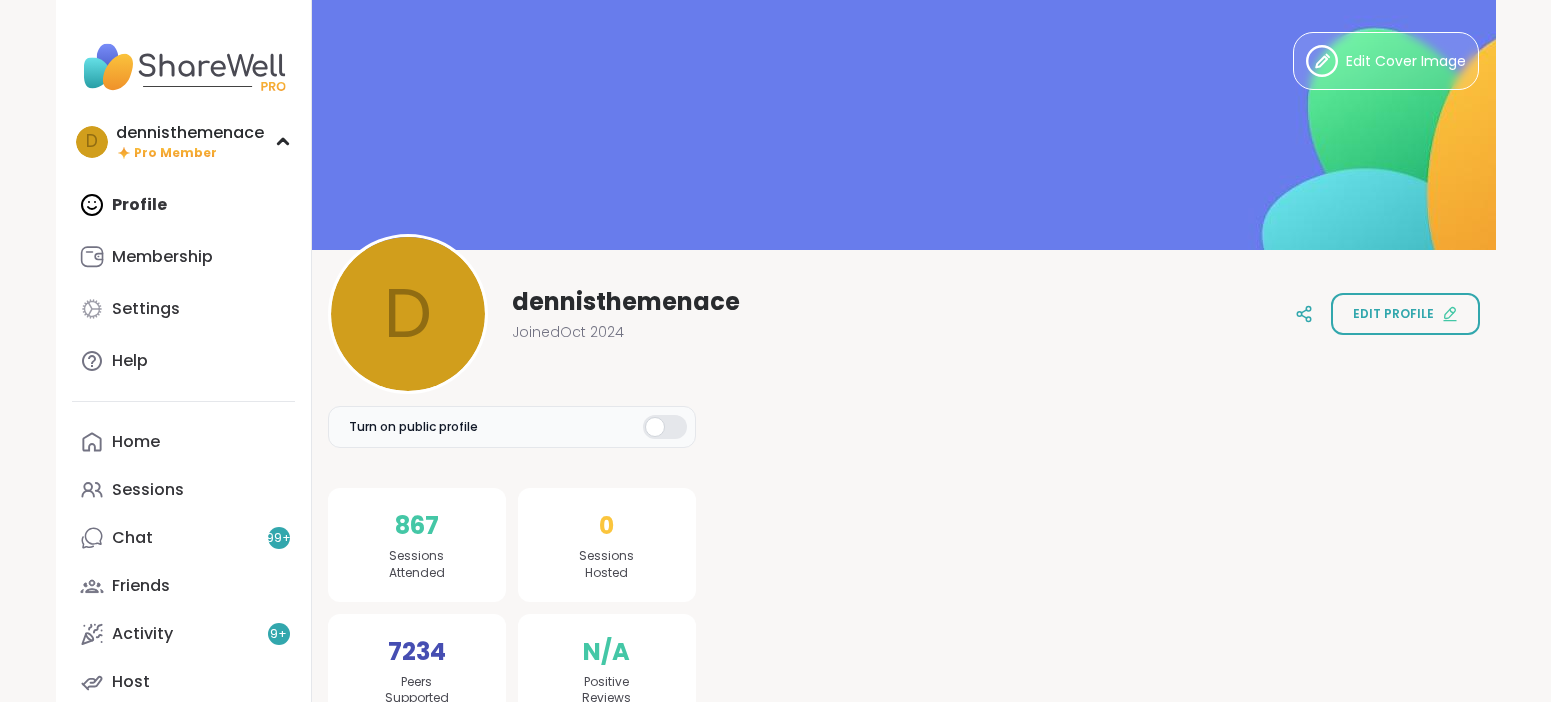 scroll, scrollTop: 0, scrollLeft: 0, axis: both 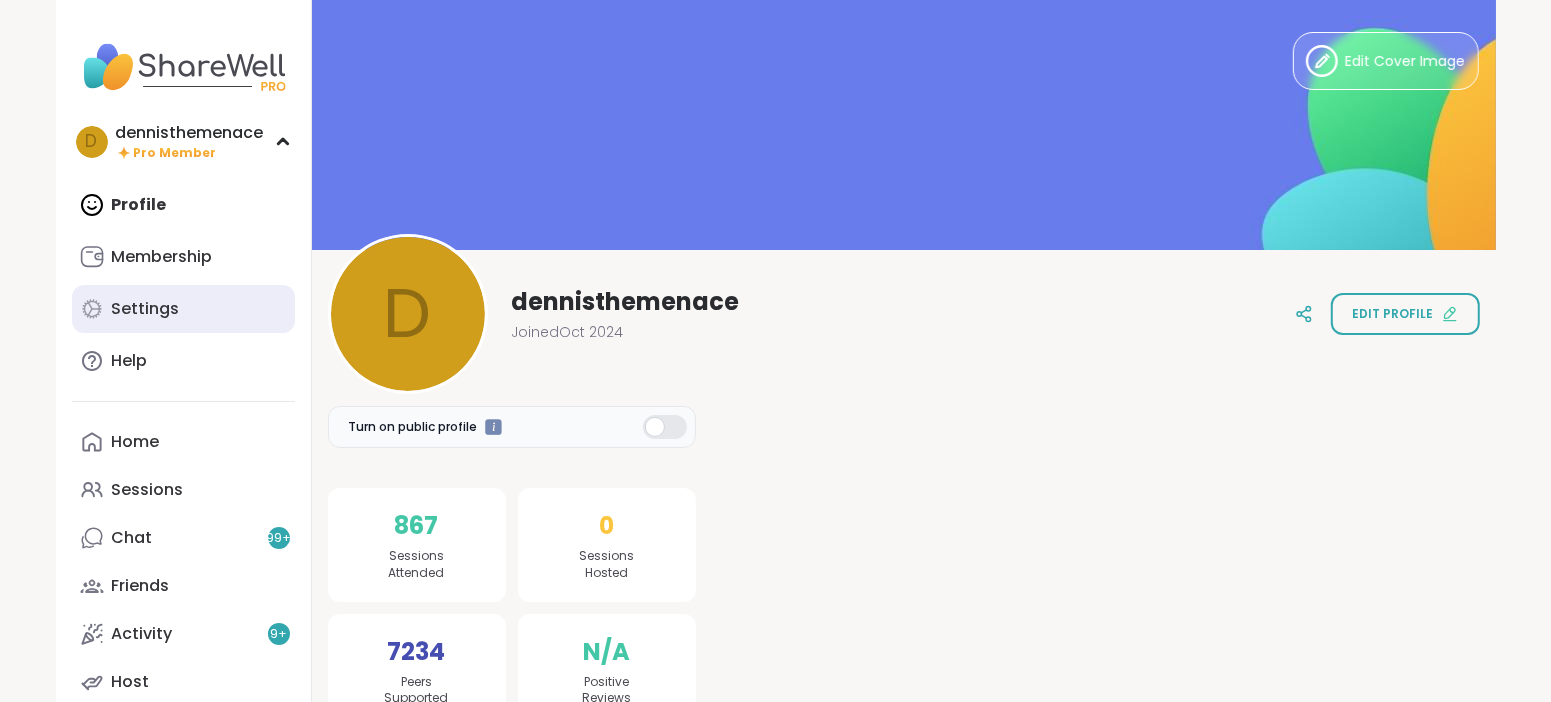 click on "Settings" at bounding box center [183, 309] 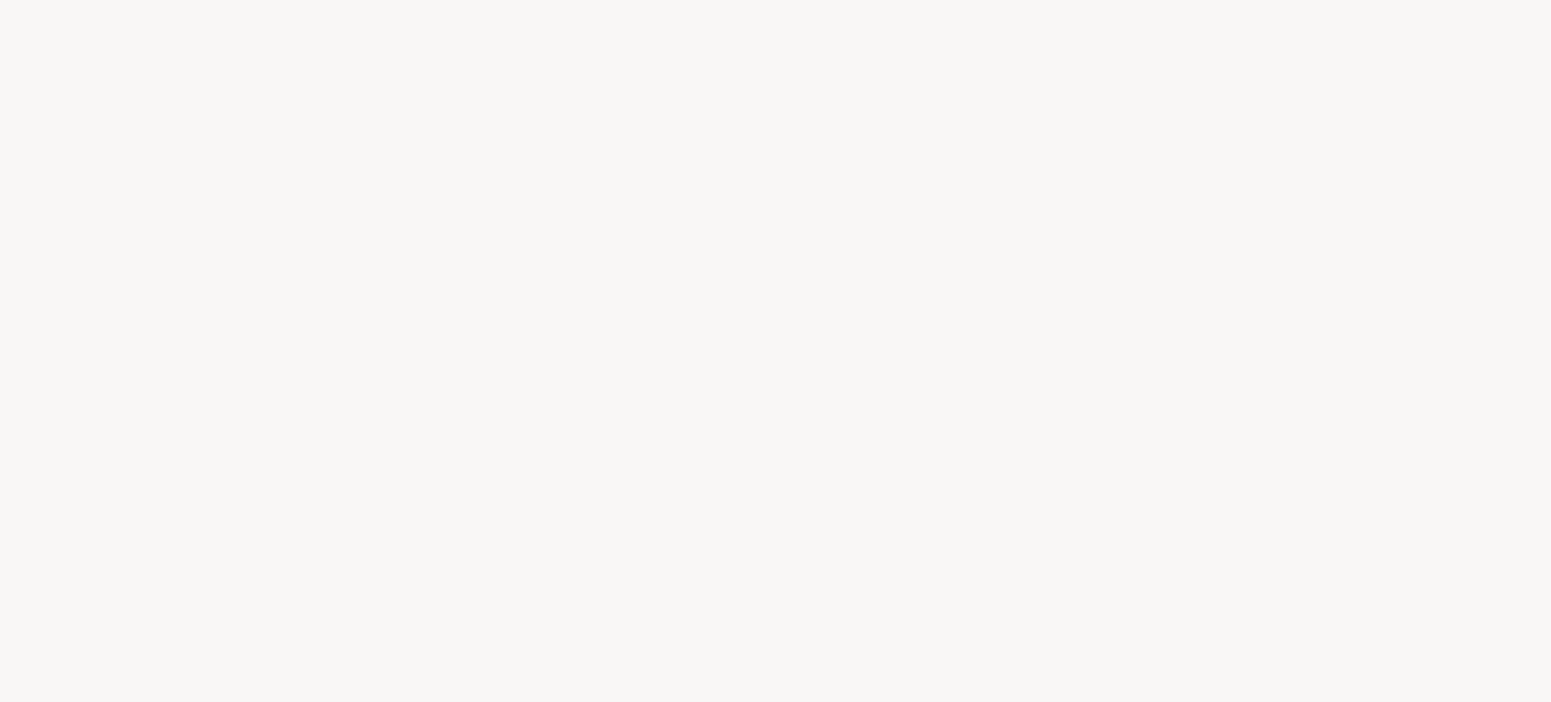 select on "**" 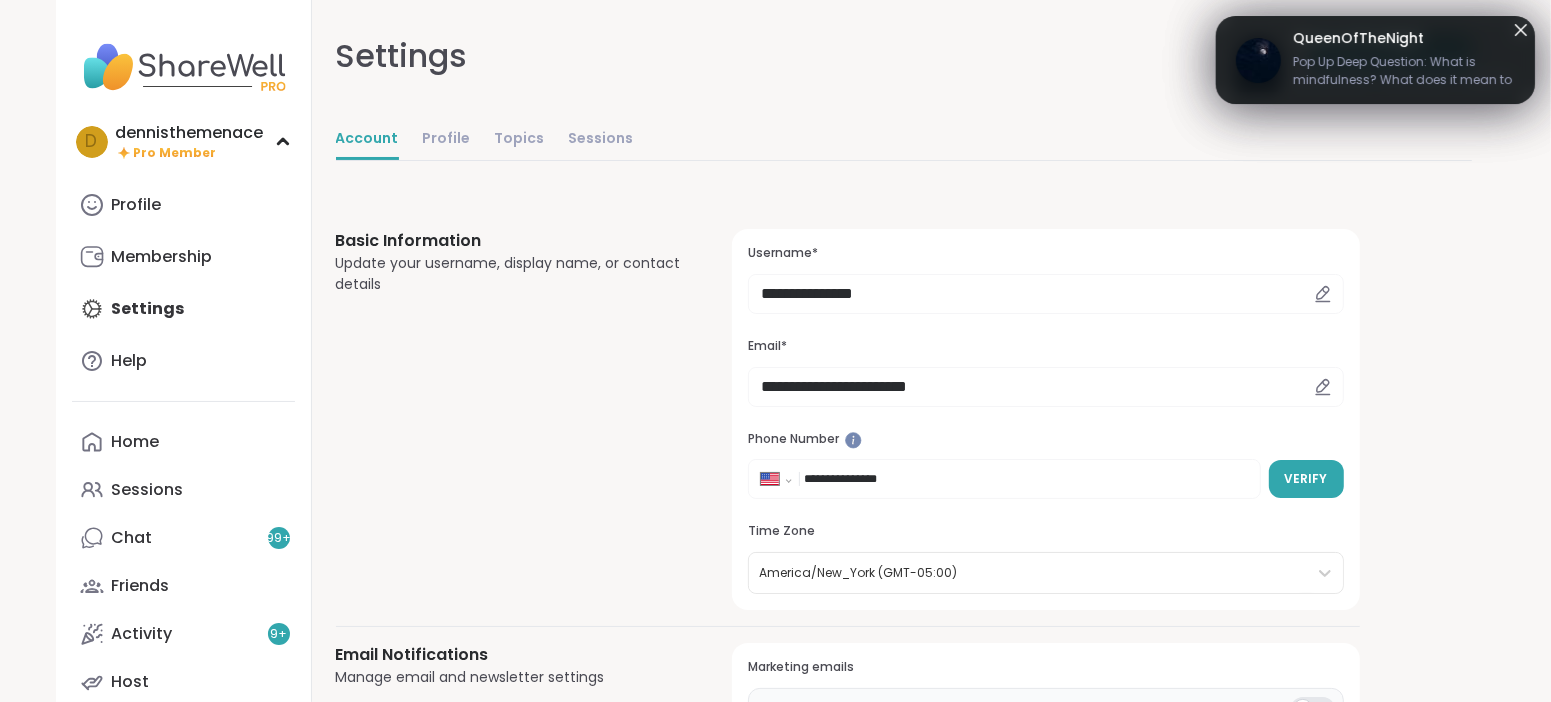 scroll, scrollTop: 0, scrollLeft: 0, axis: both 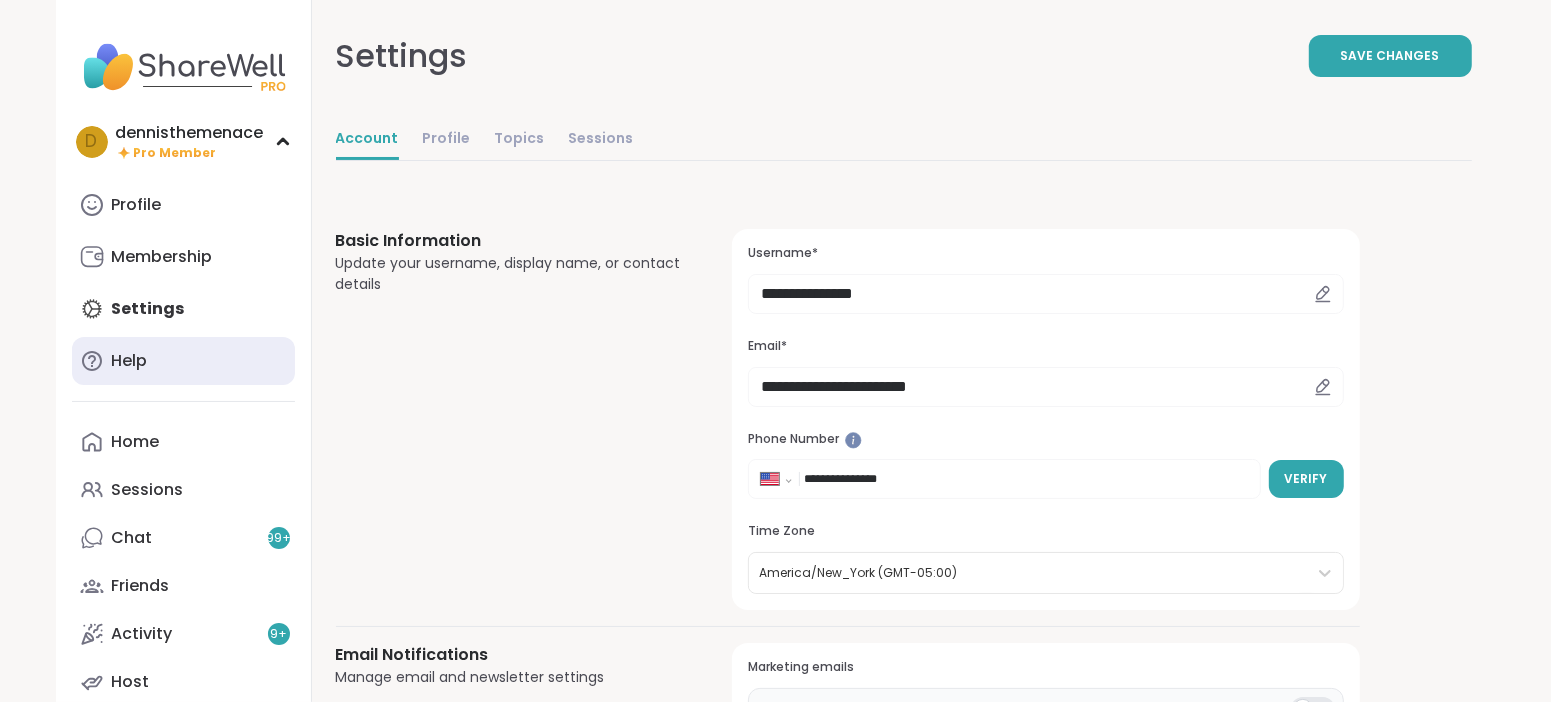click on "Help" at bounding box center (130, 361) 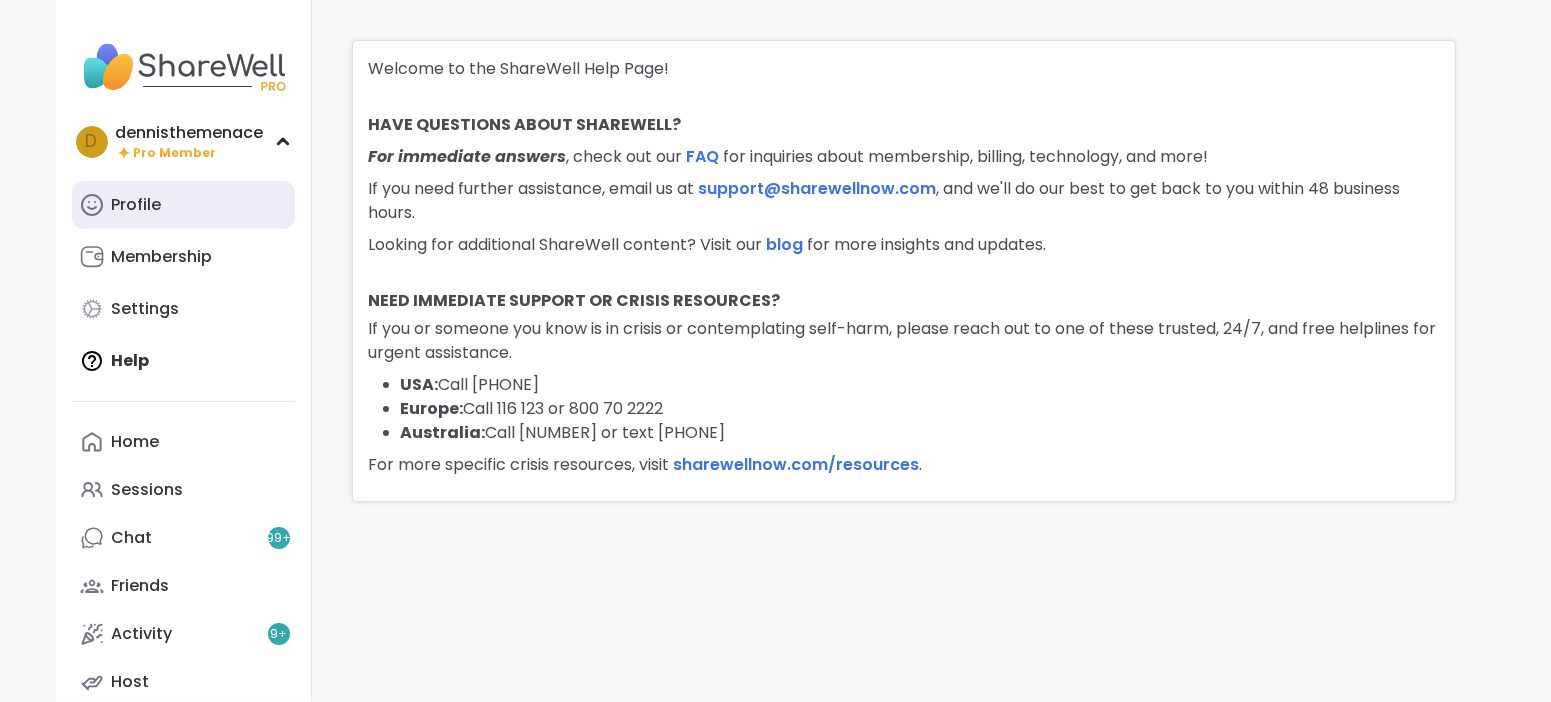click on "Profile" at bounding box center (137, 205) 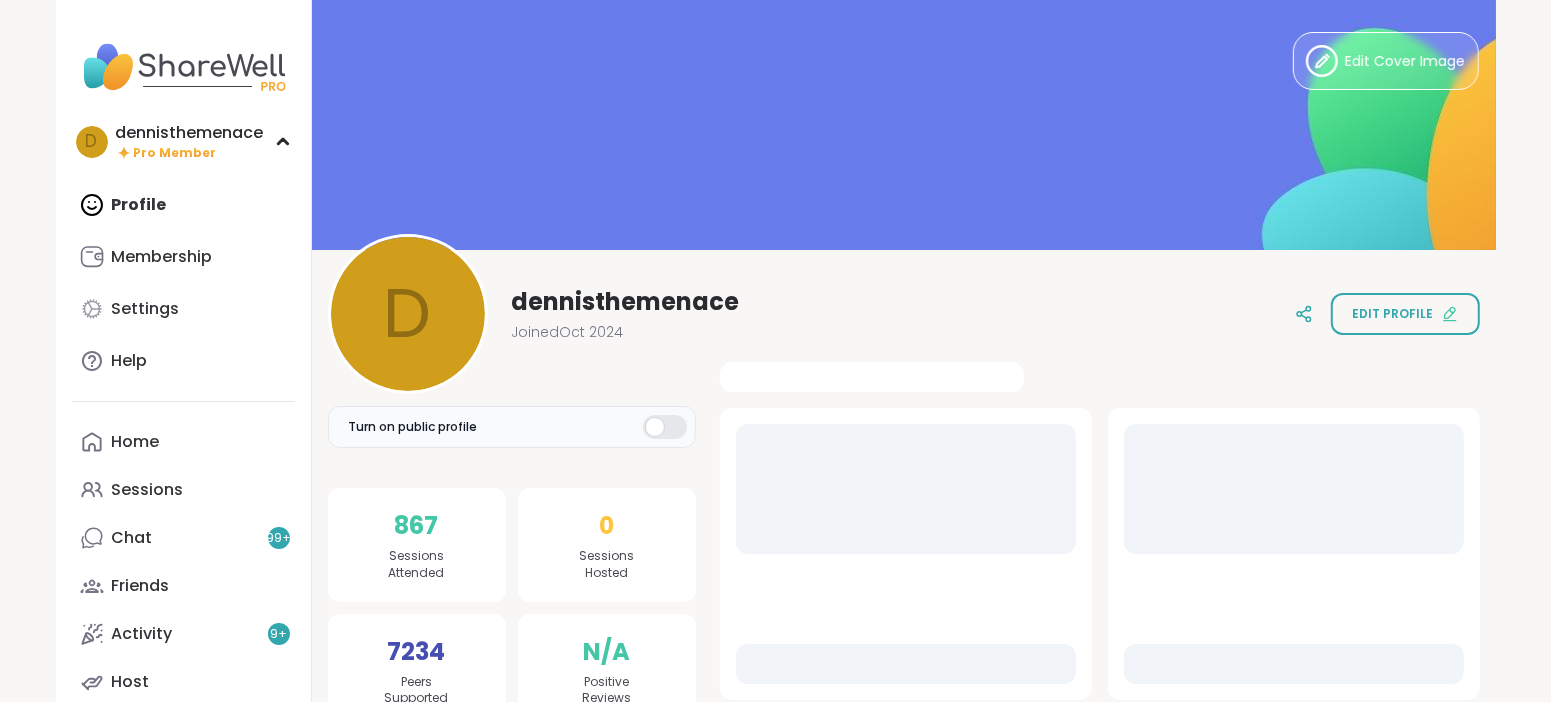 scroll, scrollTop: 0, scrollLeft: 0, axis: both 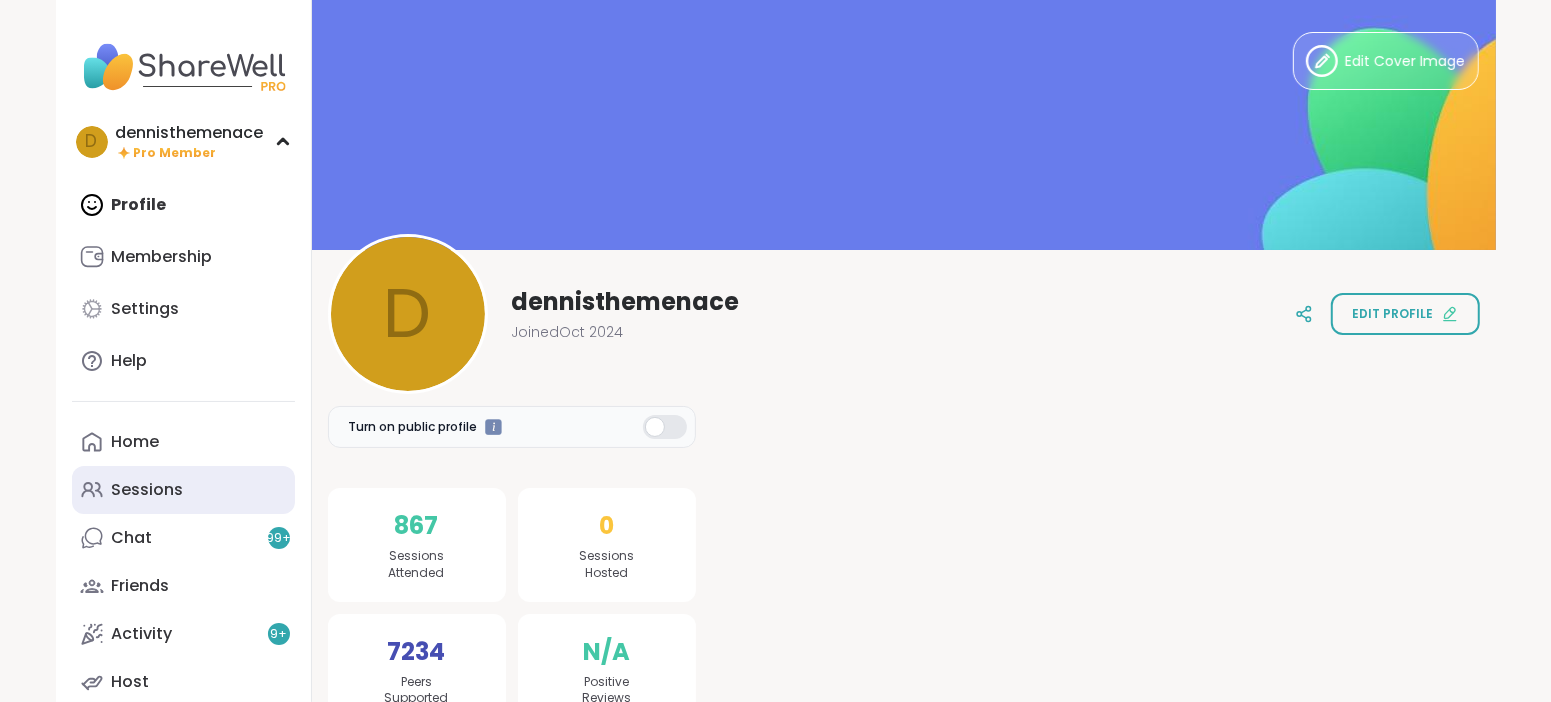 click on "Sessions" at bounding box center (148, 490) 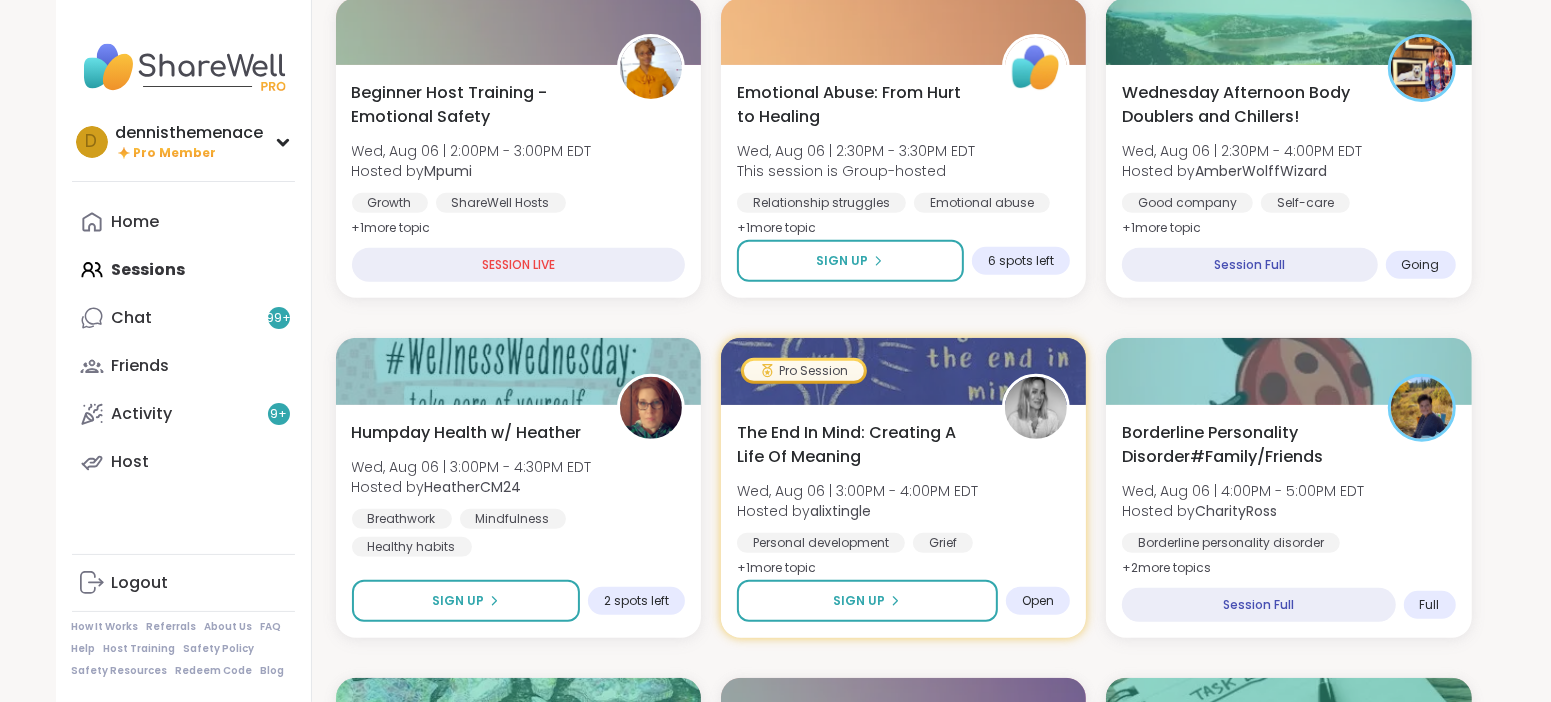 scroll, scrollTop: 649, scrollLeft: 0, axis: vertical 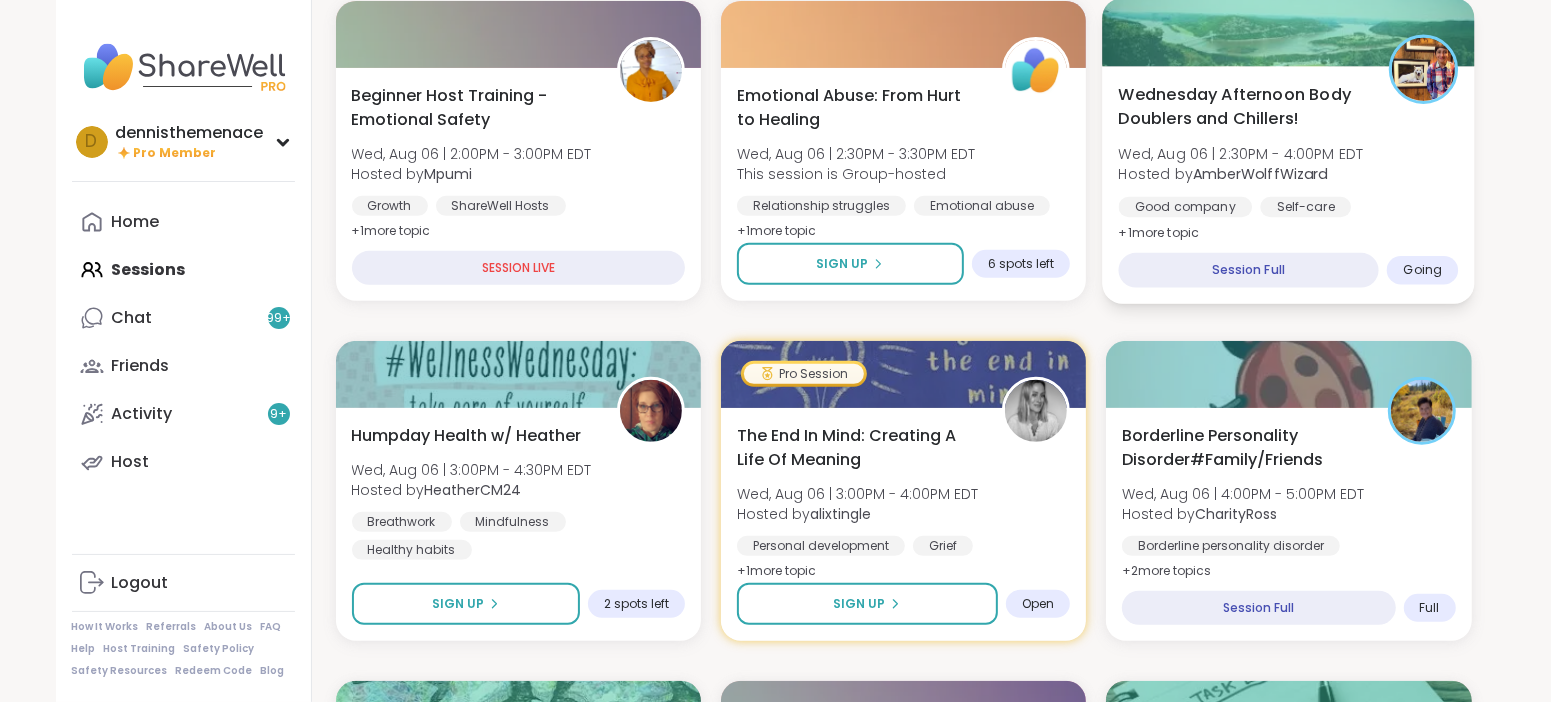 click on "[DAY] Afternoon Body Doublers and Chillers! [DAY], [MONTH] [DAY] | [TIME] - [TIME] [TIME] Hosted by [USERNAME] Good company Self-care Body doubling + 1 more topic" at bounding box center (1289, 163) 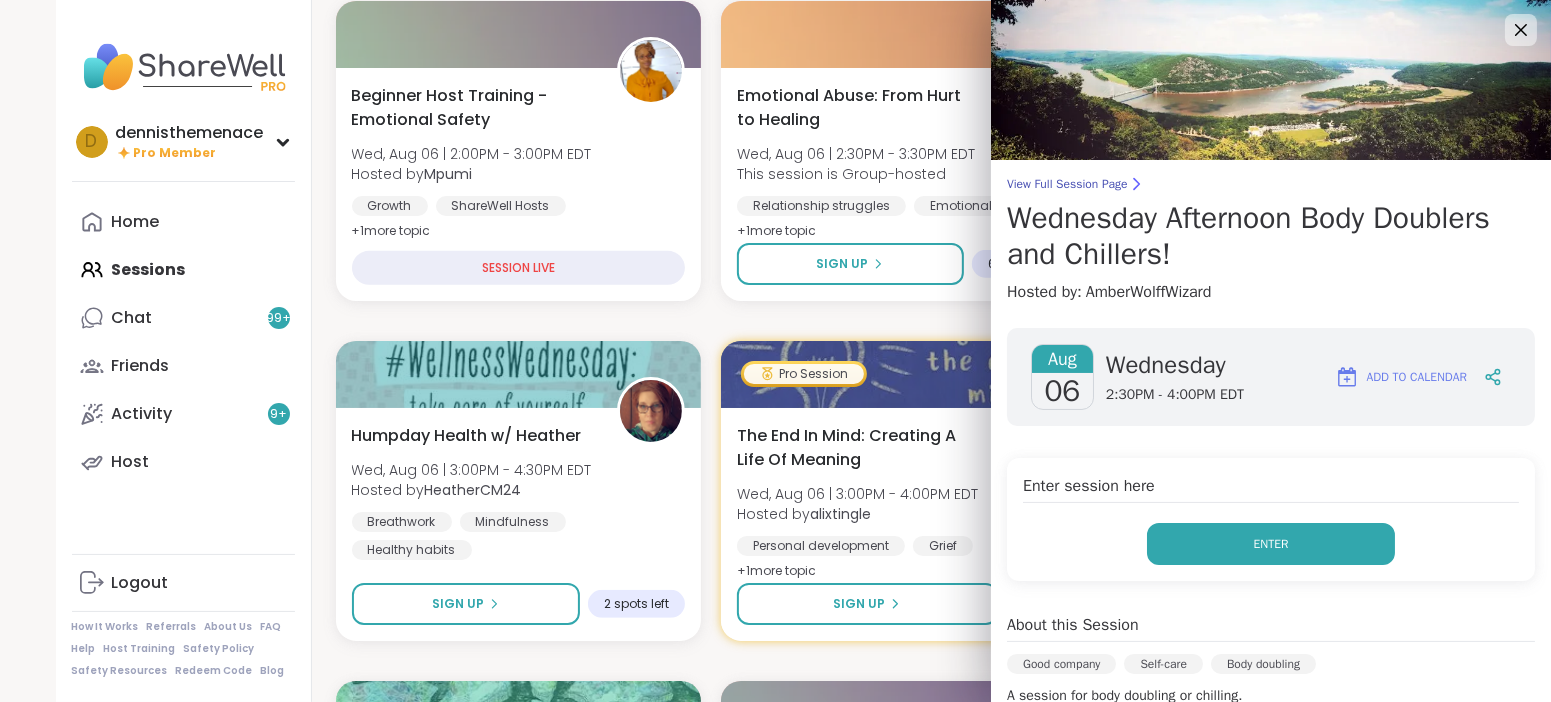 click on "Enter" at bounding box center (1271, 544) 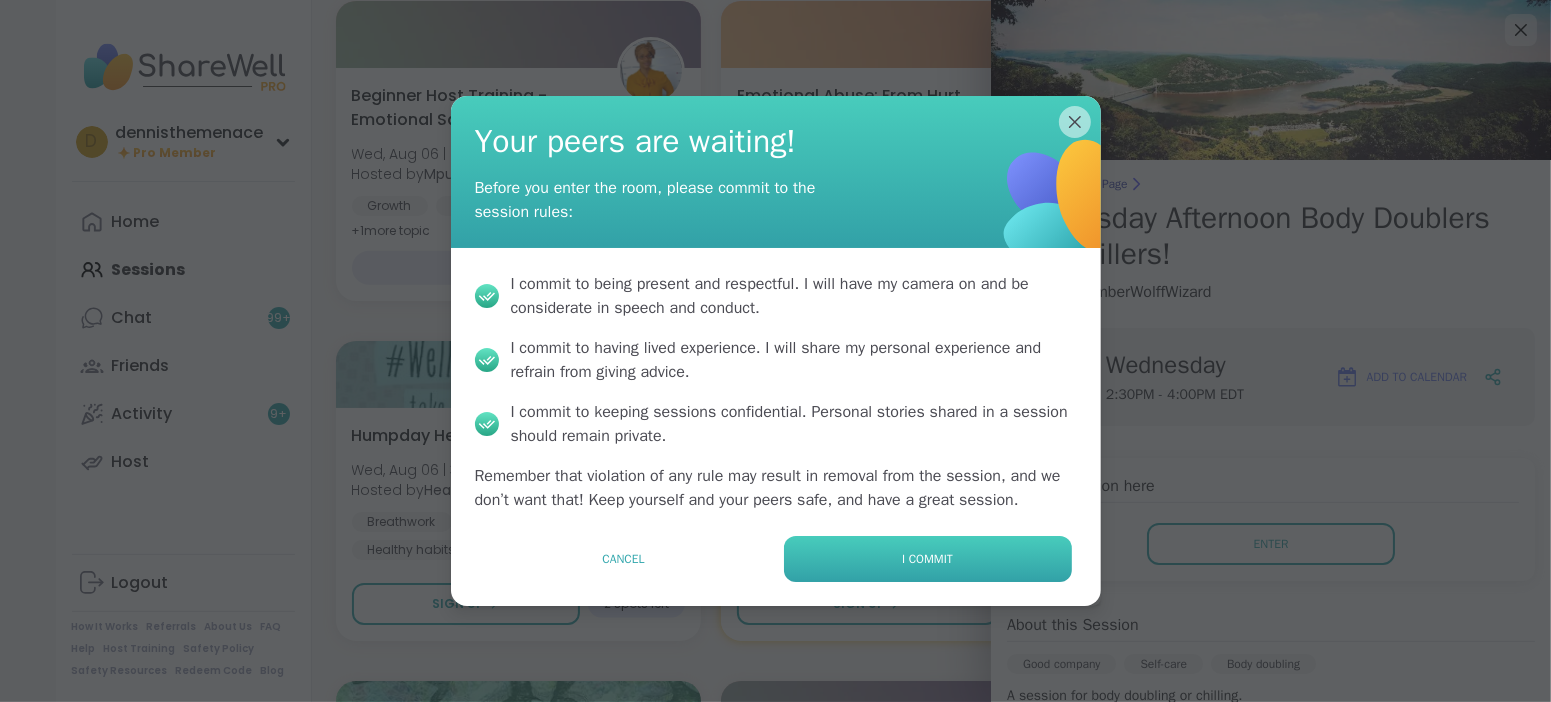 click on "I commit" at bounding box center (927, 559) 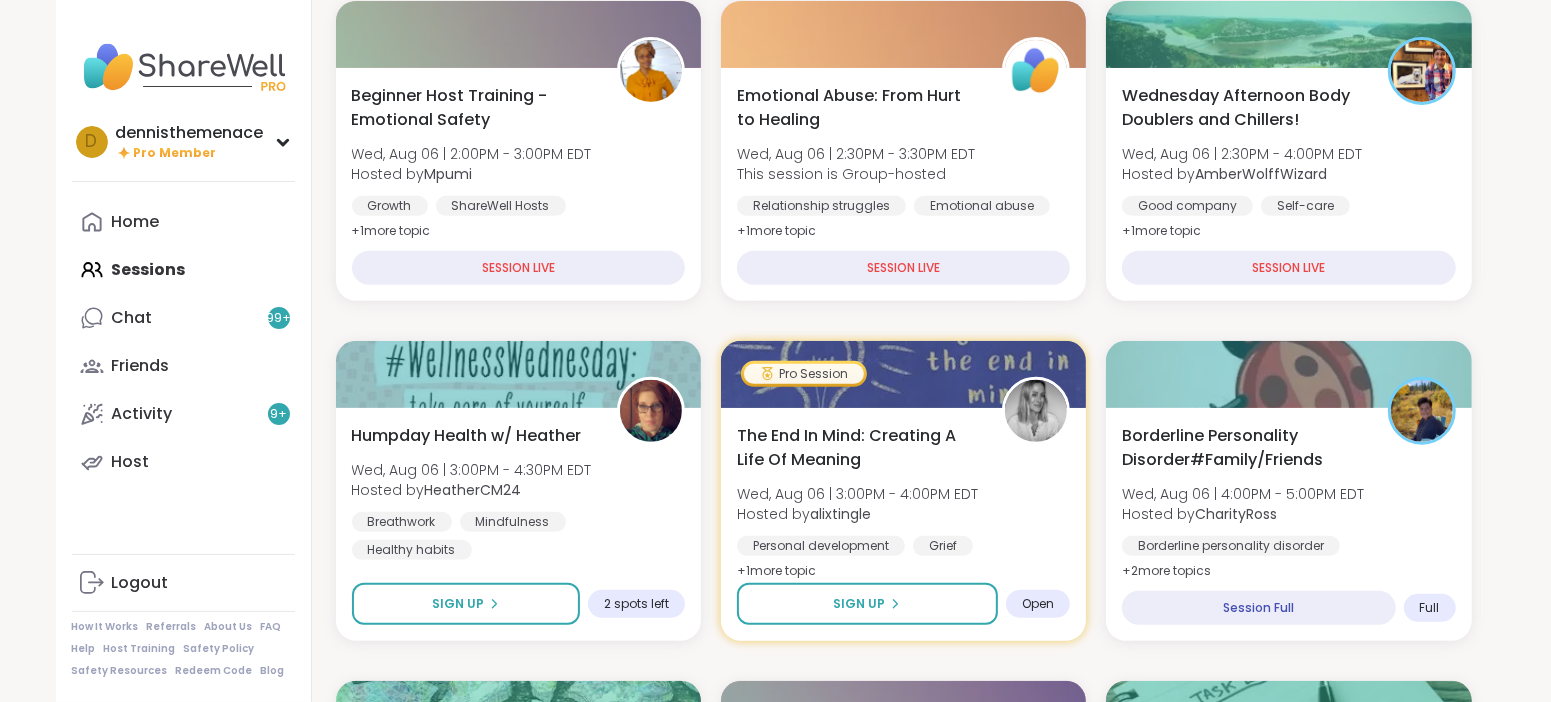 scroll, scrollTop: 0, scrollLeft: 0, axis: both 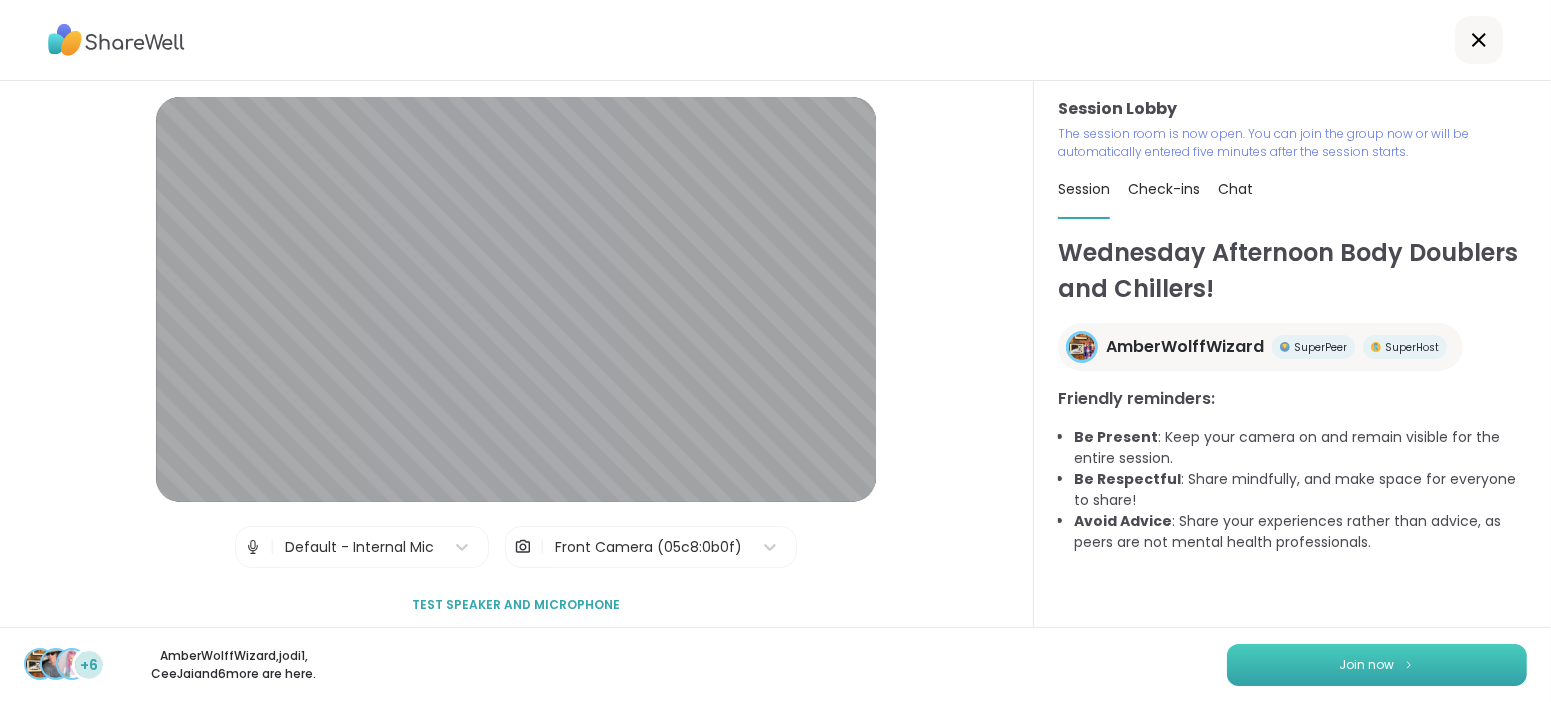 click on "Join now" at bounding box center (1367, 665) 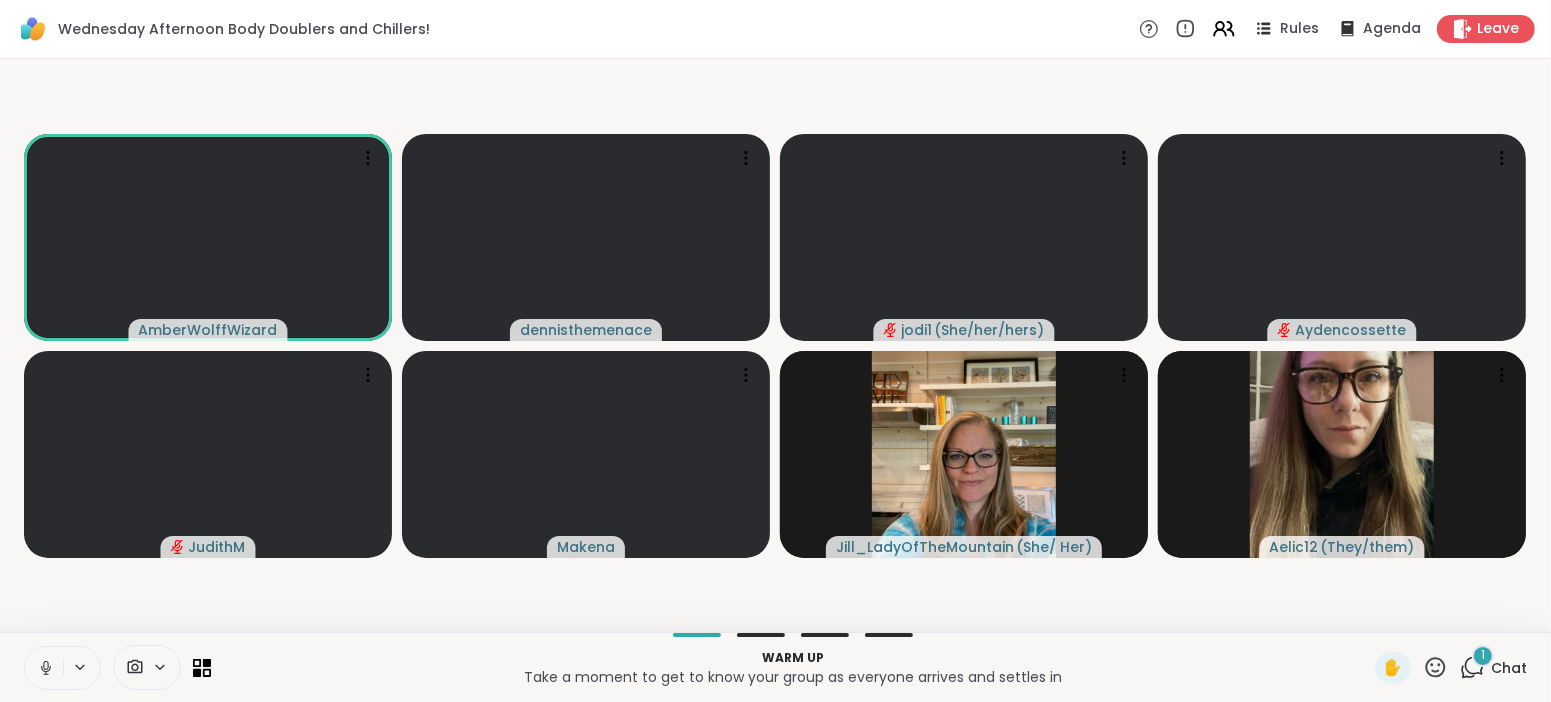 click 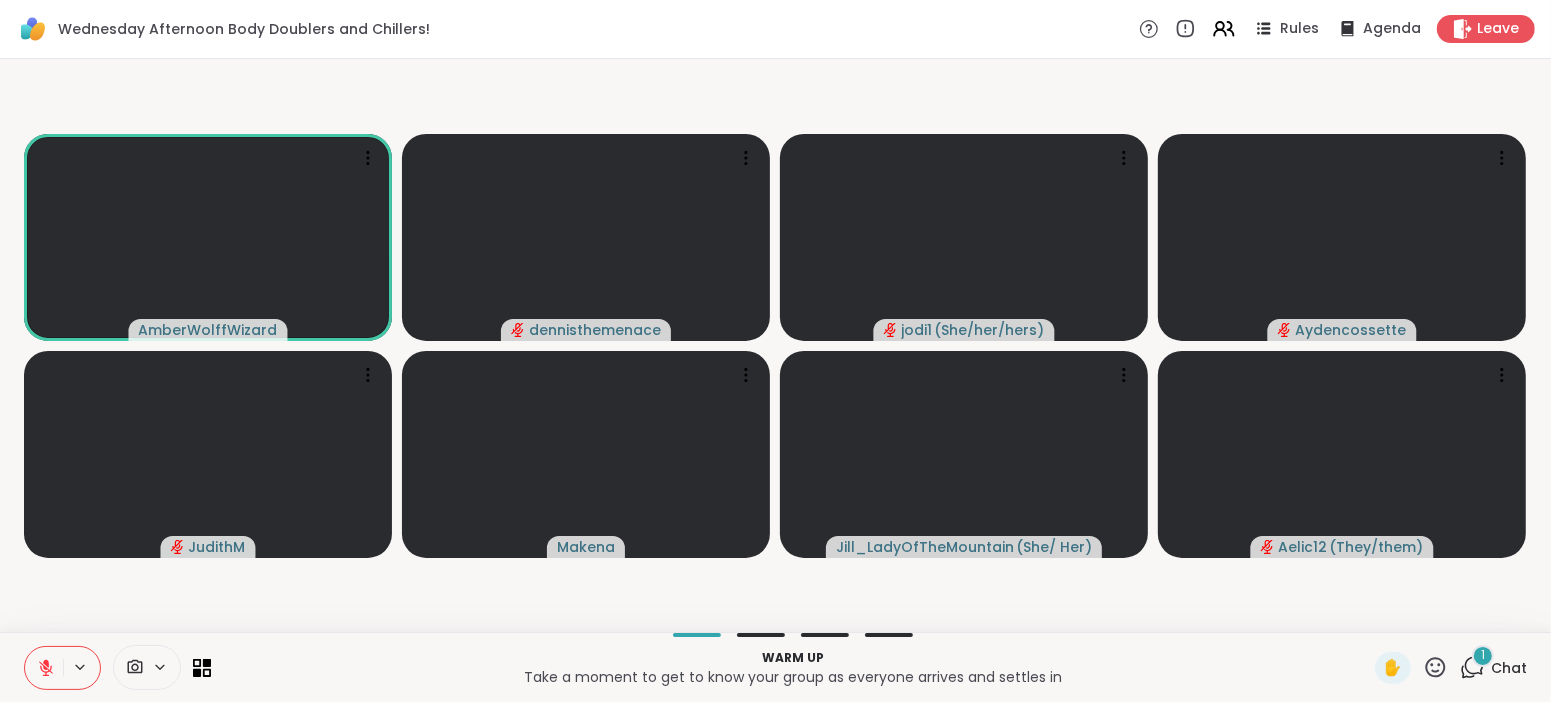 click on "Warm up Take a moment to get to know your group as everyone arrives and settles in ✋ 1 Chat" at bounding box center (775, 667) 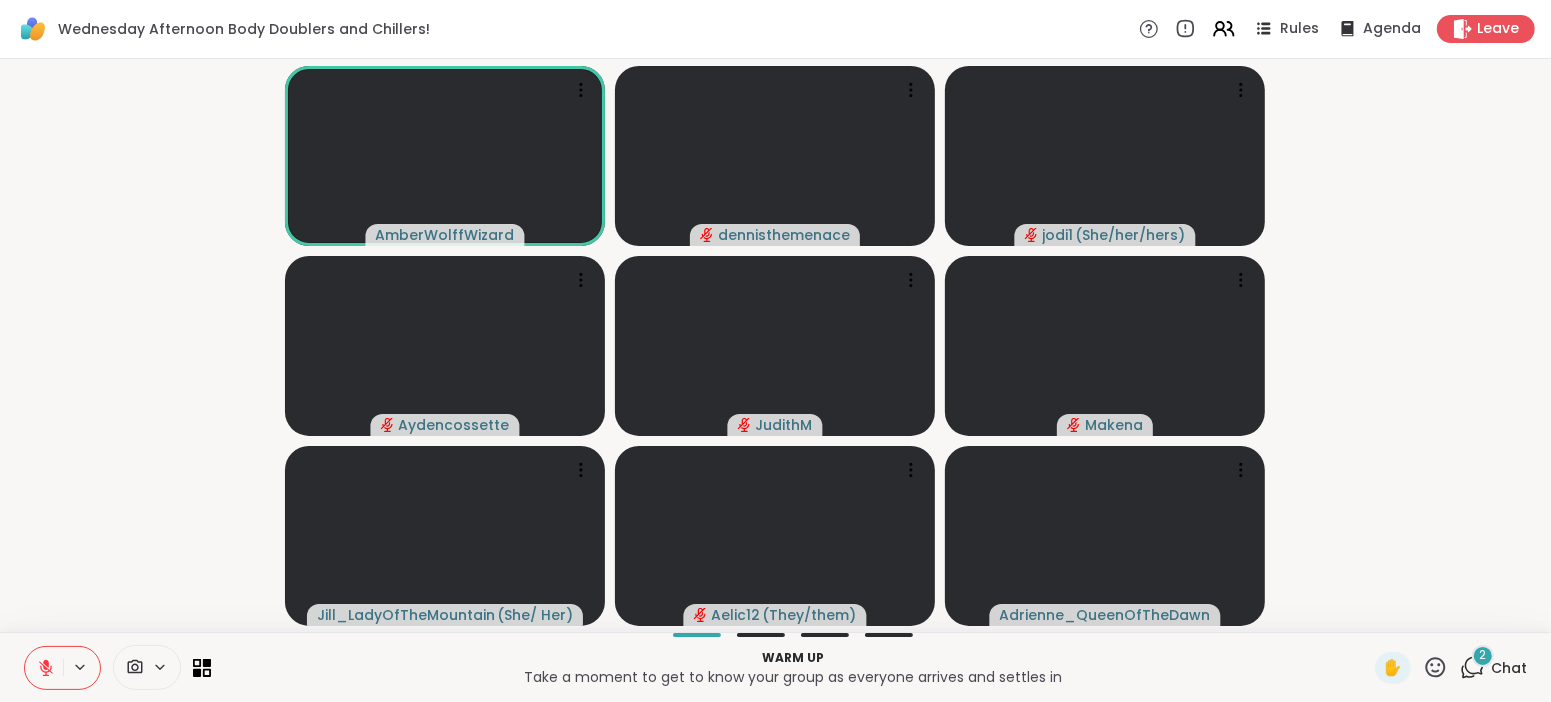 click 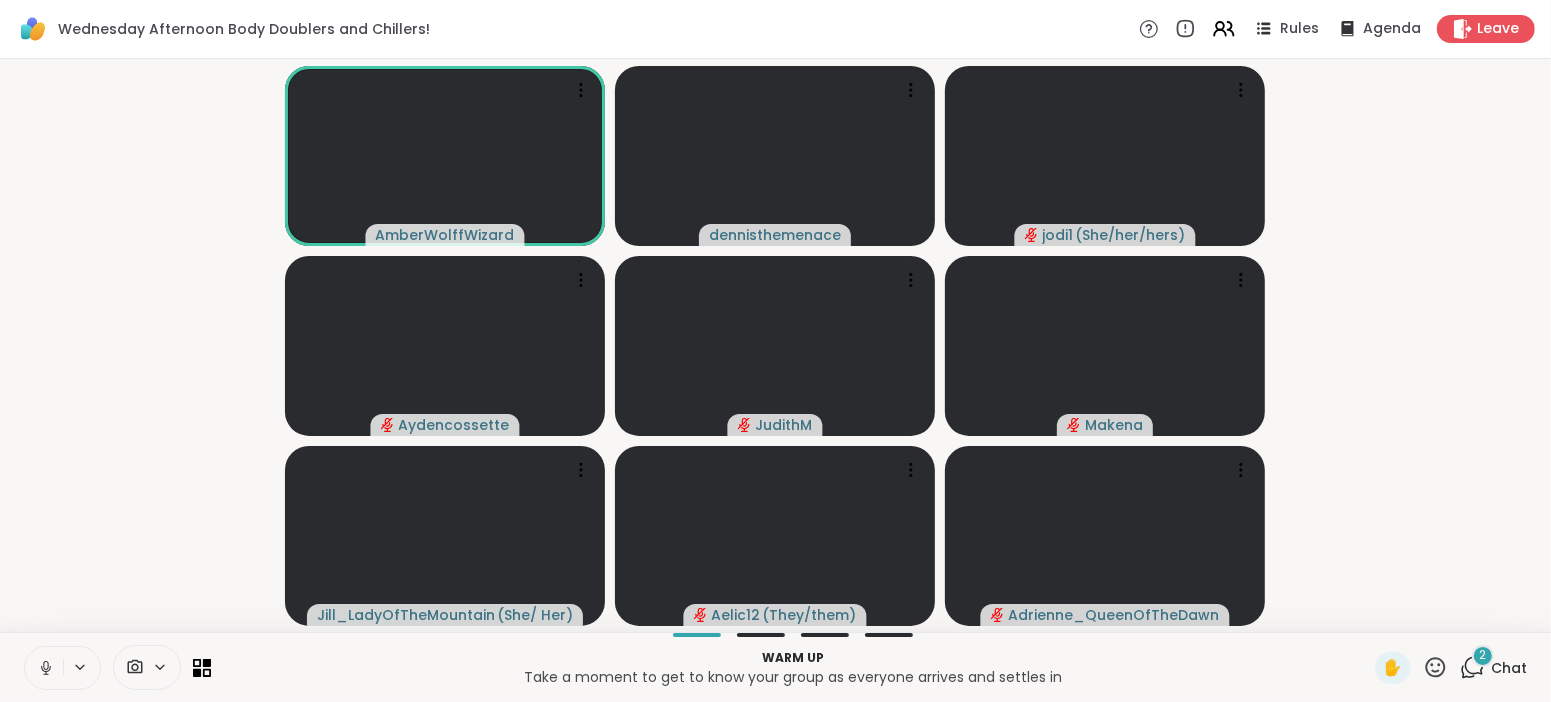click 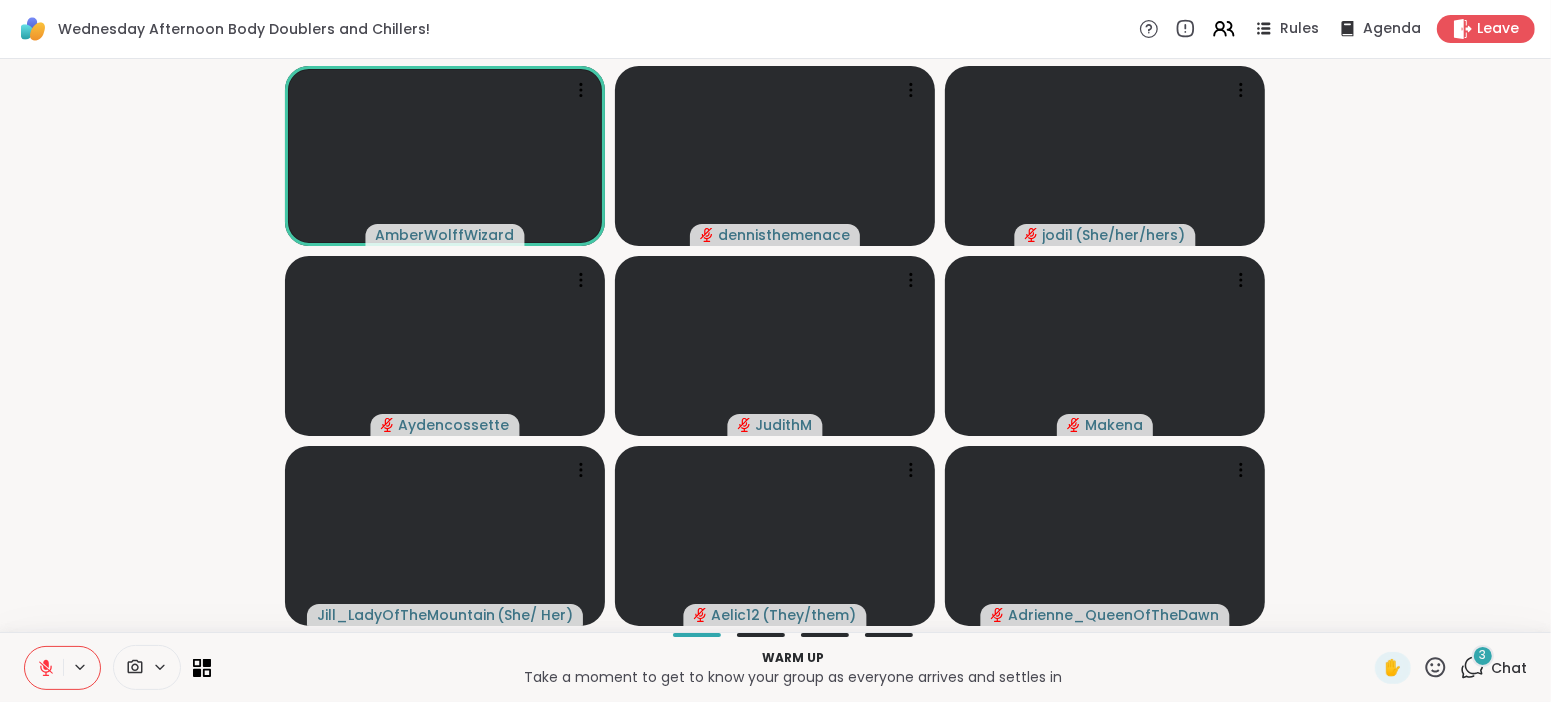 click on "Chat" at bounding box center (1509, 668) 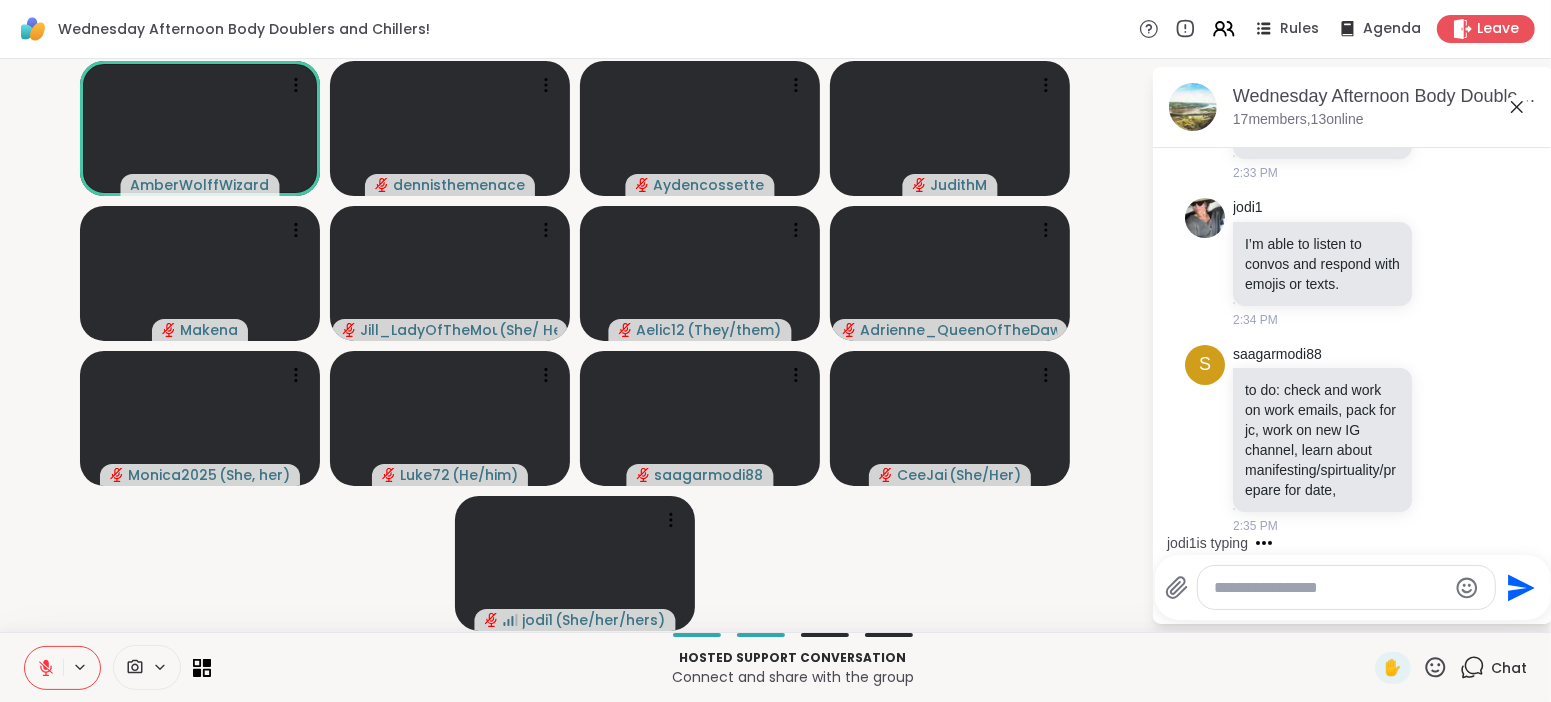 scroll, scrollTop: 1313, scrollLeft: 0, axis: vertical 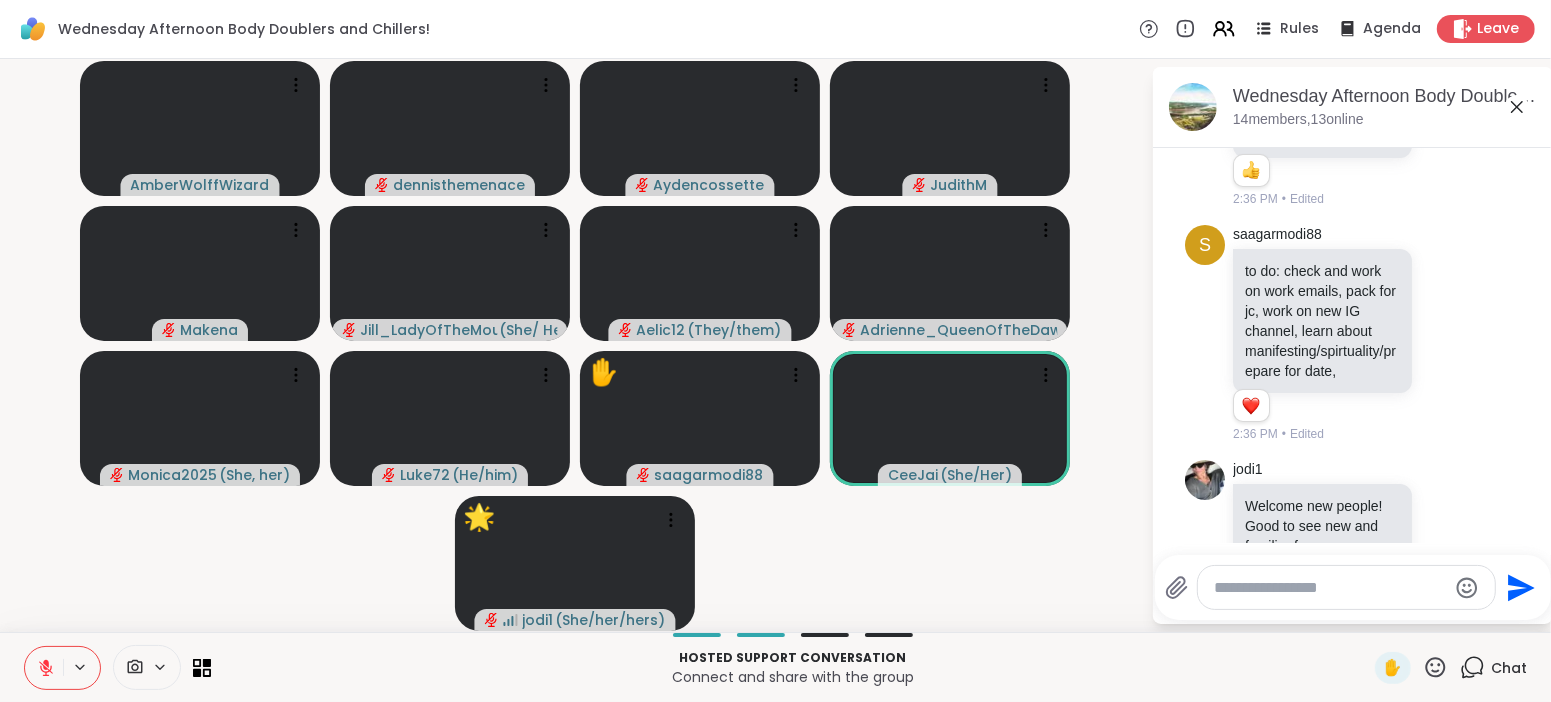 click on "Hosted support conversation Connect and share with the group ✋ Chat" at bounding box center [775, 667] 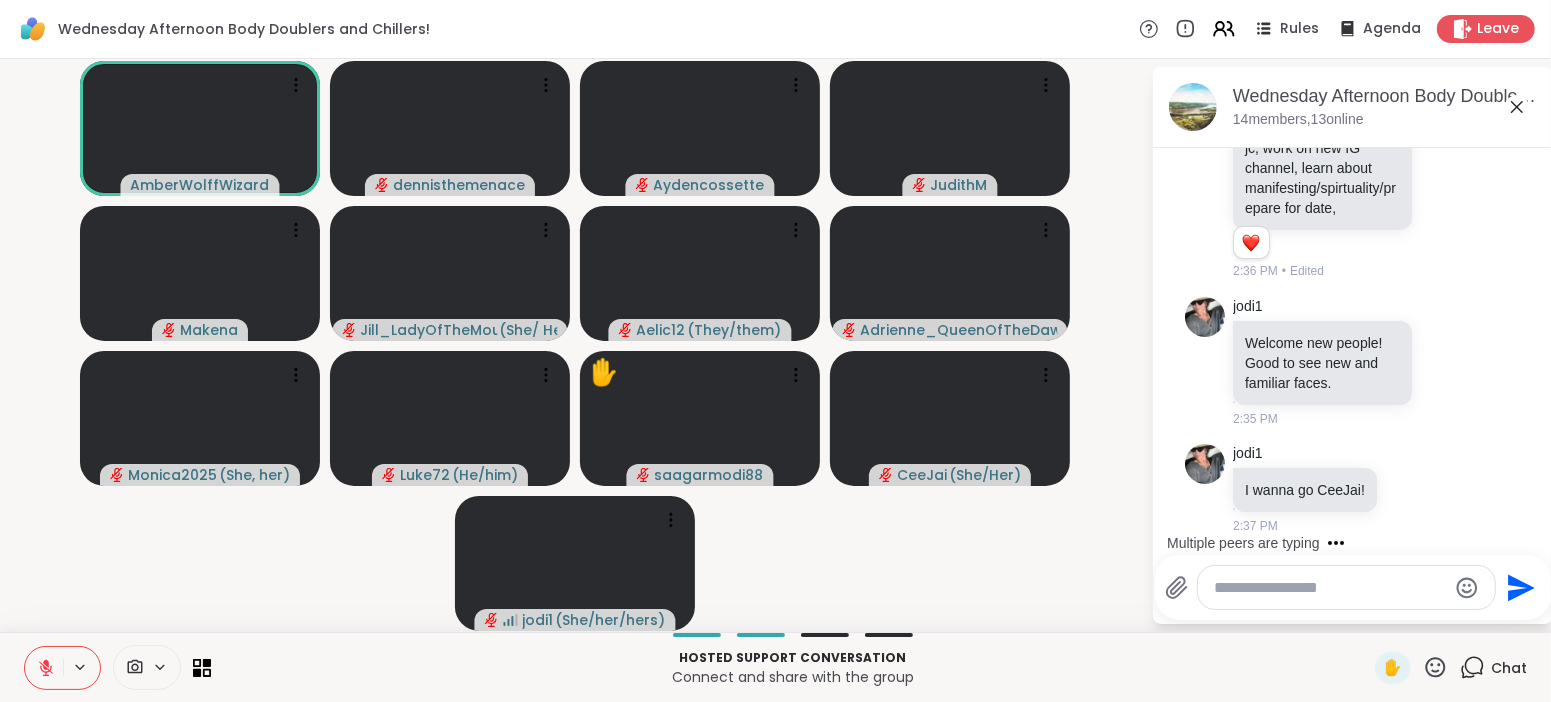 scroll, scrollTop: 1584, scrollLeft: 0, axis: vertical 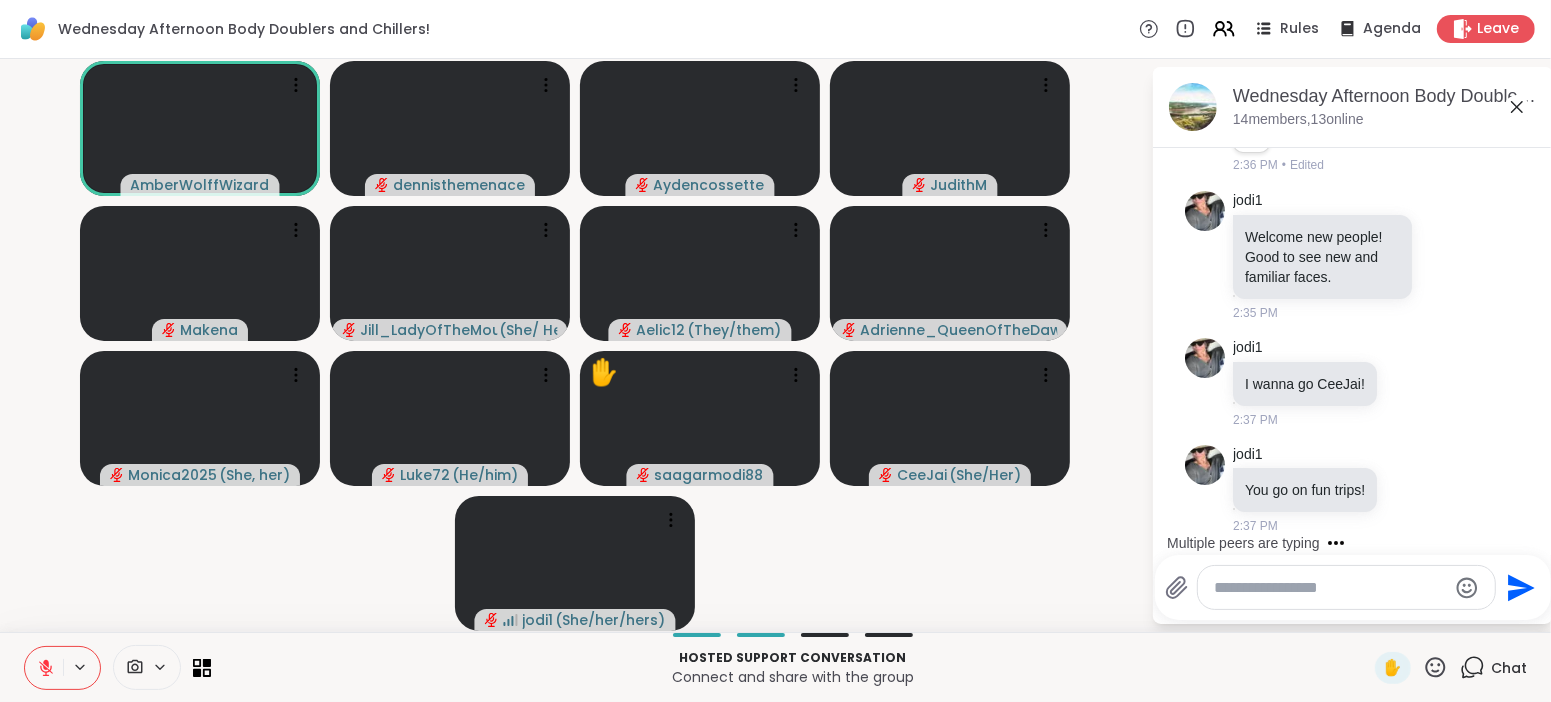 click 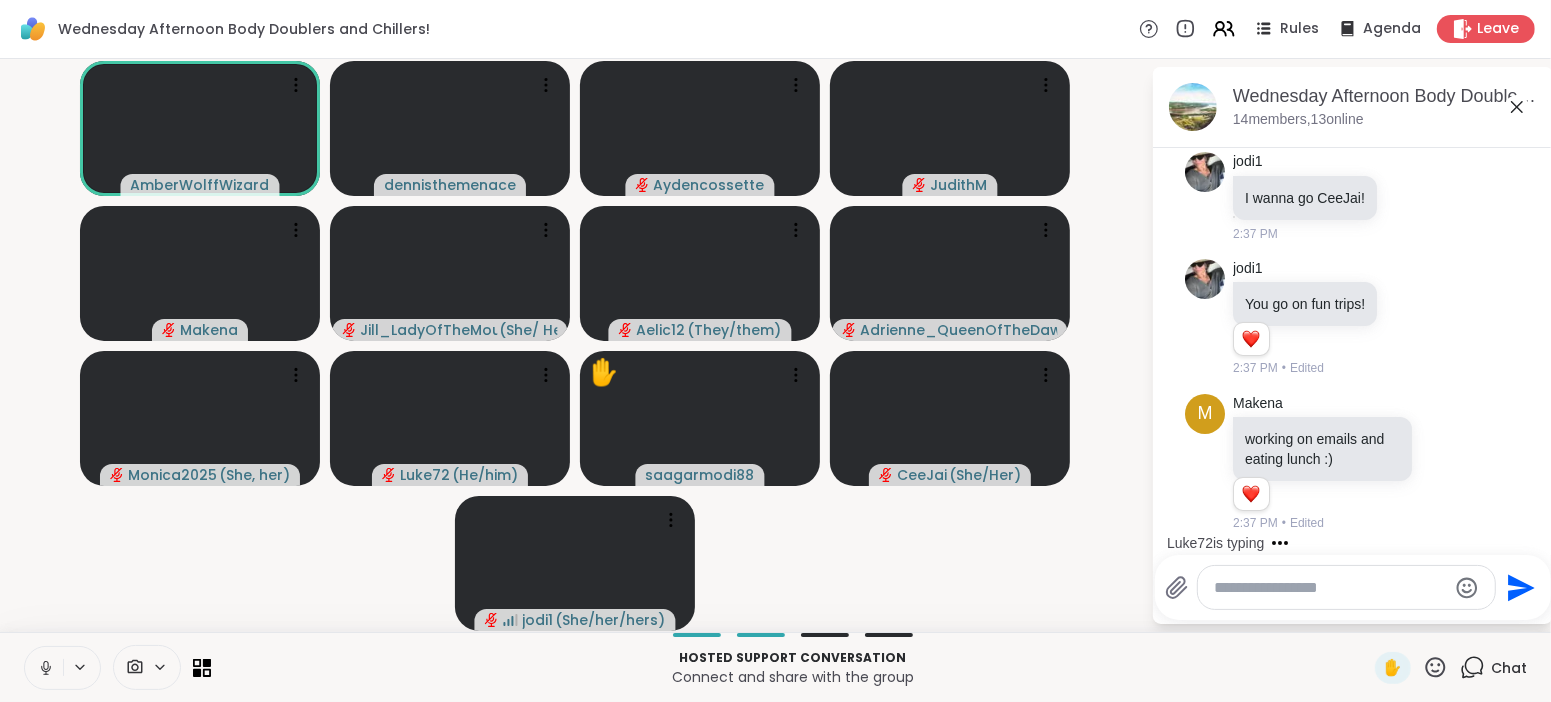 scroll, scrollTop: 1943, scrollLeft: 0, axis: vertical 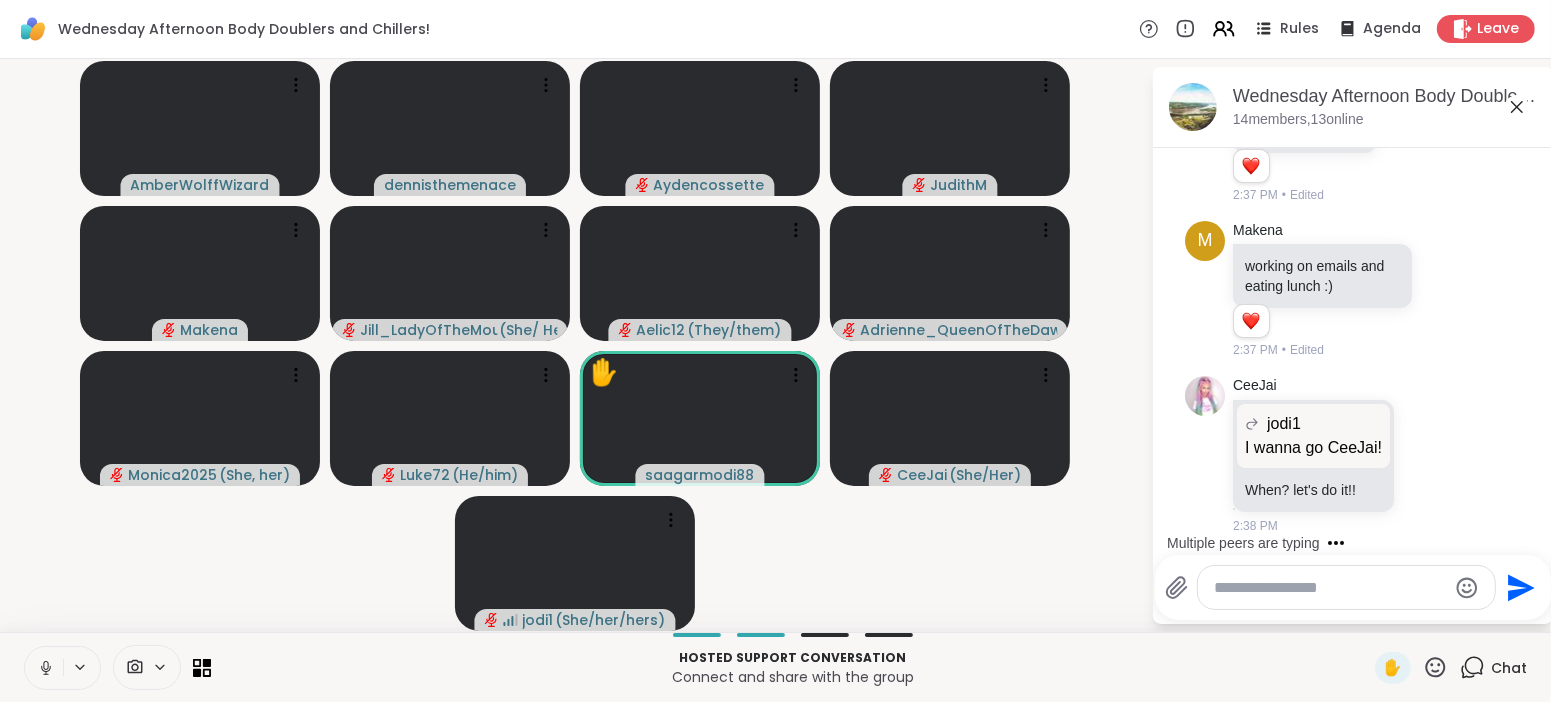 click 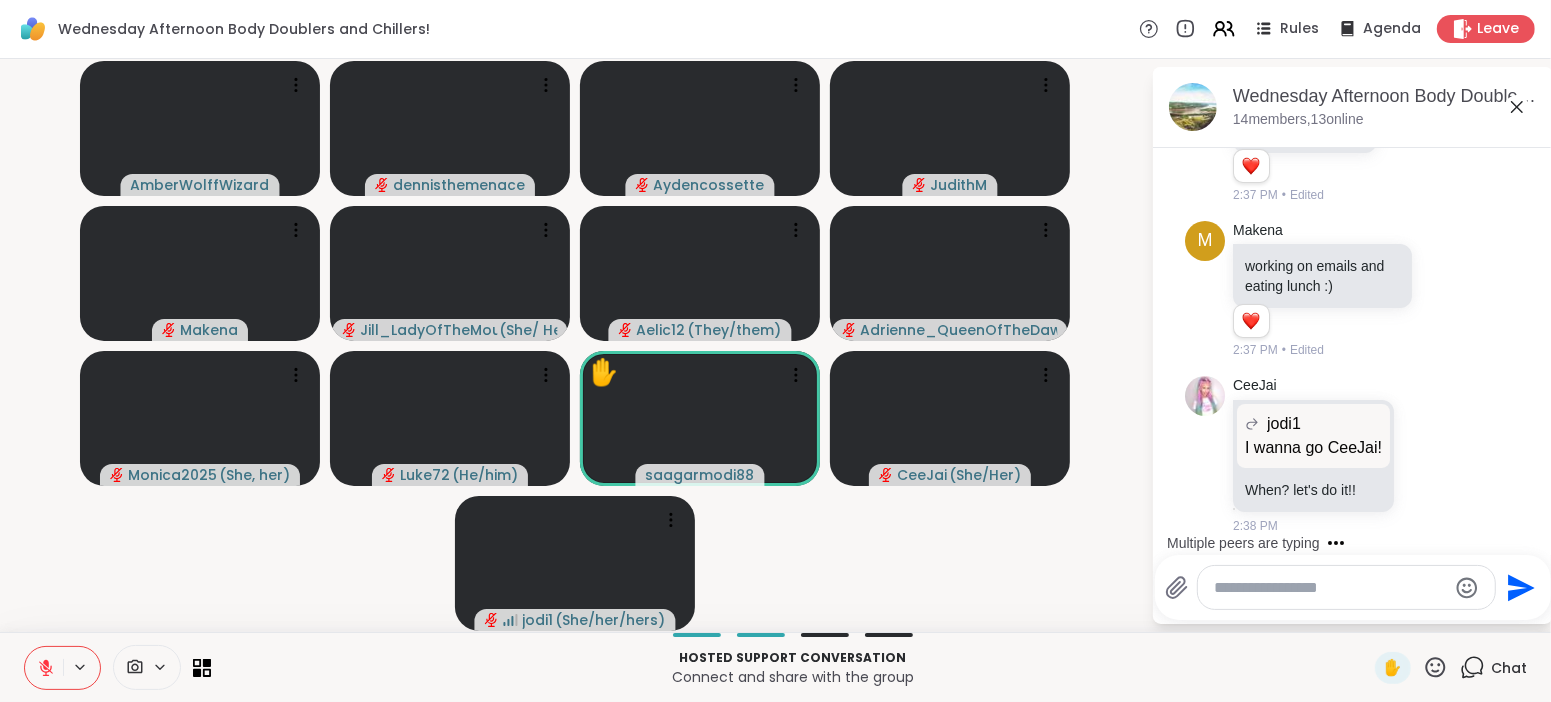 click 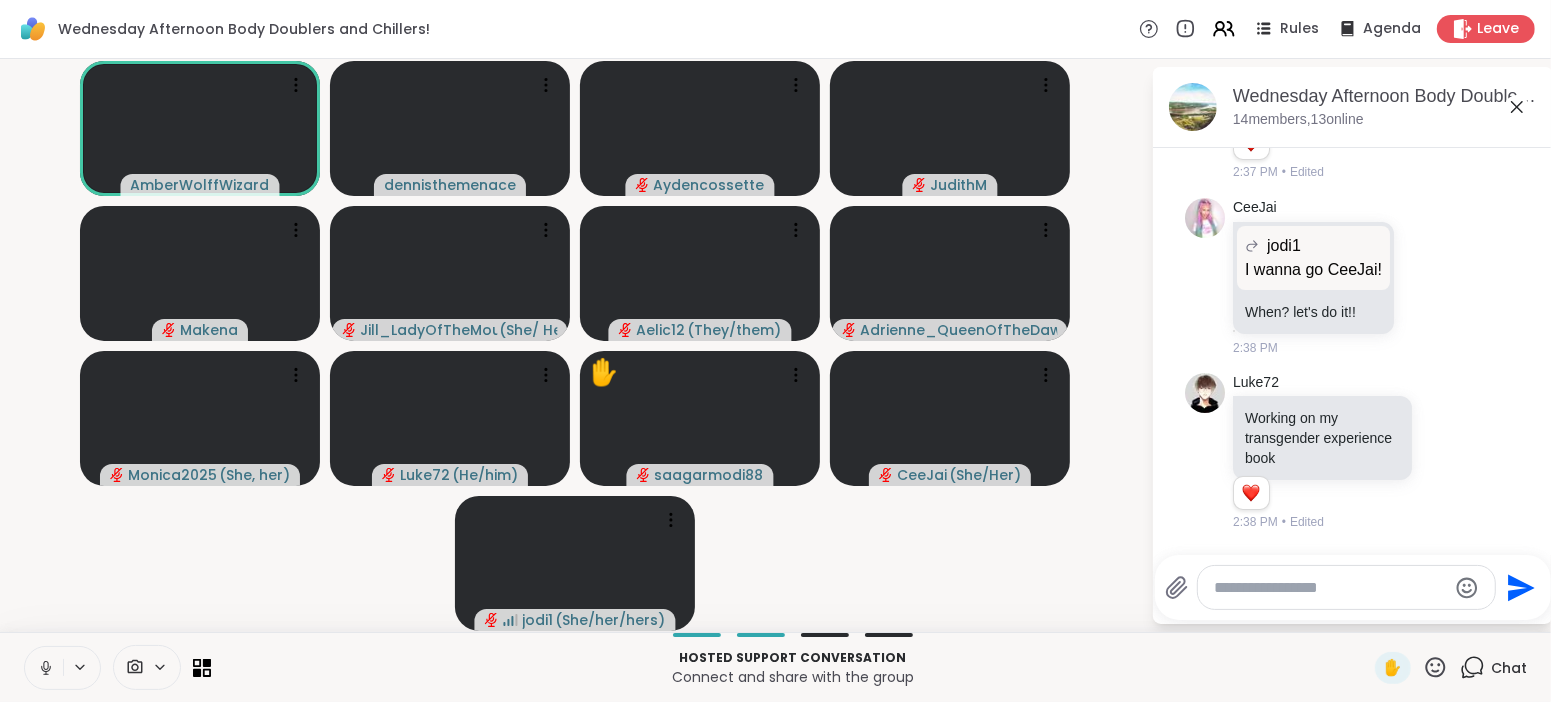 scroll, scrollTop: 2245, scrollLeft: 0, axis: vertical 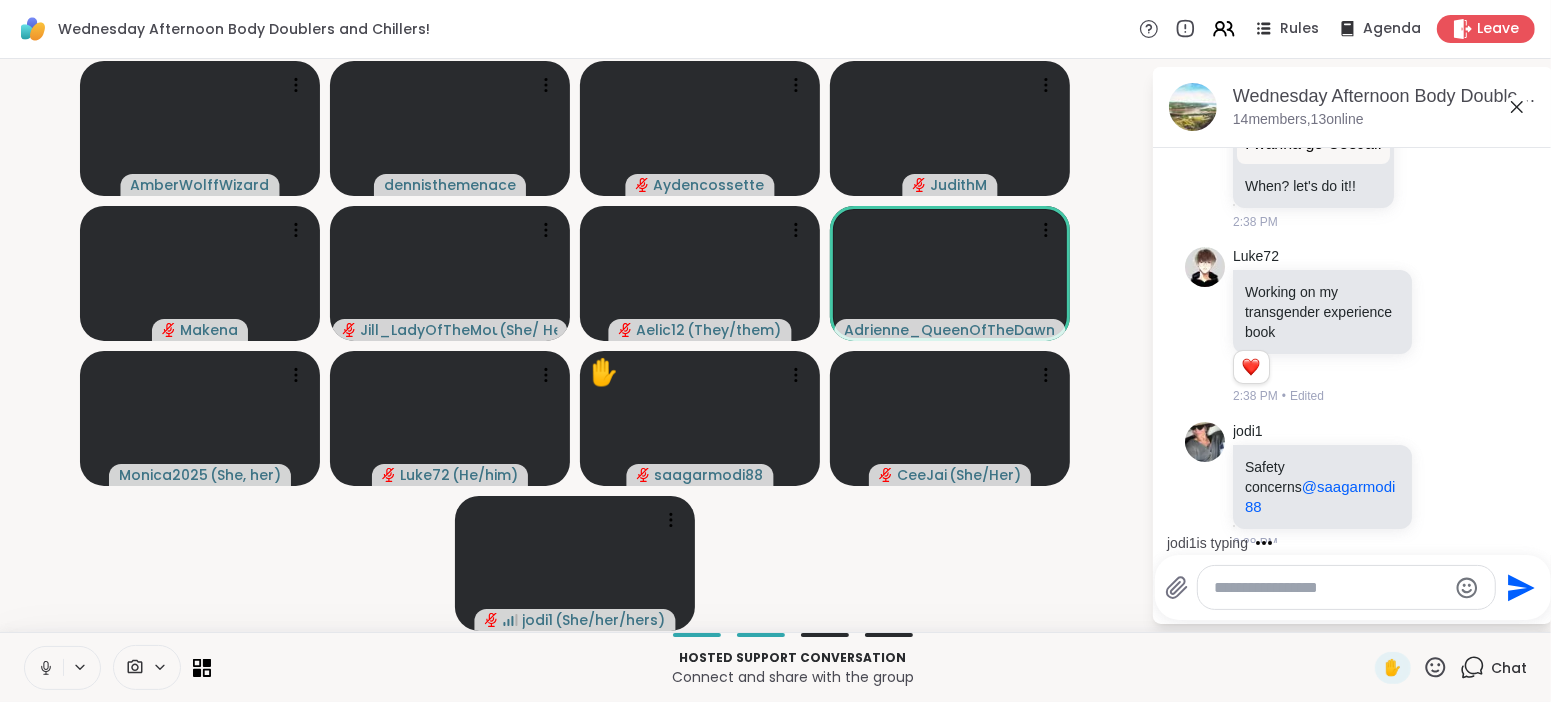 click 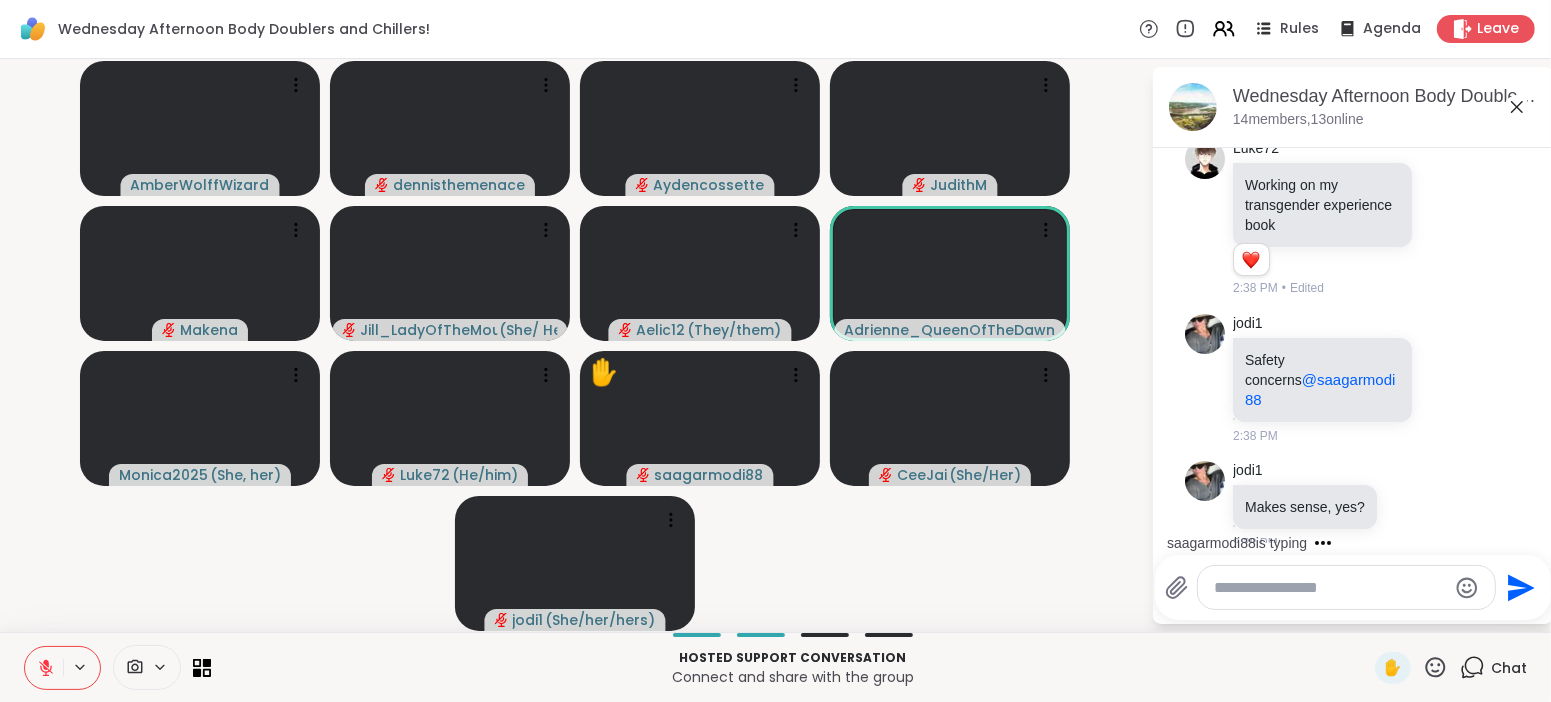 scroll, scrollTop: 2488, scrollLeft: 0, axis: vertical 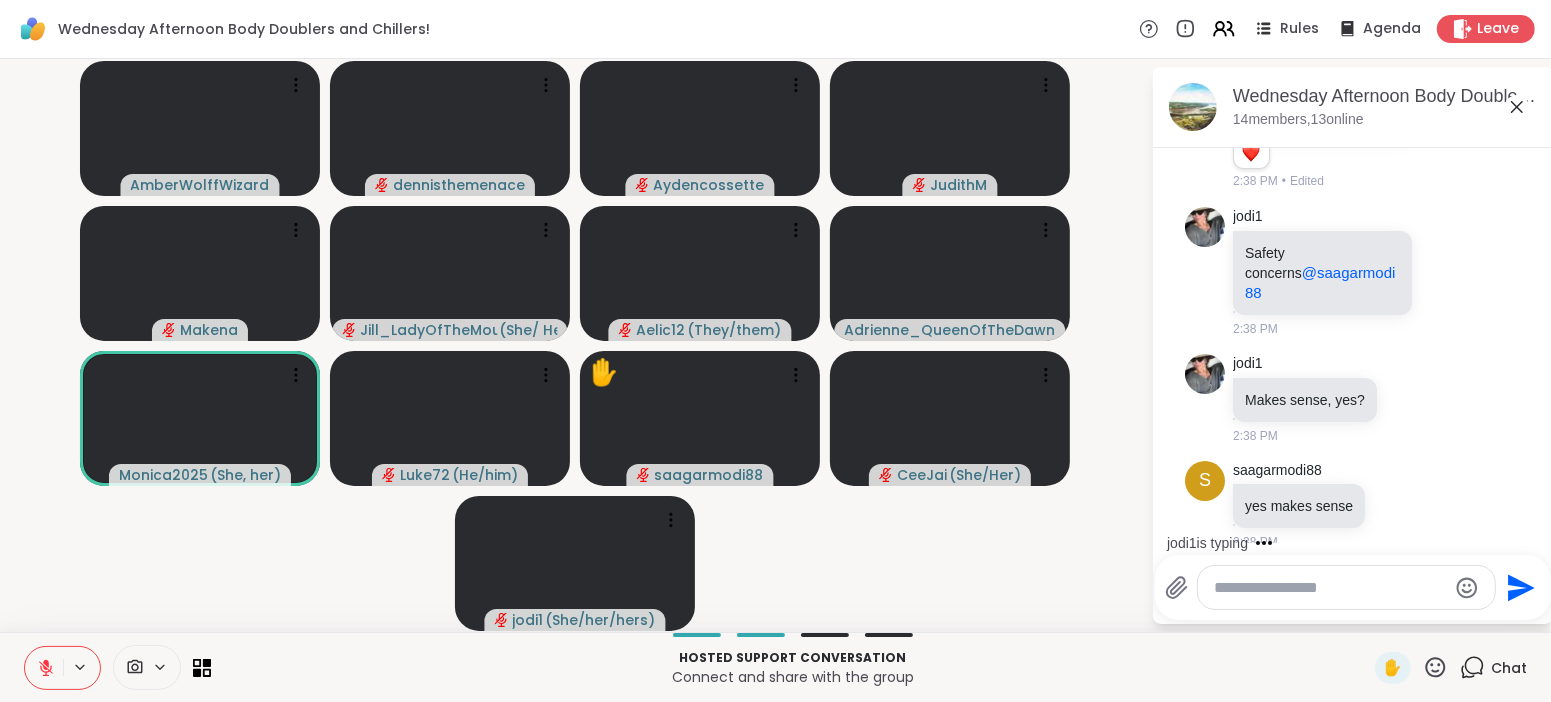 click on "[USERNAME] [USERNAME] [USERNAME] [USERNAME] [FIRST]_[LAST] ( [PRONOUNS] ) [USERNAME] ( [PRONOUNS] ) [USERNAME] [USERNAME] ( [PRONOUNS] ) [USERNAME] ( [PRONOUNS] ) ✋ [USERNAME] [USERNAME] ( [PRONOUNS] ) [USERNAME] ( [PRONOUNS] )" at bounding box center (575, 345) 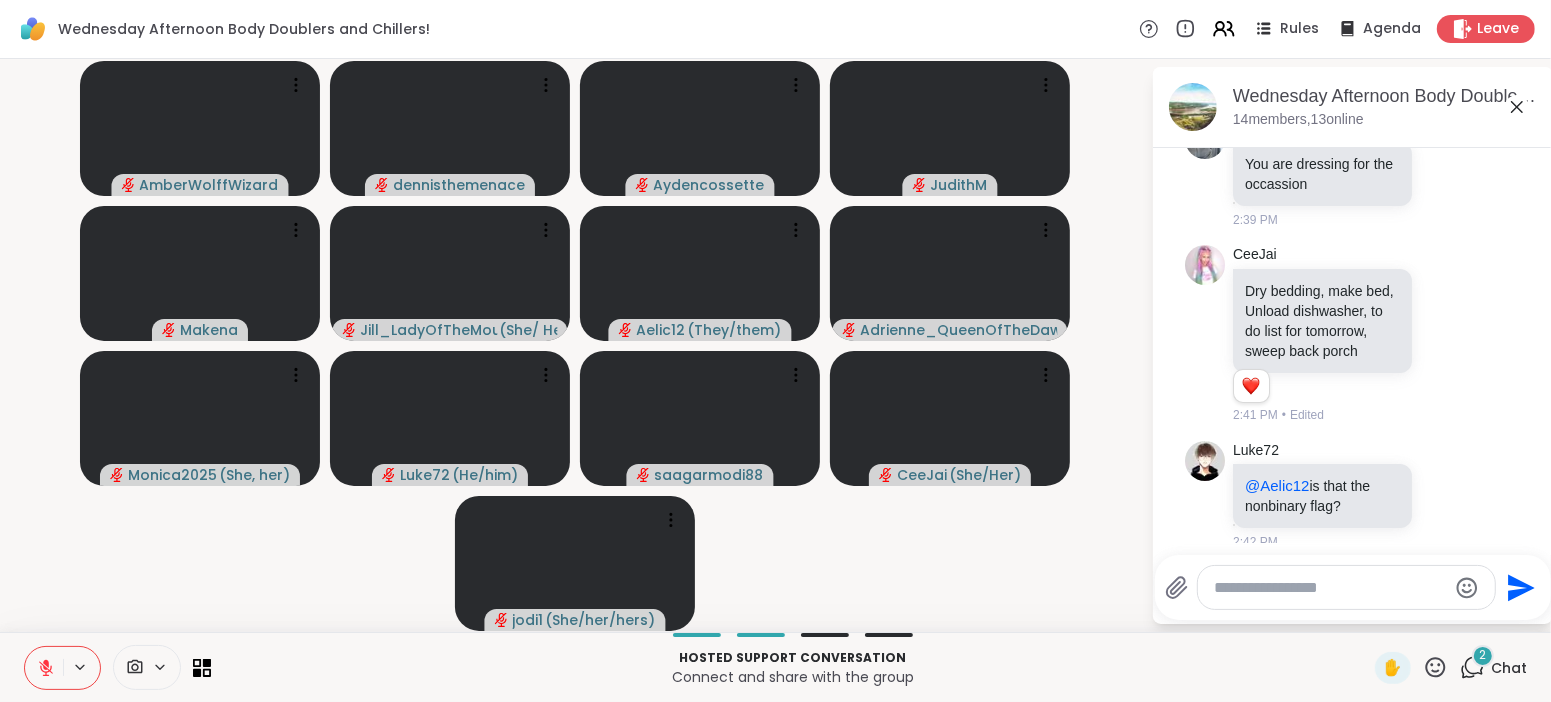 scroll, scrollTop: 3411, scrollLeft: 0, axis: vertical 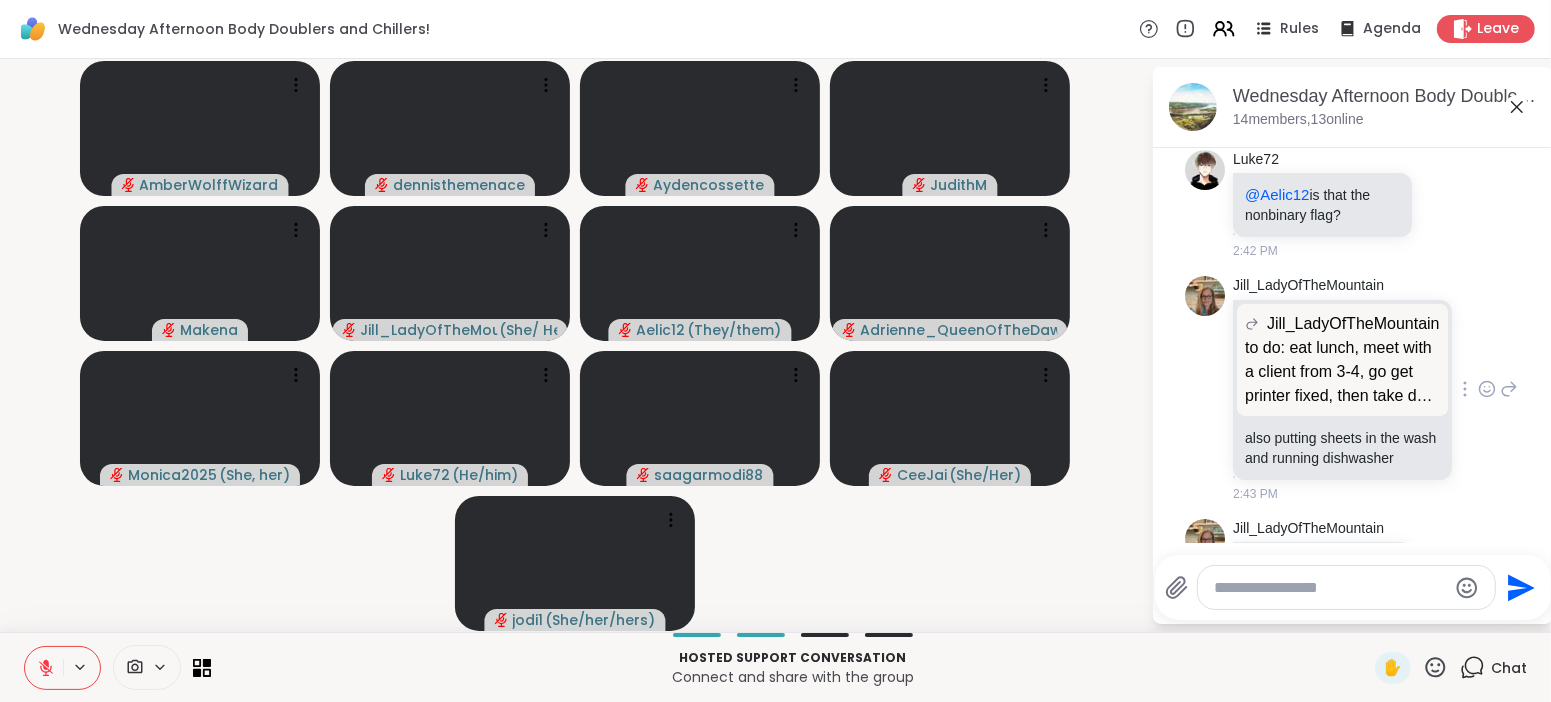 click on "[FIRST]_[LAST] [FIRST]_[LAST] to do: eat lunch, meet with a client from [TIME]-[TIME], go get printer fixed, then take dog to the river to do: eat lunch, meet with a client from [TIME]-[TIME], go get printer fixed, then take dog to the river also putting sheets in the wash and running dishwasher [TIME]" at bounding box center (1355, 389) 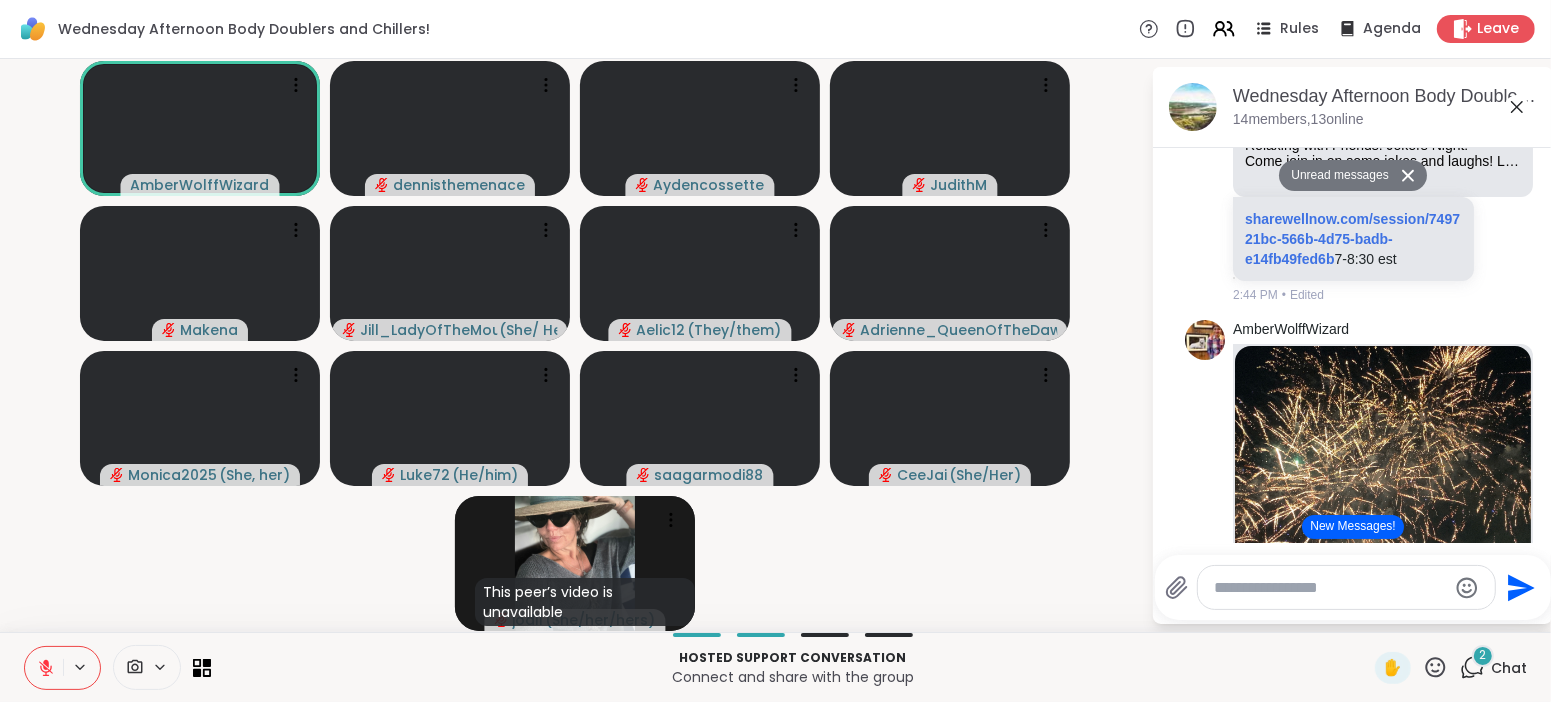 scroll, scrollTop: 4529, scrollLeft: 0, axis: vertical 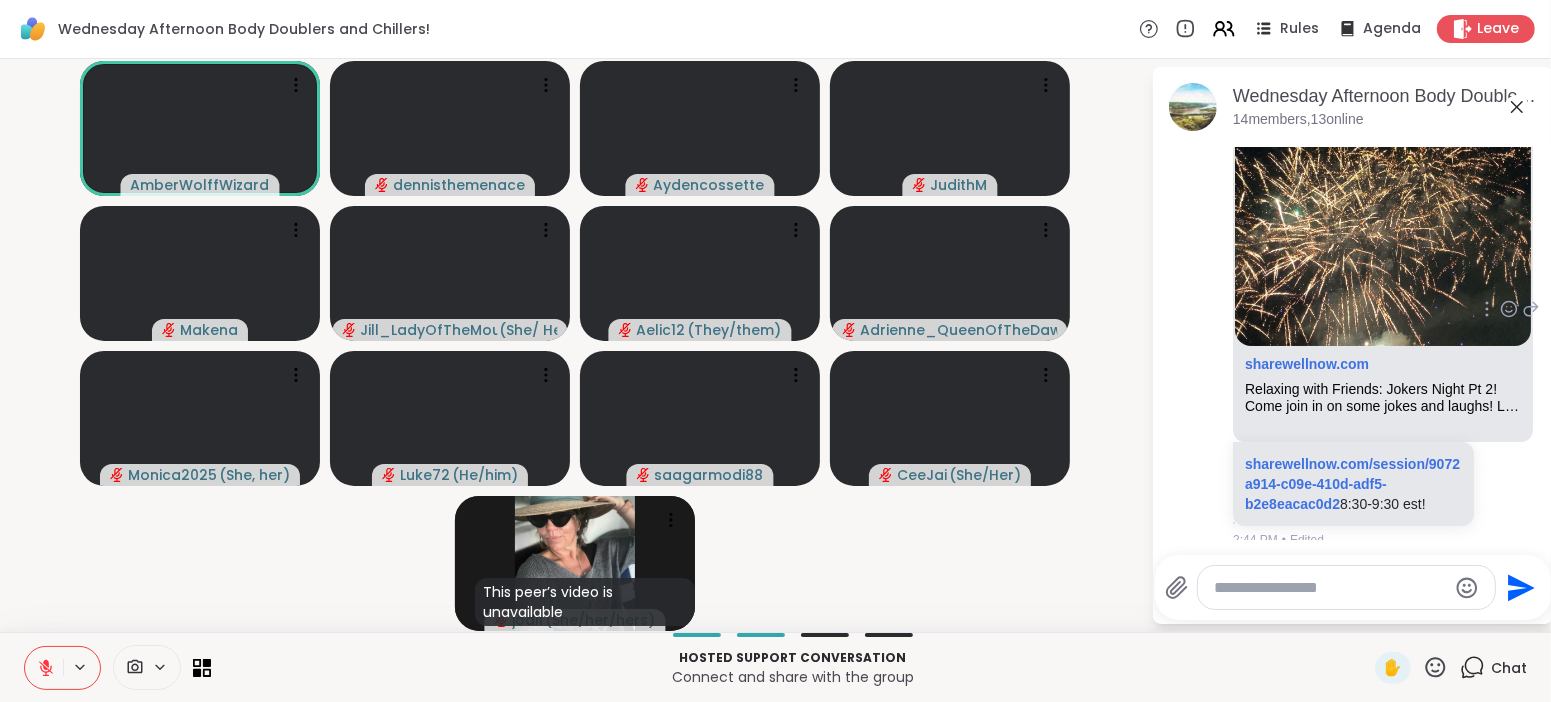 click on "sharewellnow.com/session/9072a914-c09e-410d-adf5-b2e8eacac0d2  8:30-9:30 est!" at bounding box center (1353, 484) 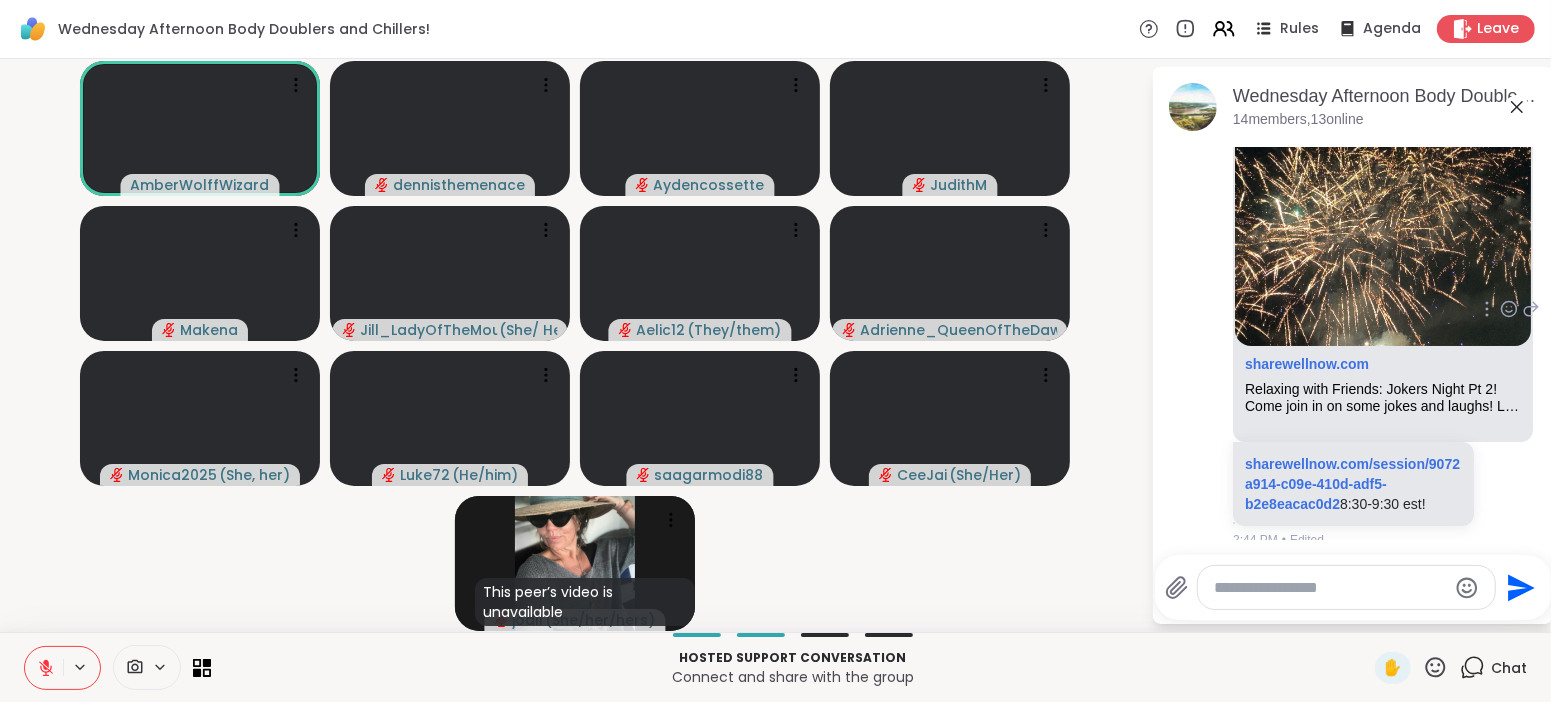 click on "sharewellnow.com/session/9072a914-c09e-410d-adf5-b2e8eacac0d2  8:30-9:30 est!" at bounding box center [1353, 484] 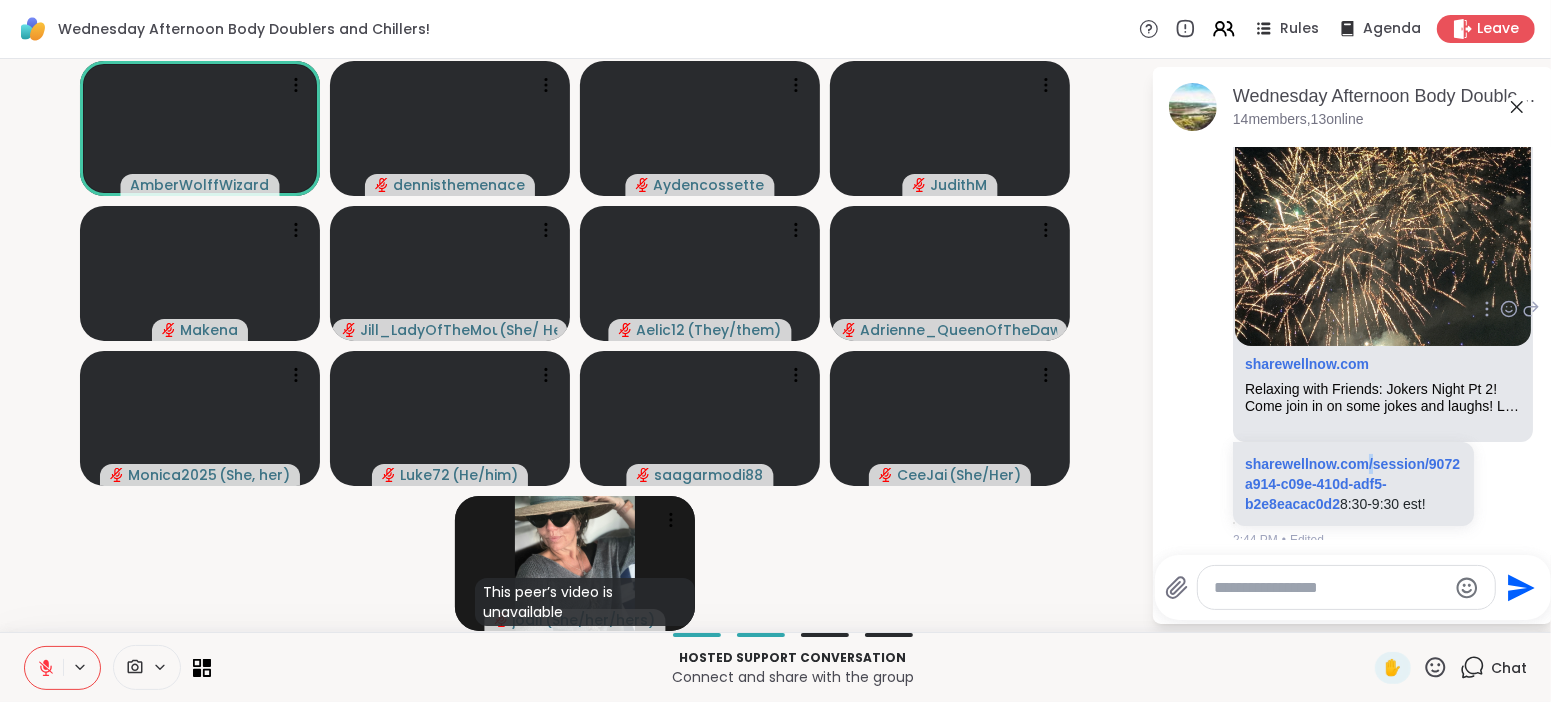 click on "sharewellnow.com/session/9072a914-c09e-410d-adf5-b2e8eacac0d2  8:30-9:30 est!" at bounding box center (1353, 484) 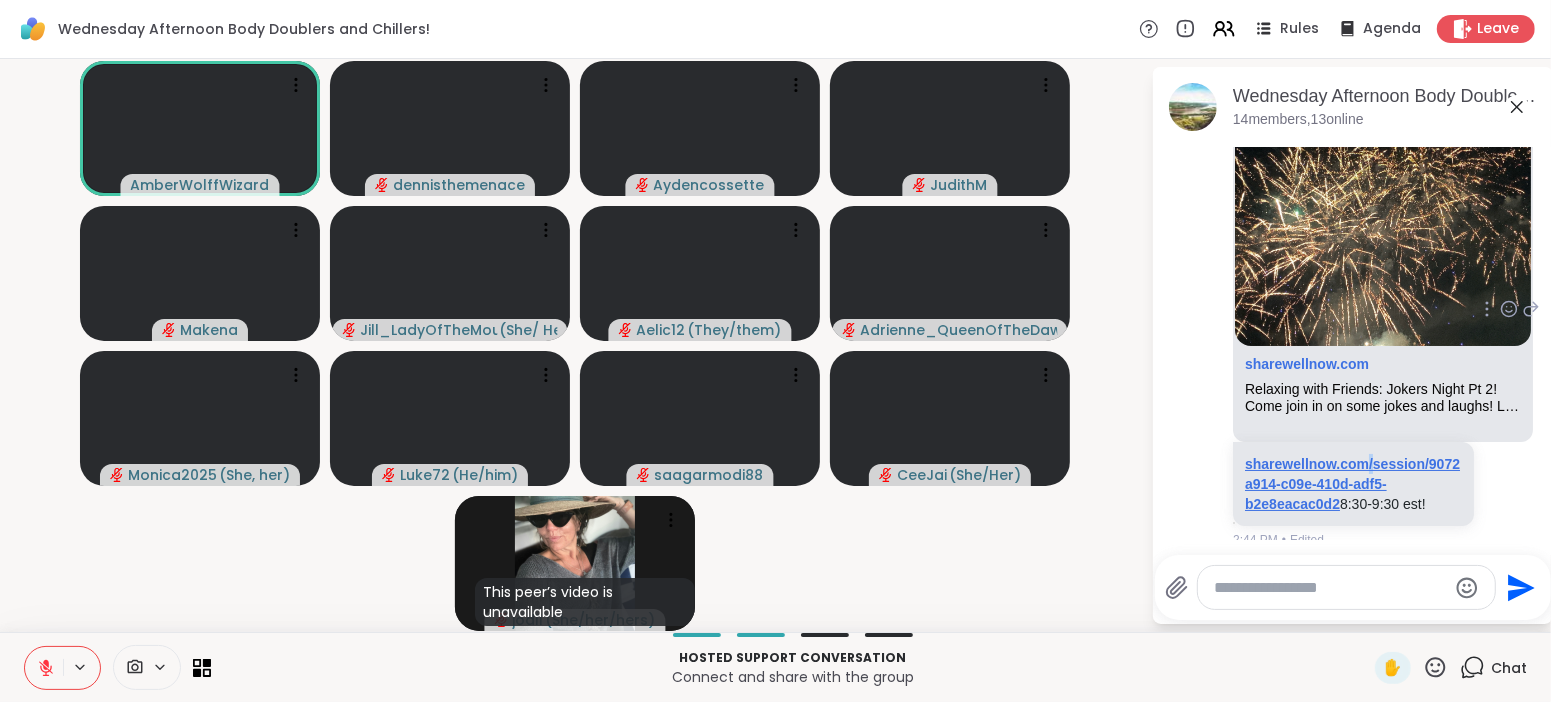 click on "sharewellnow.com/session/9072a914-c09e-410d-adf5-b2e8eacac0d2" at bounding box center [1352, 484] 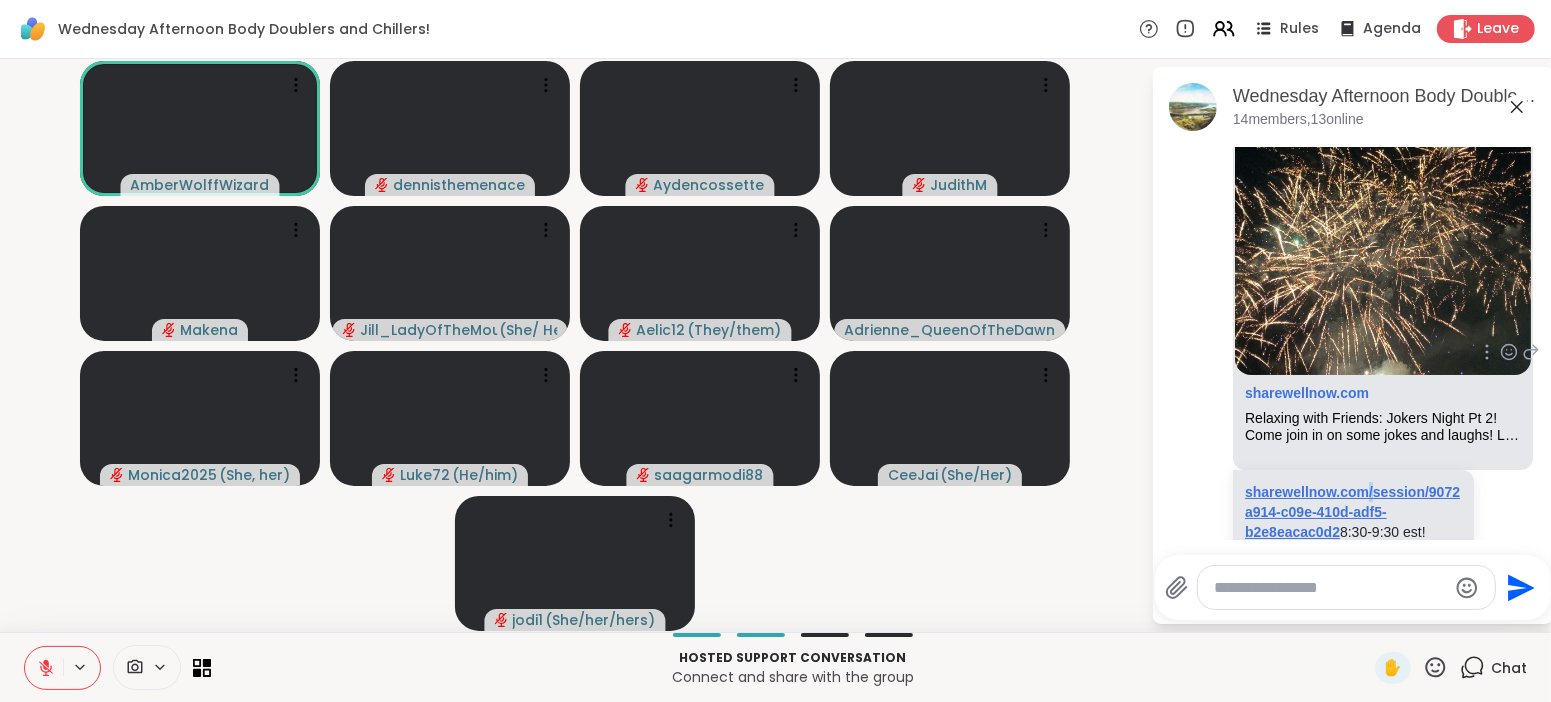 scroll, scrollTop: 4553, scrollLeft: 0, axis: vertical 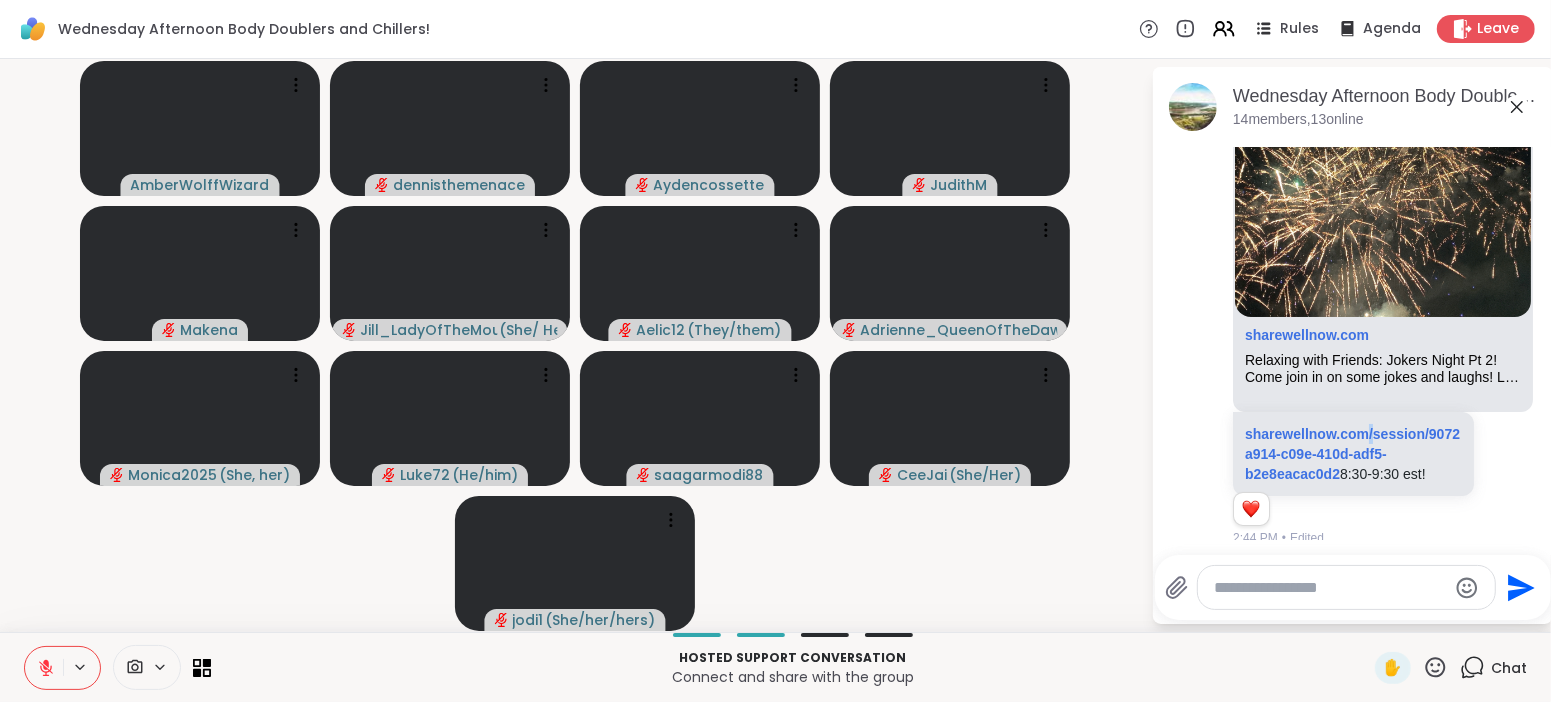 click 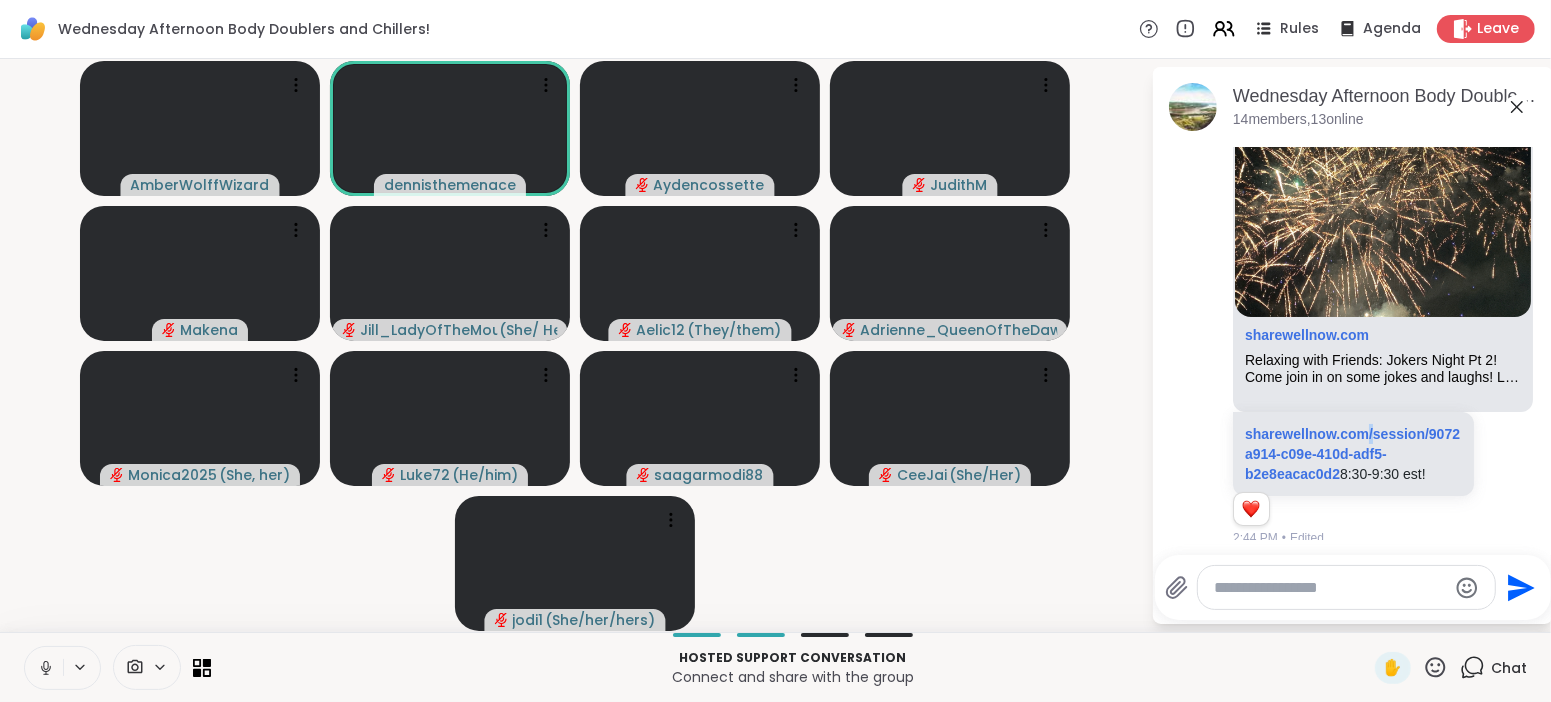 click 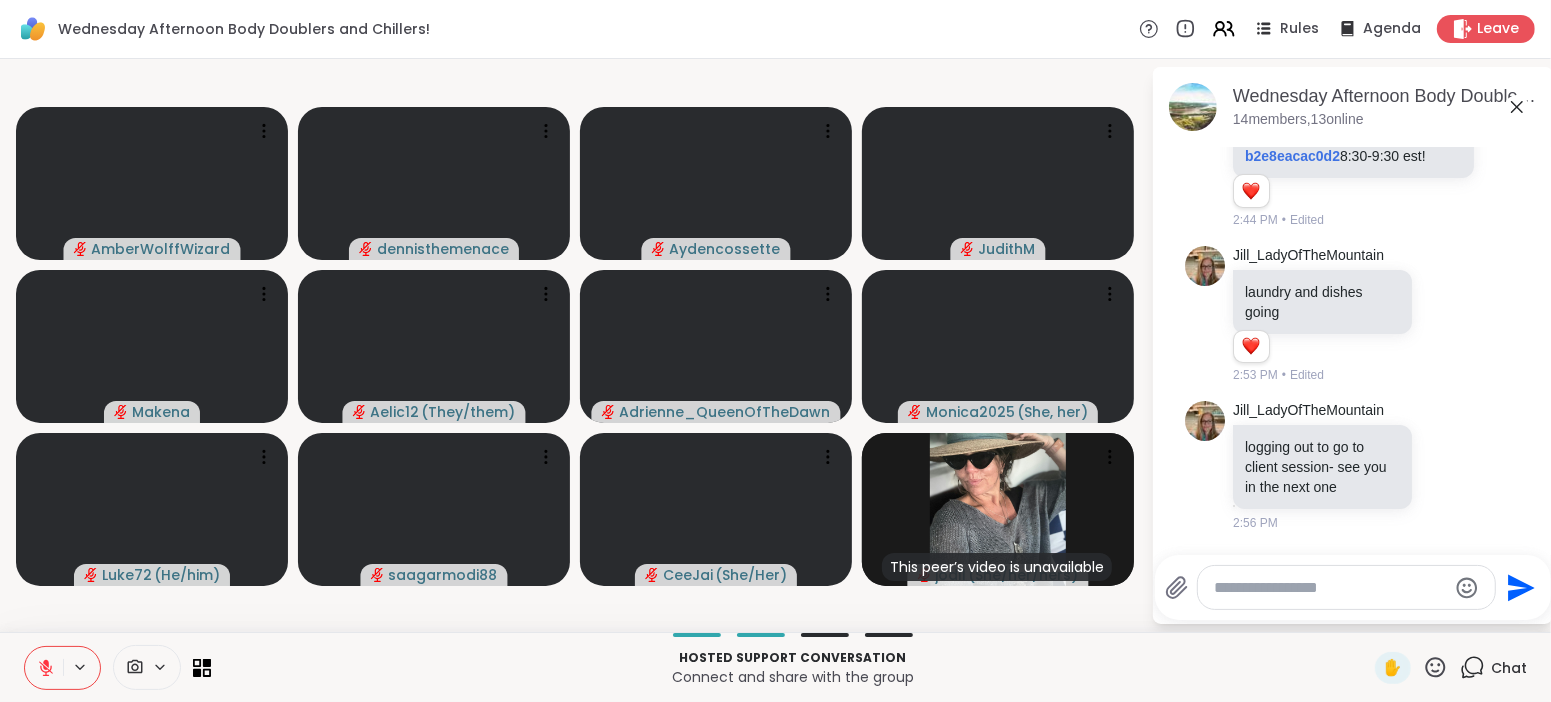 scroll, scrollTop: 4797, scrollLeft: 0, axis: vertical 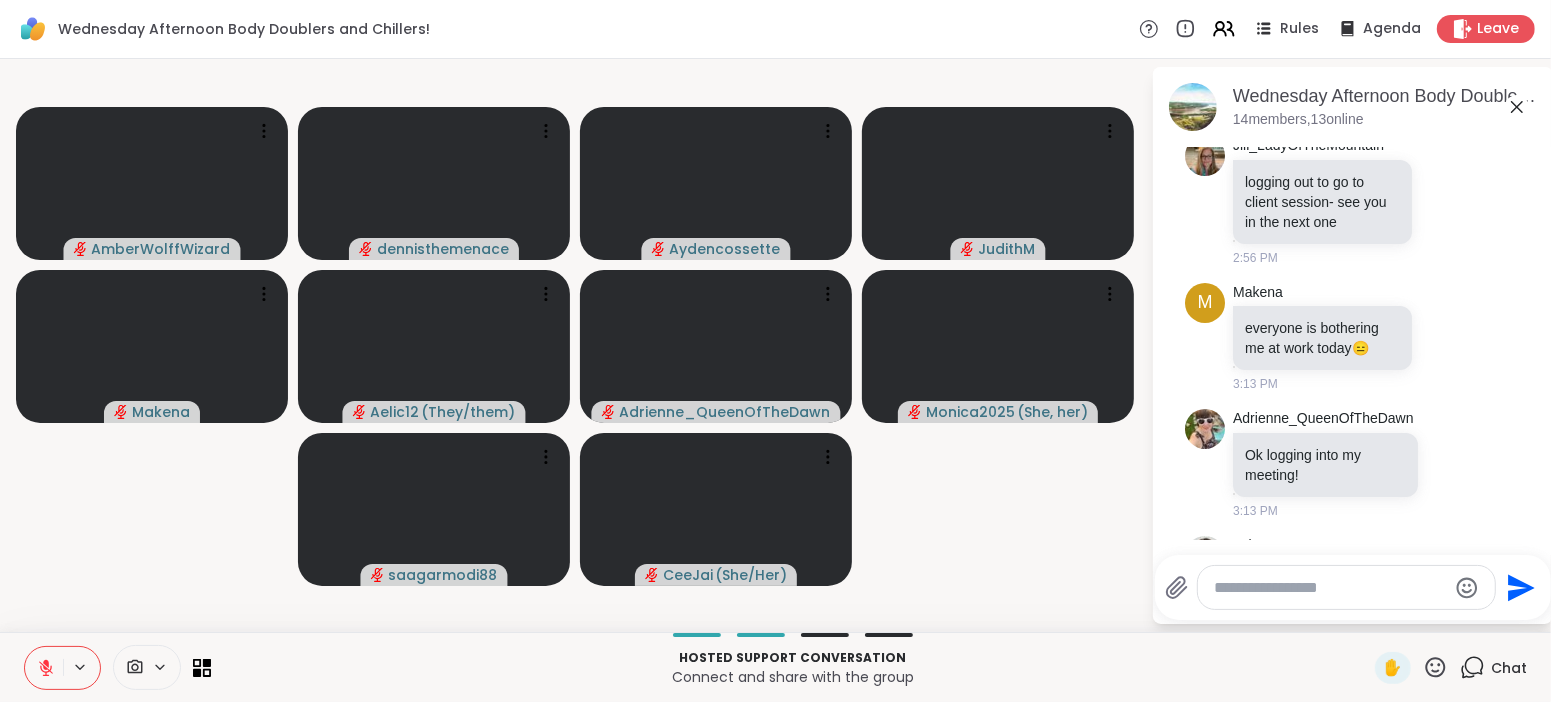 type 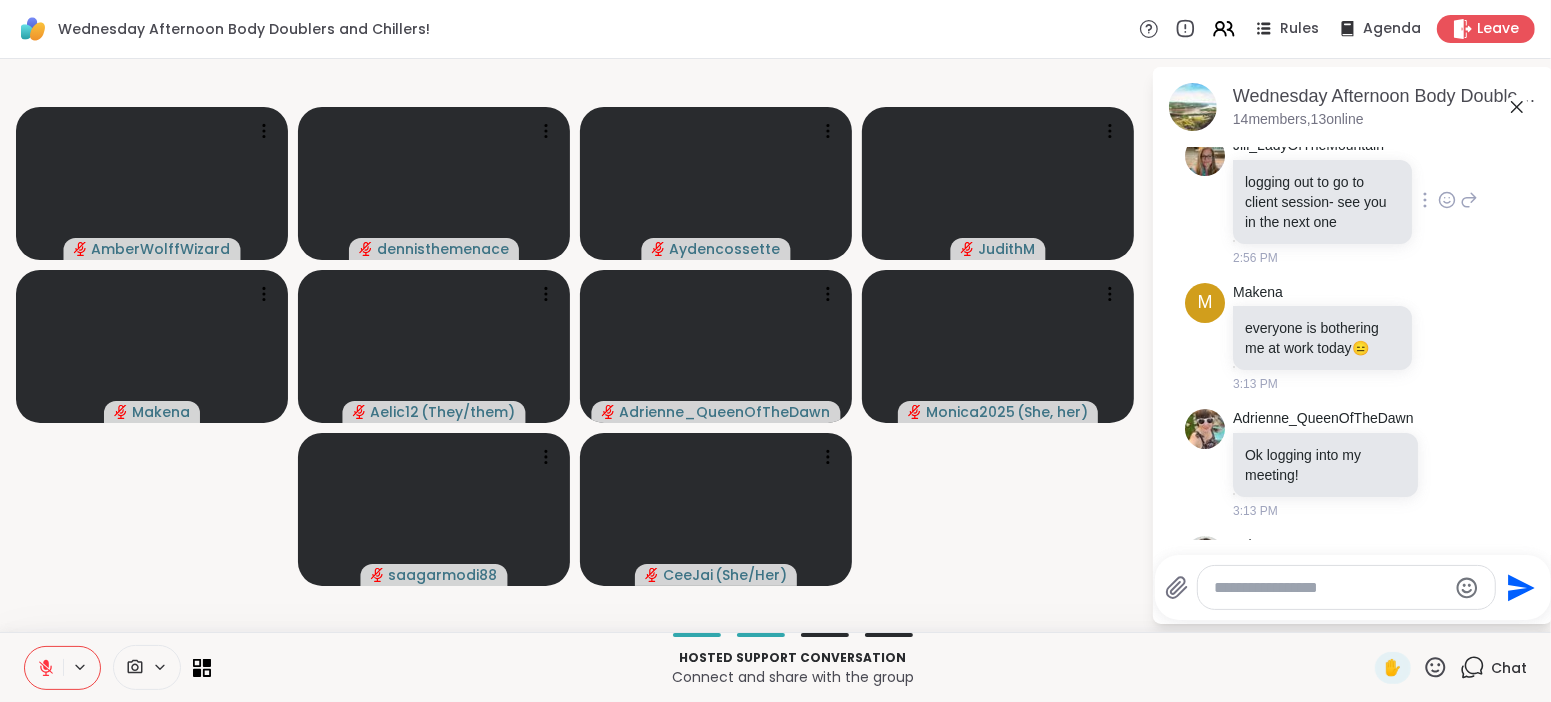 click on "[FIRST]_[LAST] logging out to go to client session- see you in the next one [TIME]" at bounding box center [1353, 201] 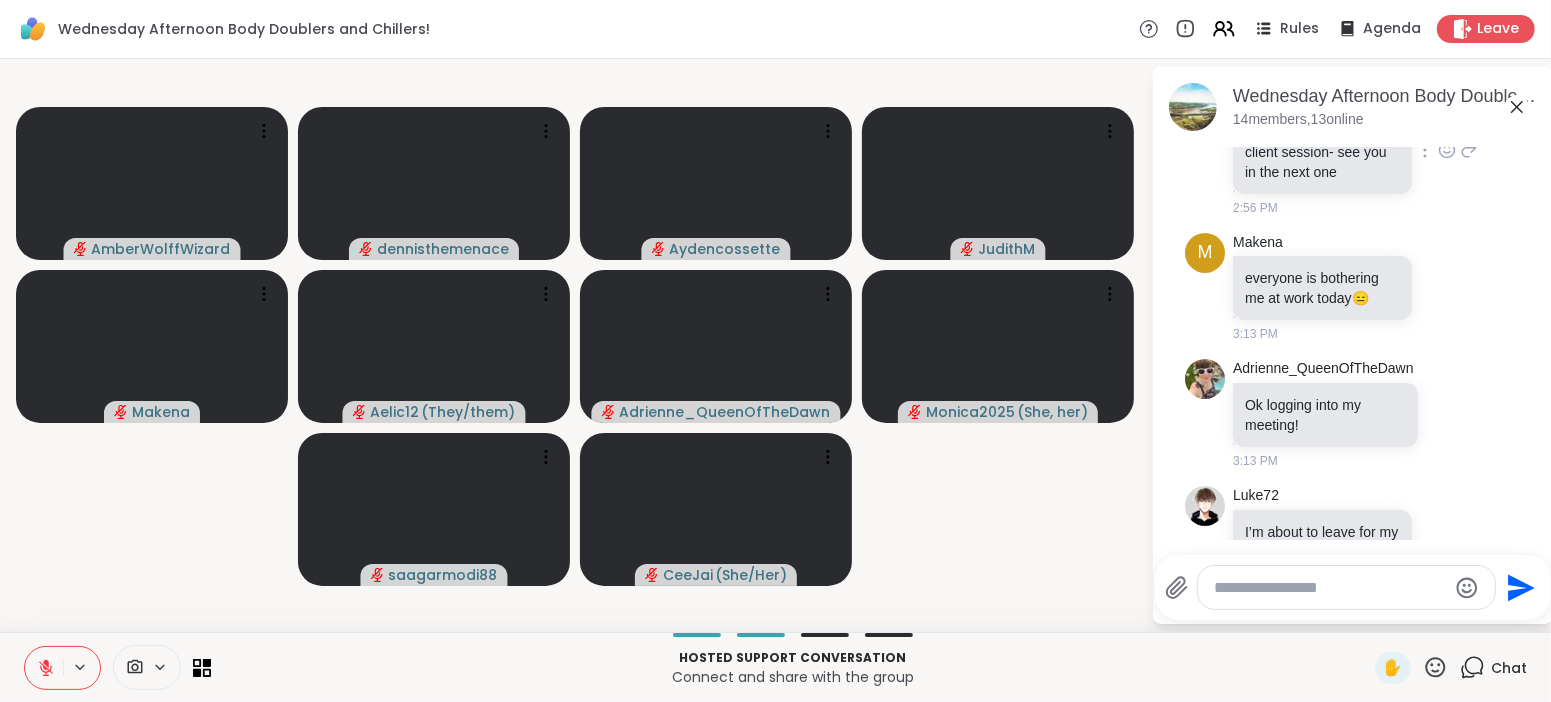 scroll, scrollTop: 5177, scrollLeft: 0, axis: vertical 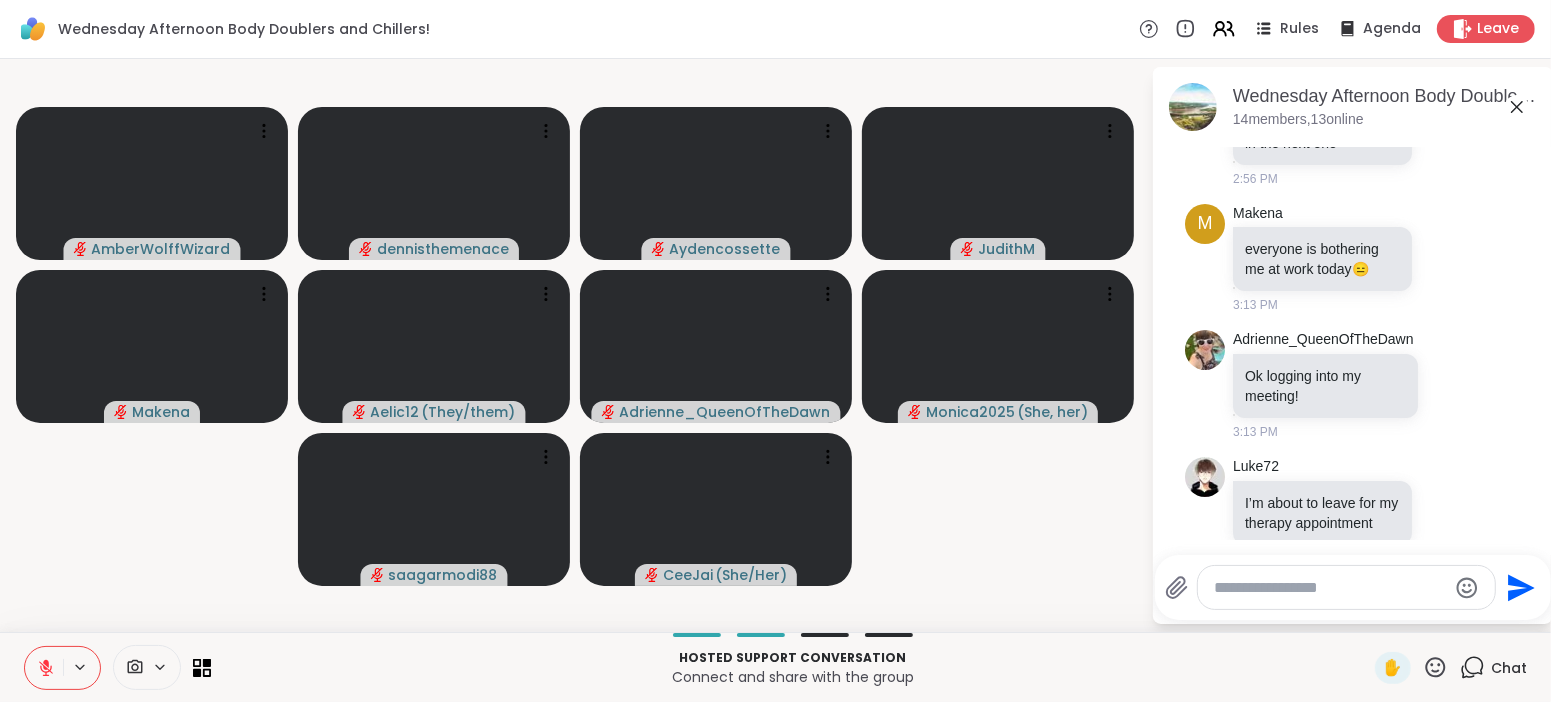 click on "[USERNAME] [USERNAME] [USERNAME] [USERNAME] [USERNAME] ( [PRONOUNS] ) [USERNAME] [USERNAME] ( [PRONOUNS] ) [USERNAME] [USERNAME] ( [PRONOUNS] )" at bounding box center (575, 345) 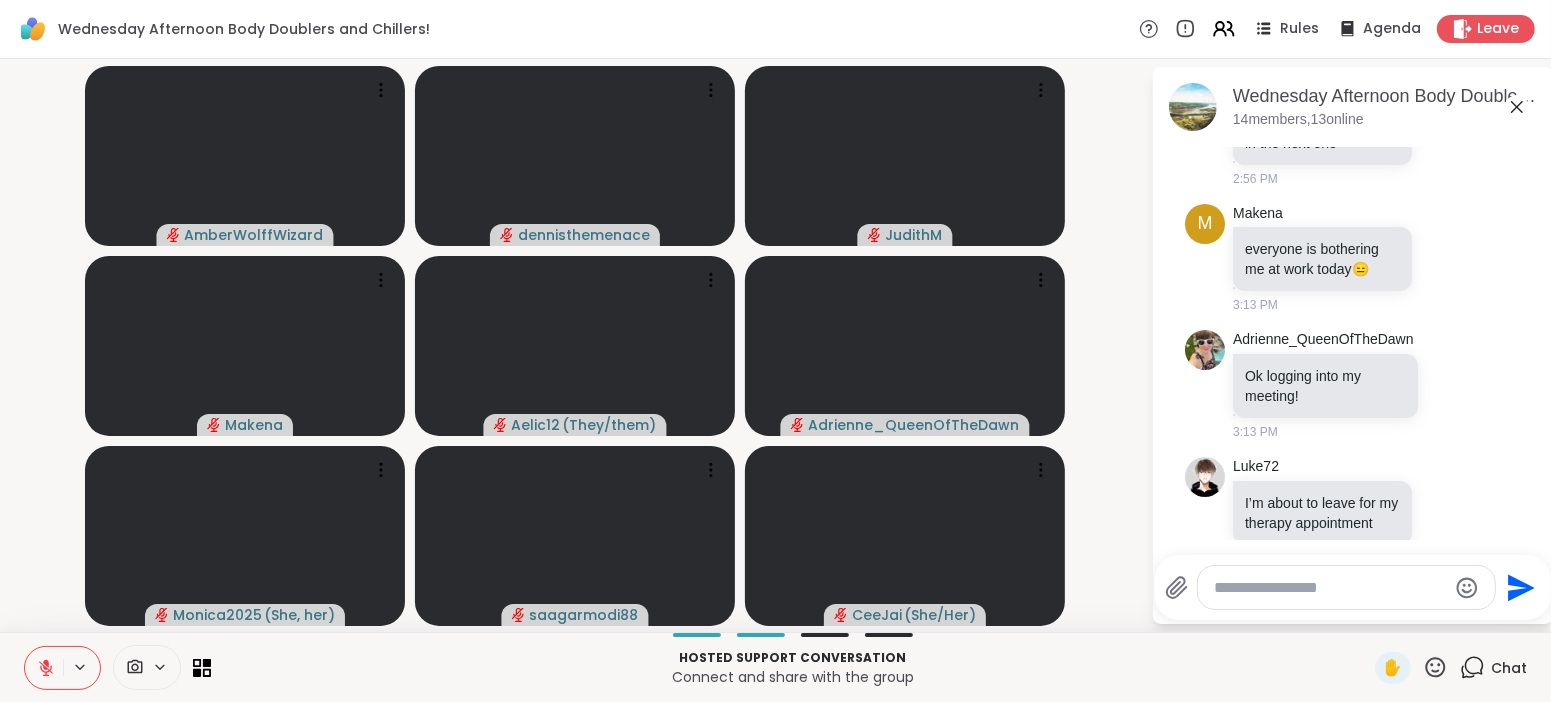 click on "[USERNAME] [USERNAME] [USERNAME] [USERNAME] [USERNAME] ( [PRONOUNS] ) [USERNAME] [USERNAME] ( [PRONOUNS] ) [USERNAME] [USERNAME] ( [PRONOUNS] )" at bounding box center (575, 345) 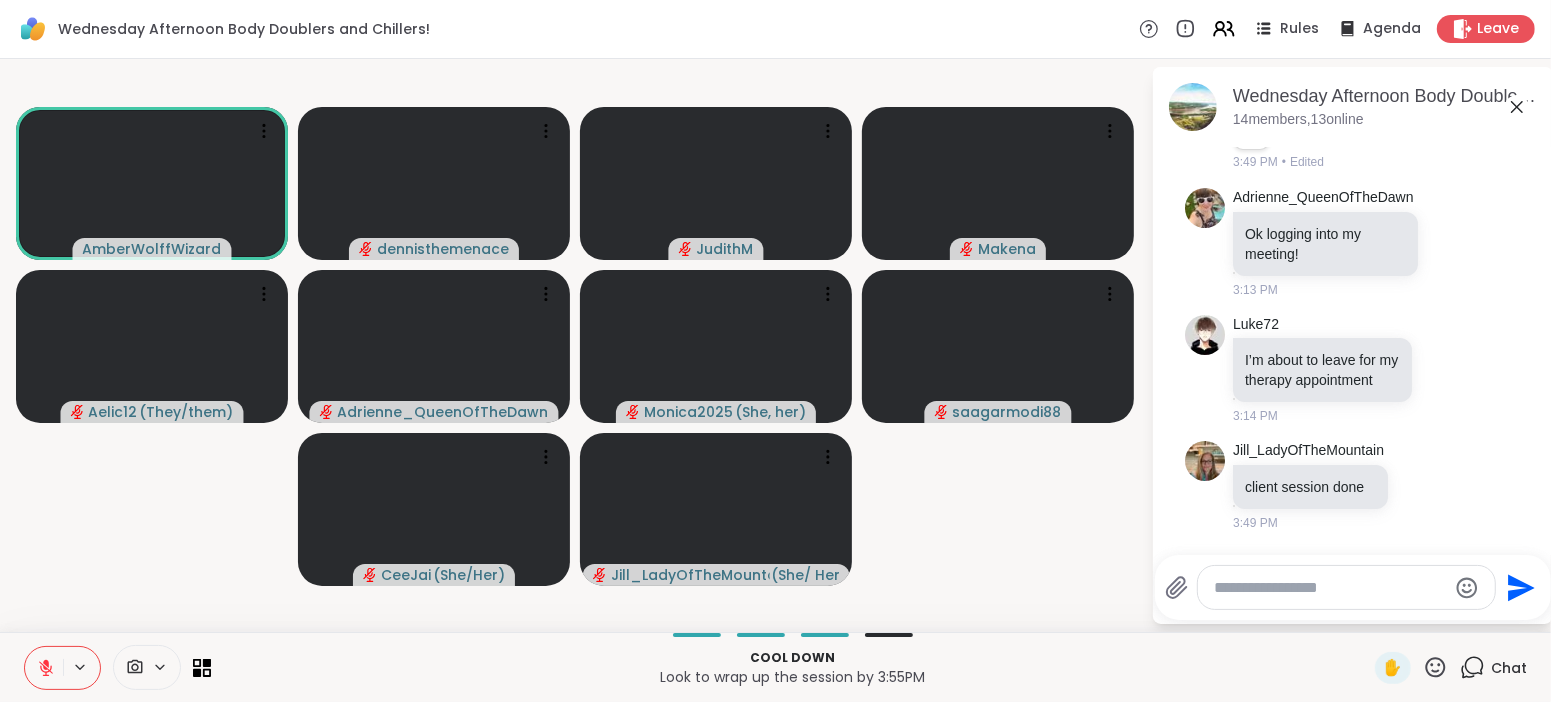 scroll, scrollTop: 5313, scrollLeft: 0, axis: vertical 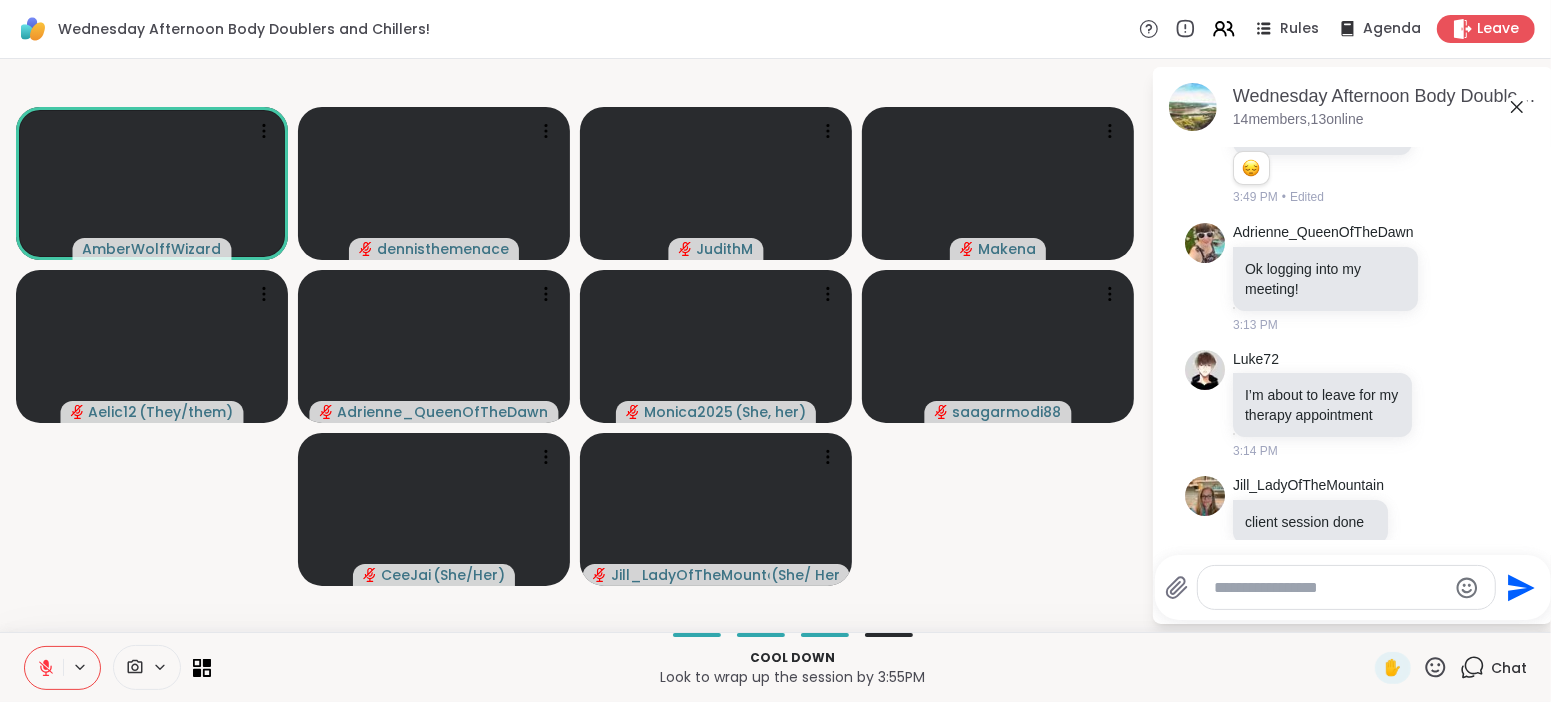 click 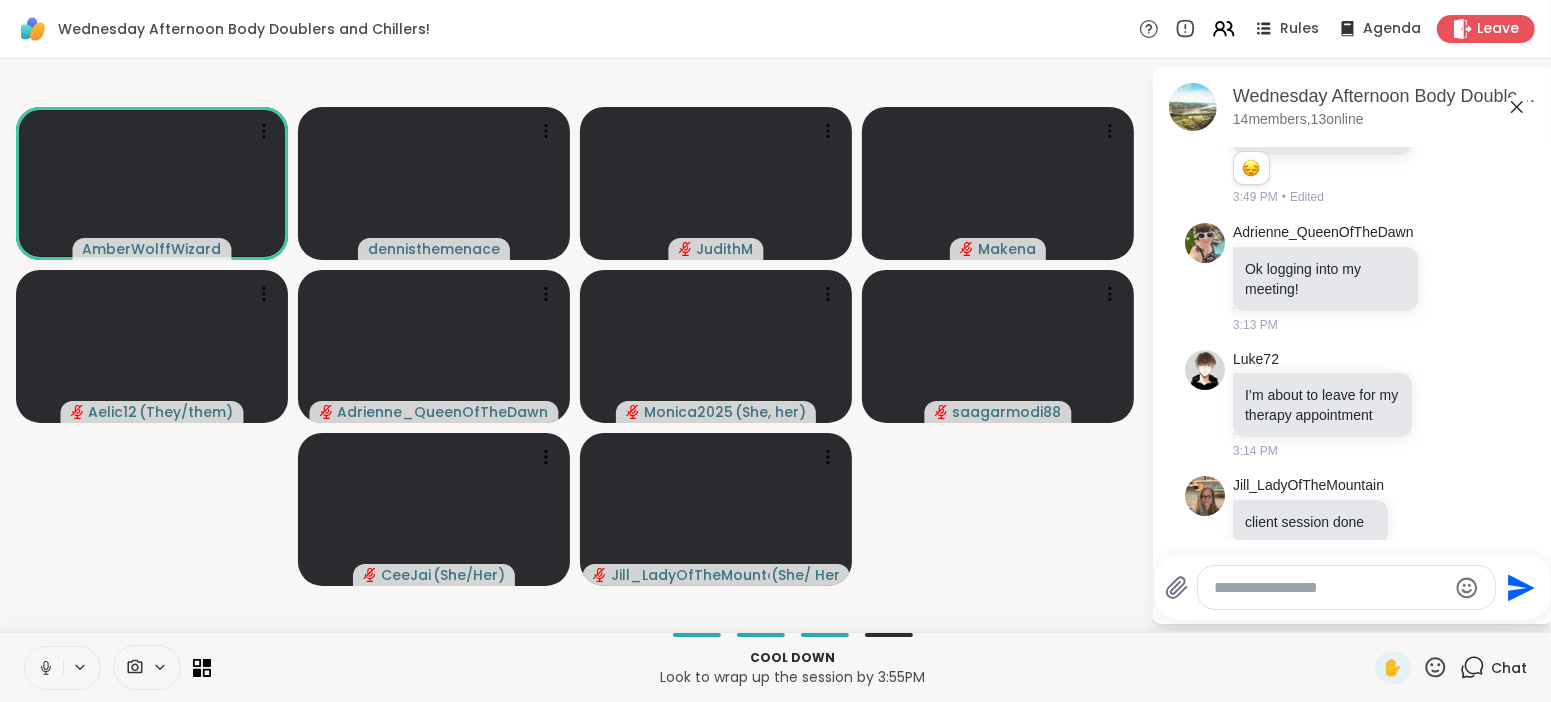 click at bounding box center (1330, 588) 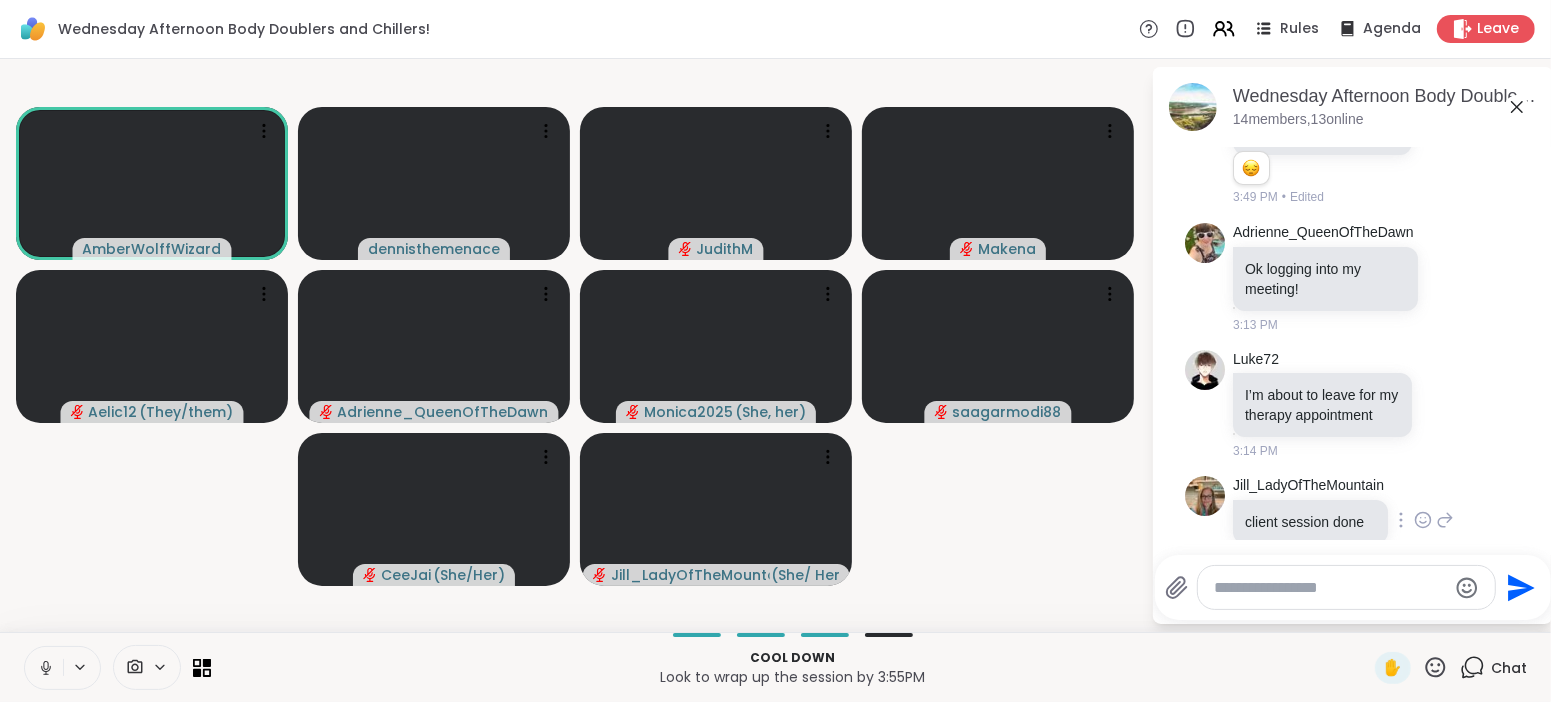 click on "[FIRST]_[LAST] client session done [TIME]" at bounding box center [1353, 521] 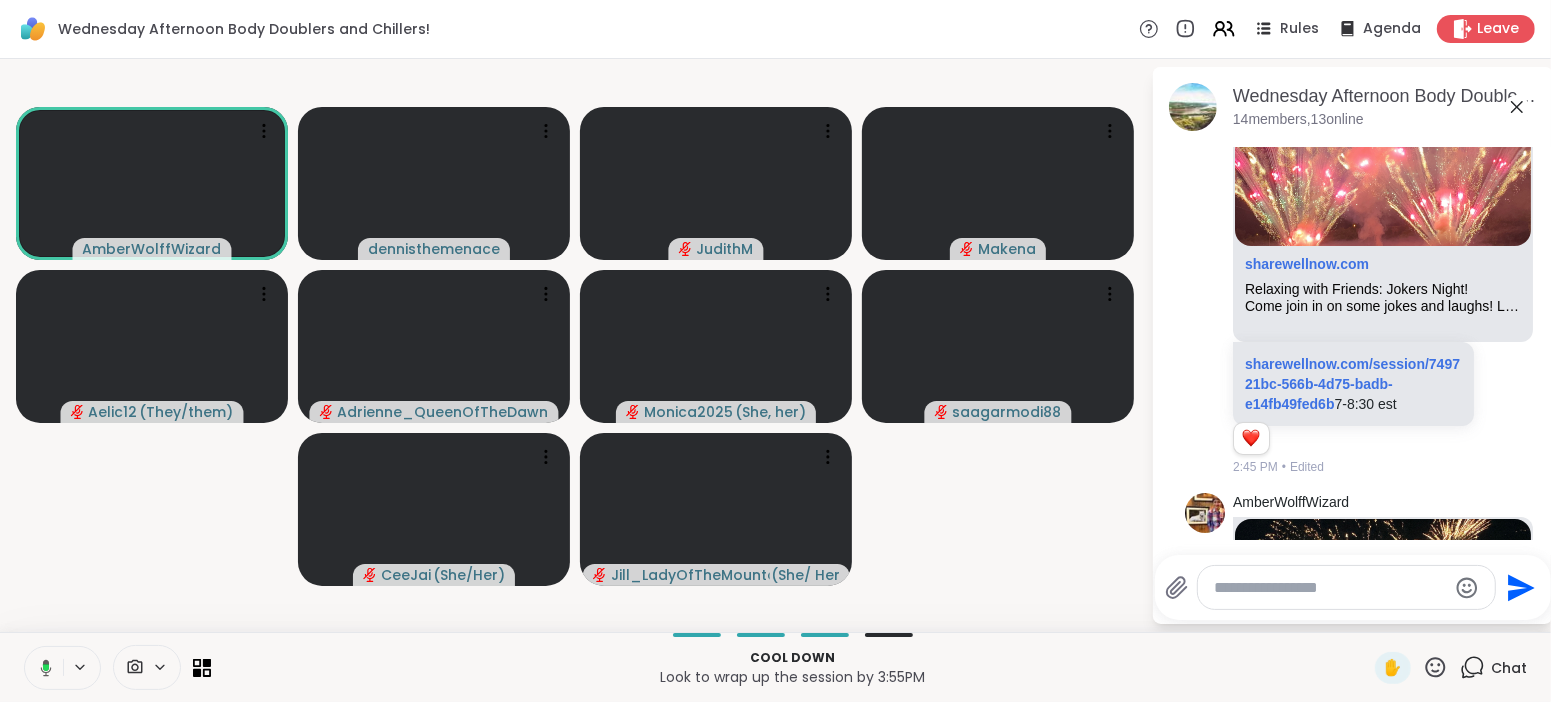 scroll, scrollTop: 4014, scrollLeft: 0, axis: vertical 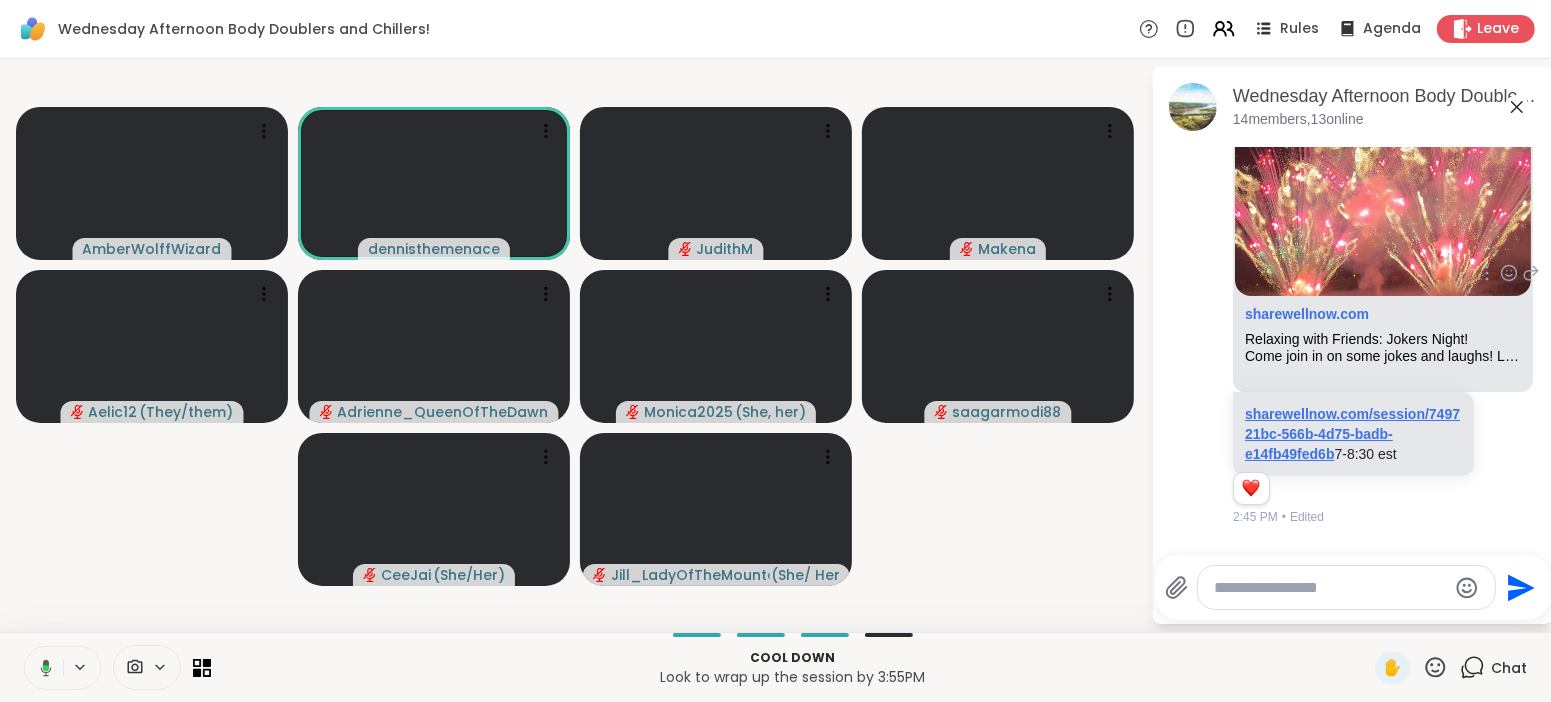 click on "sharewellnow.com/session/749721bc-566b-4d75-badb-e14fb49fed6b" at bounding box center (1352, 434) 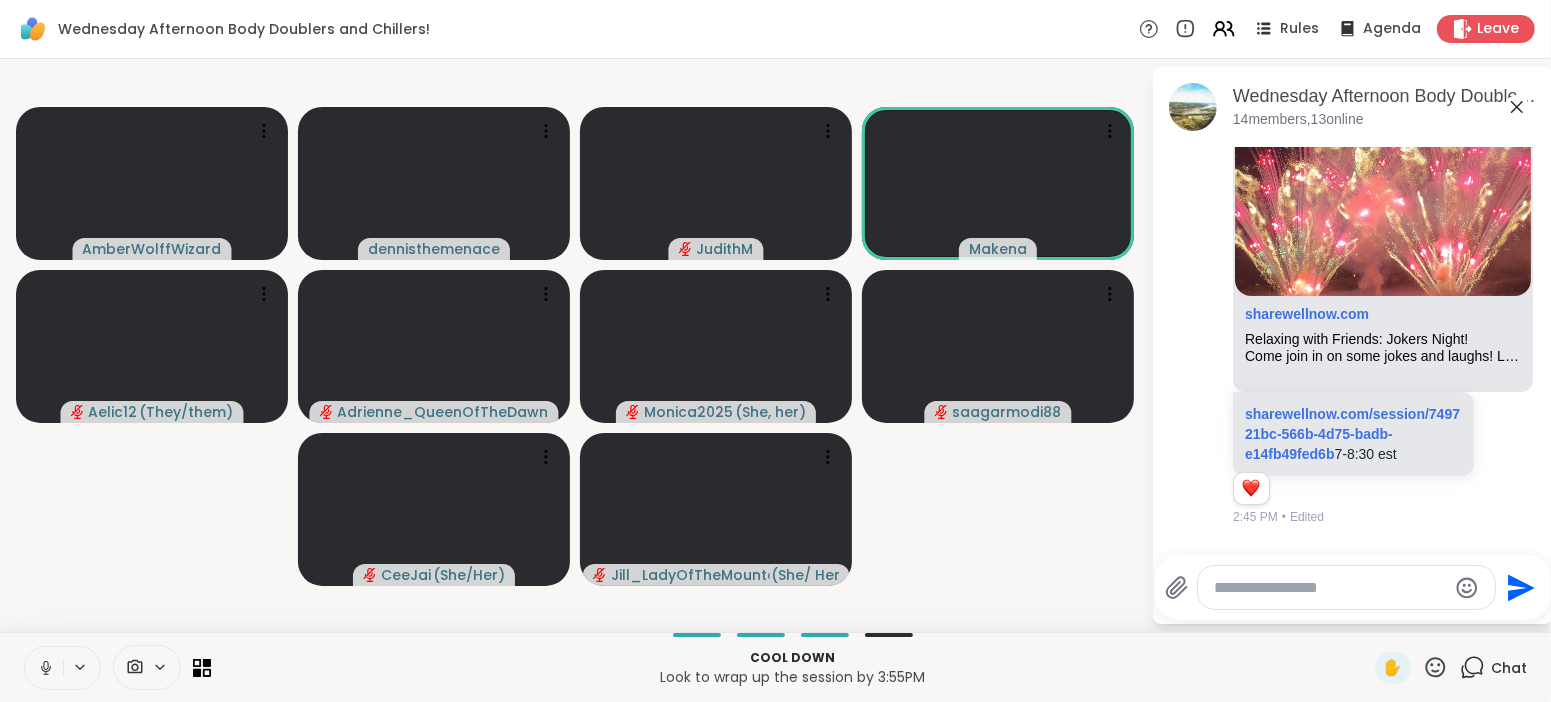 click 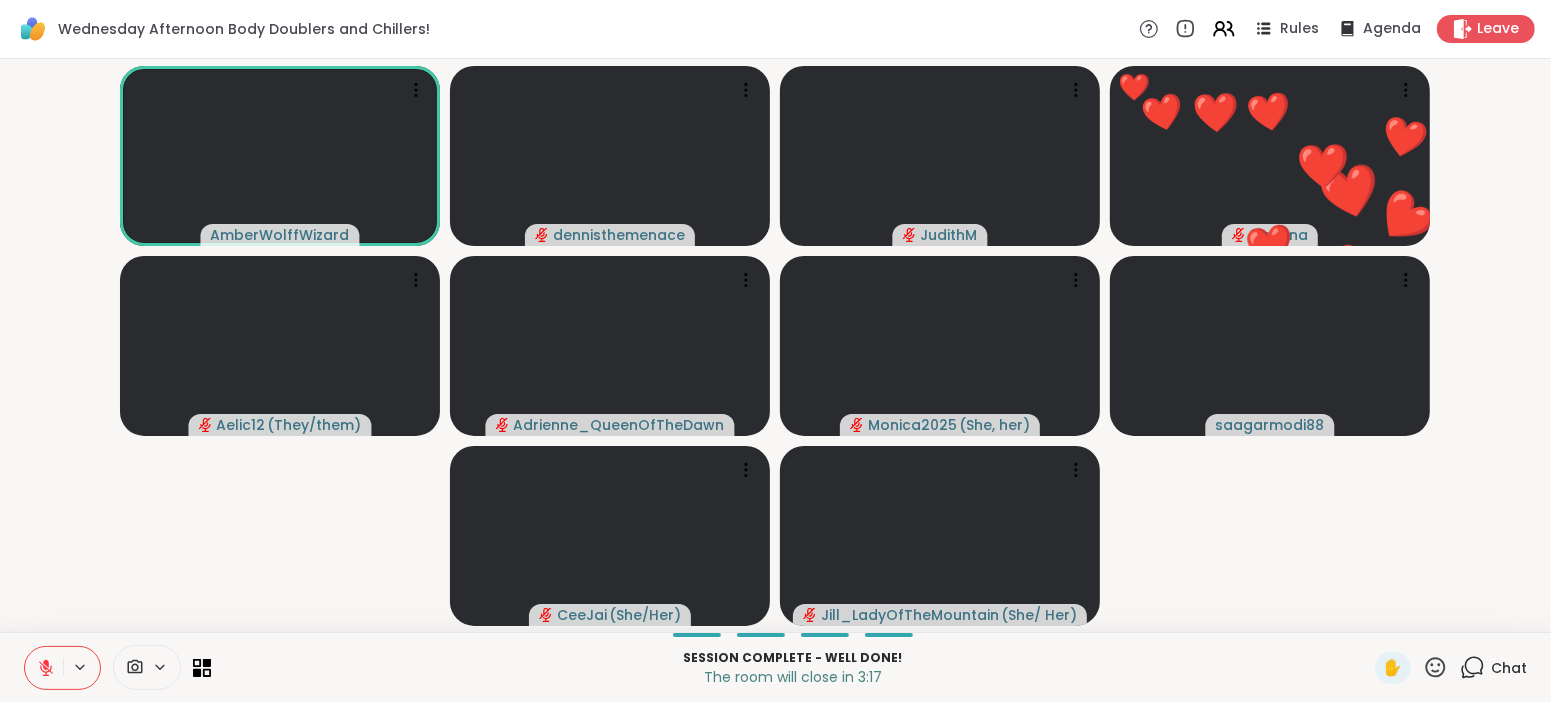 click 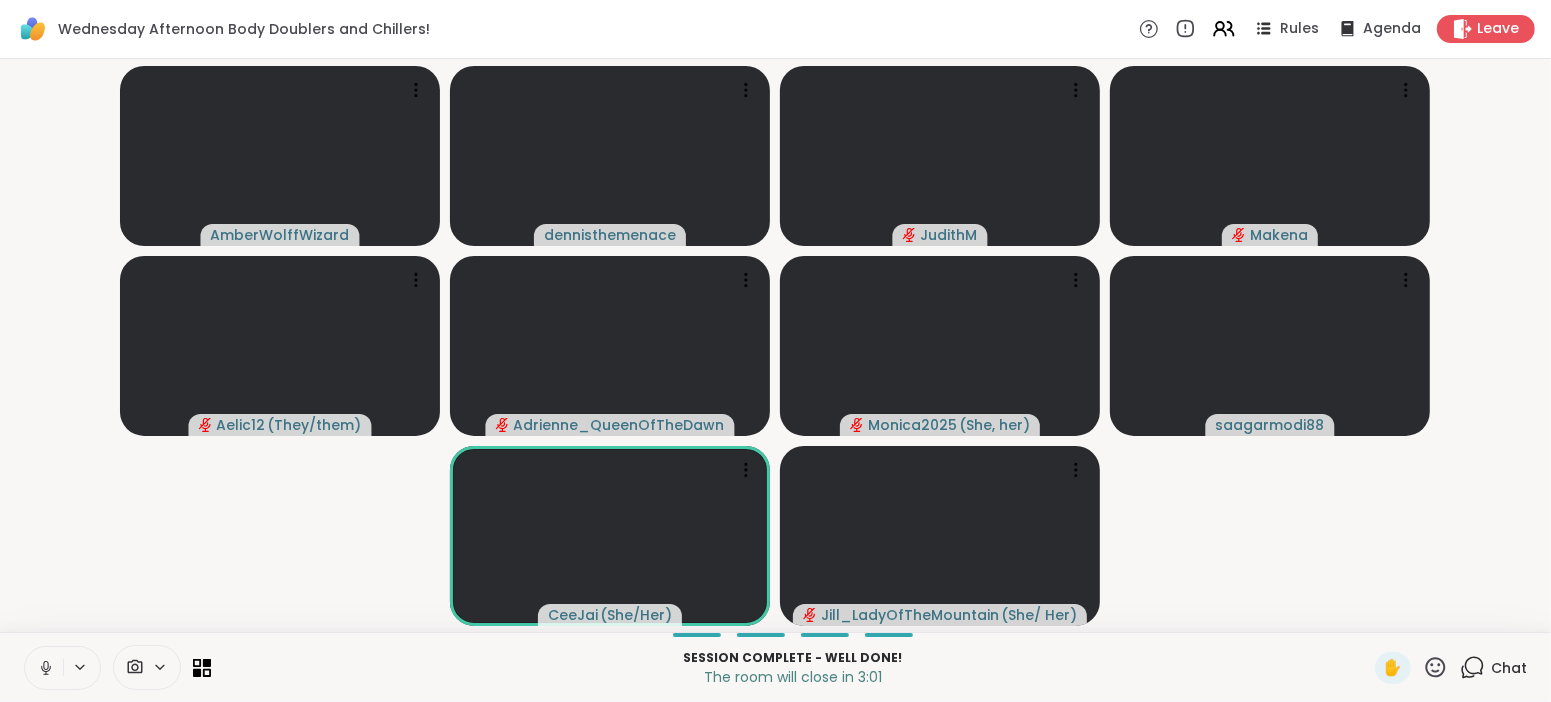 click 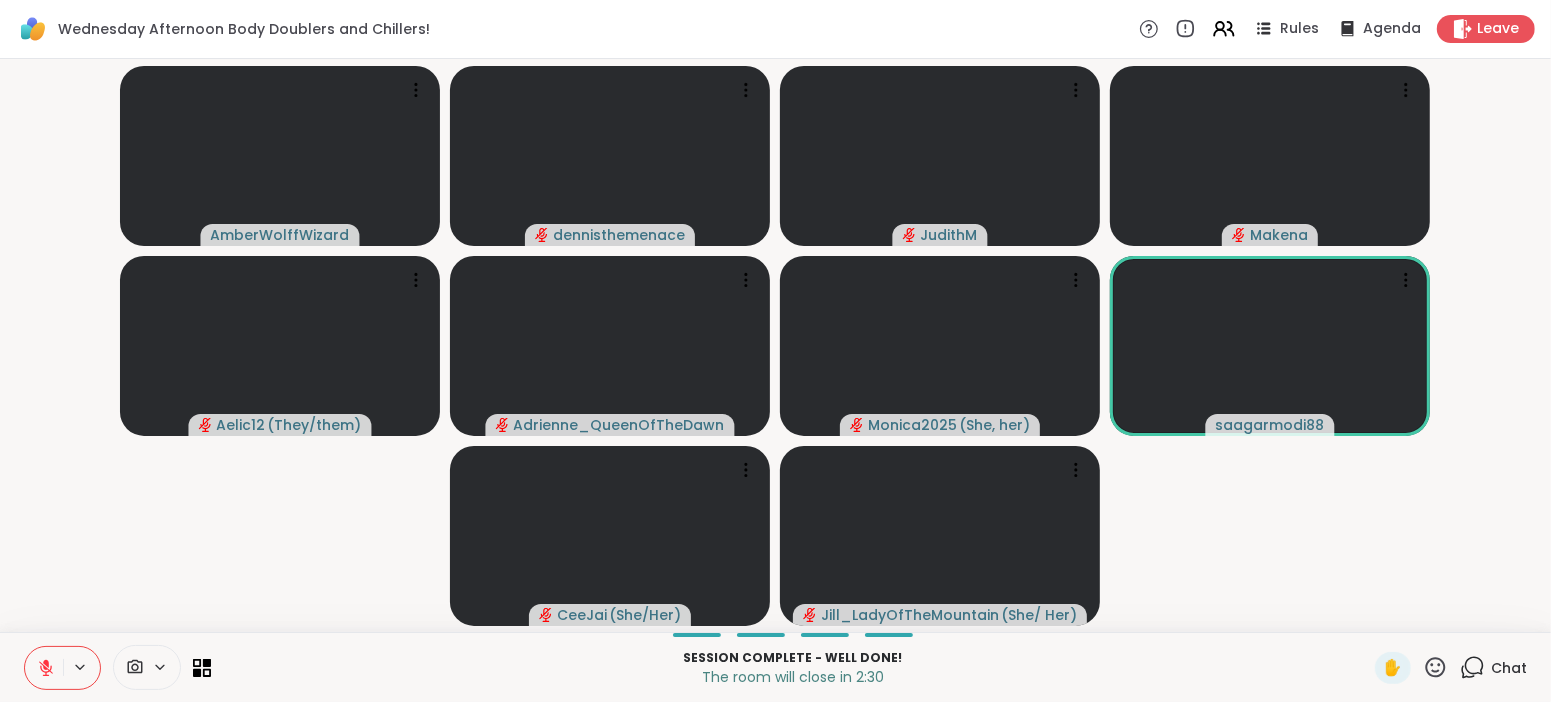 click 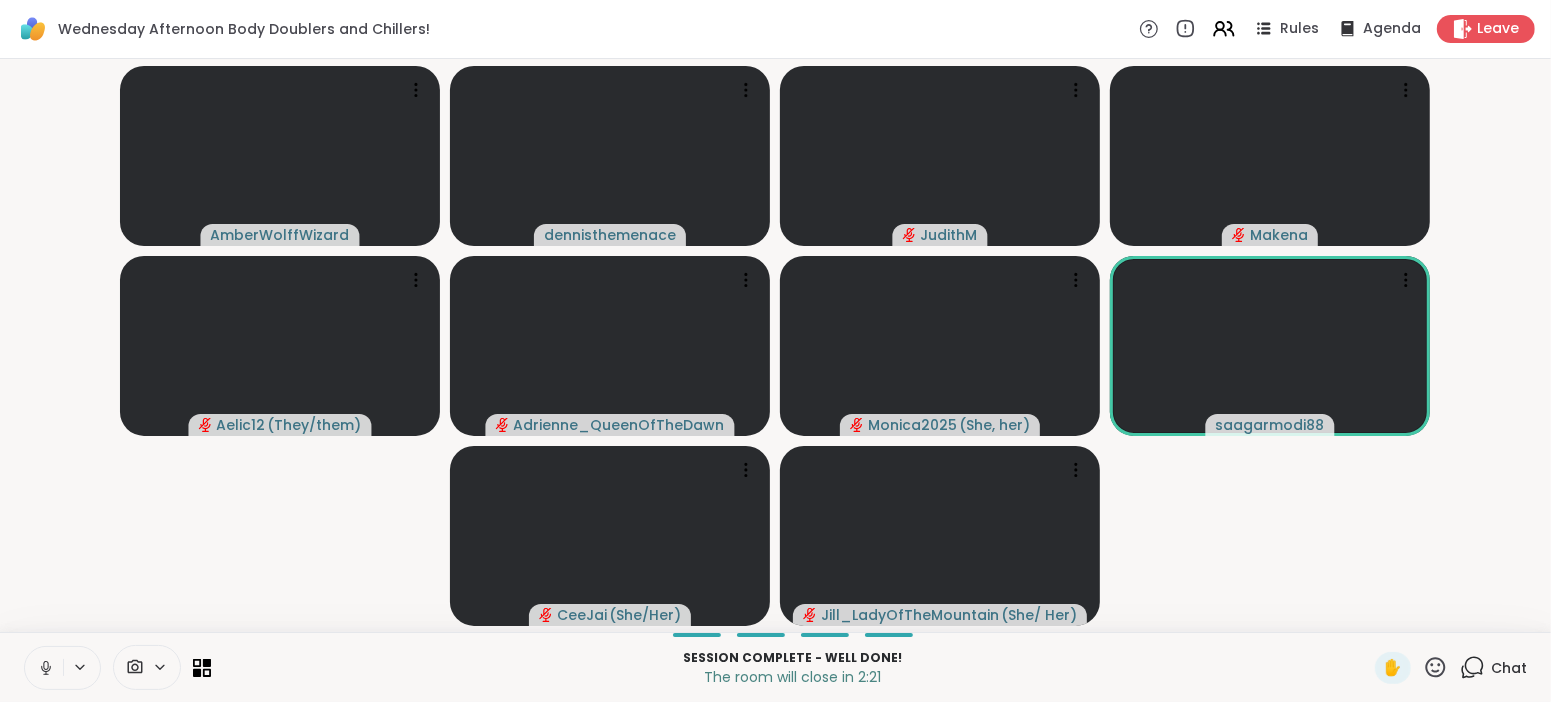 click 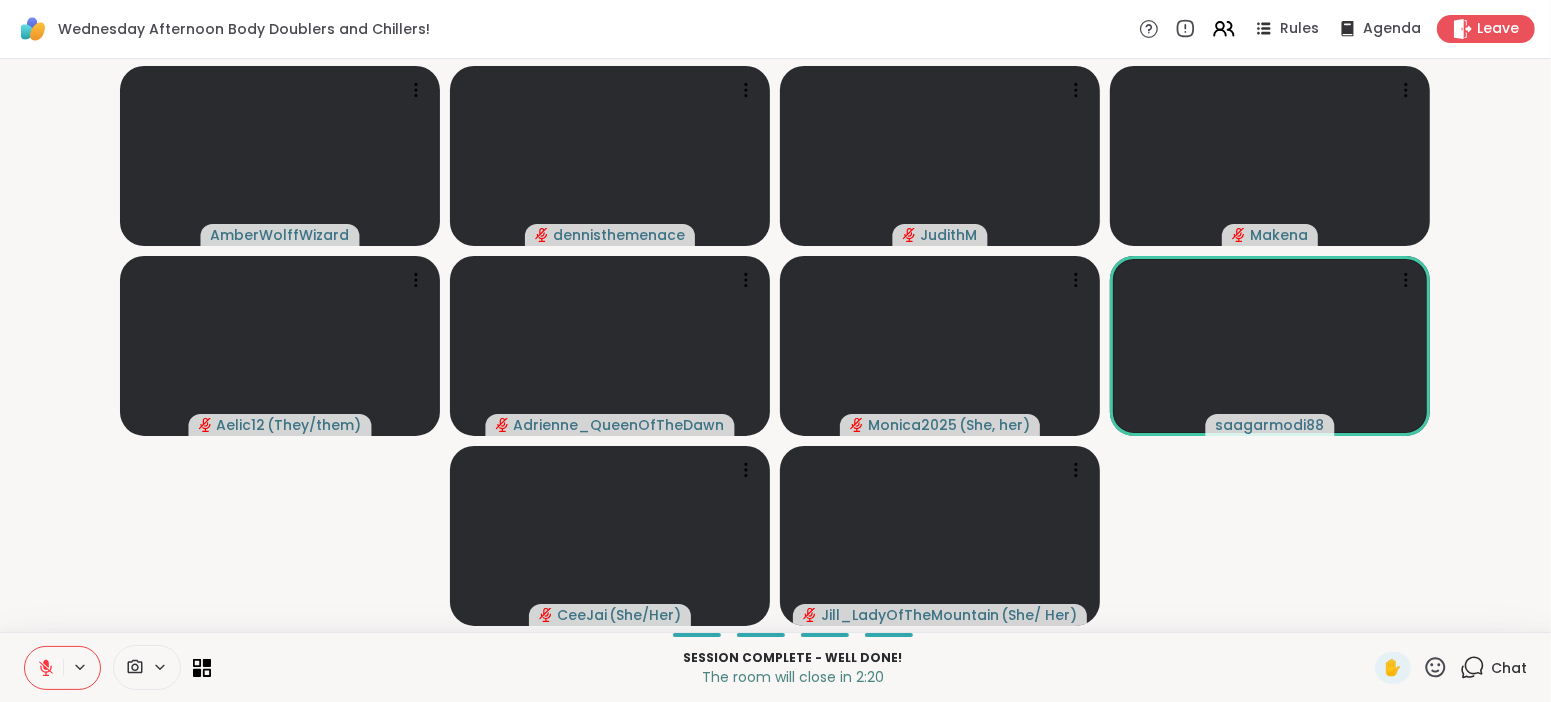click 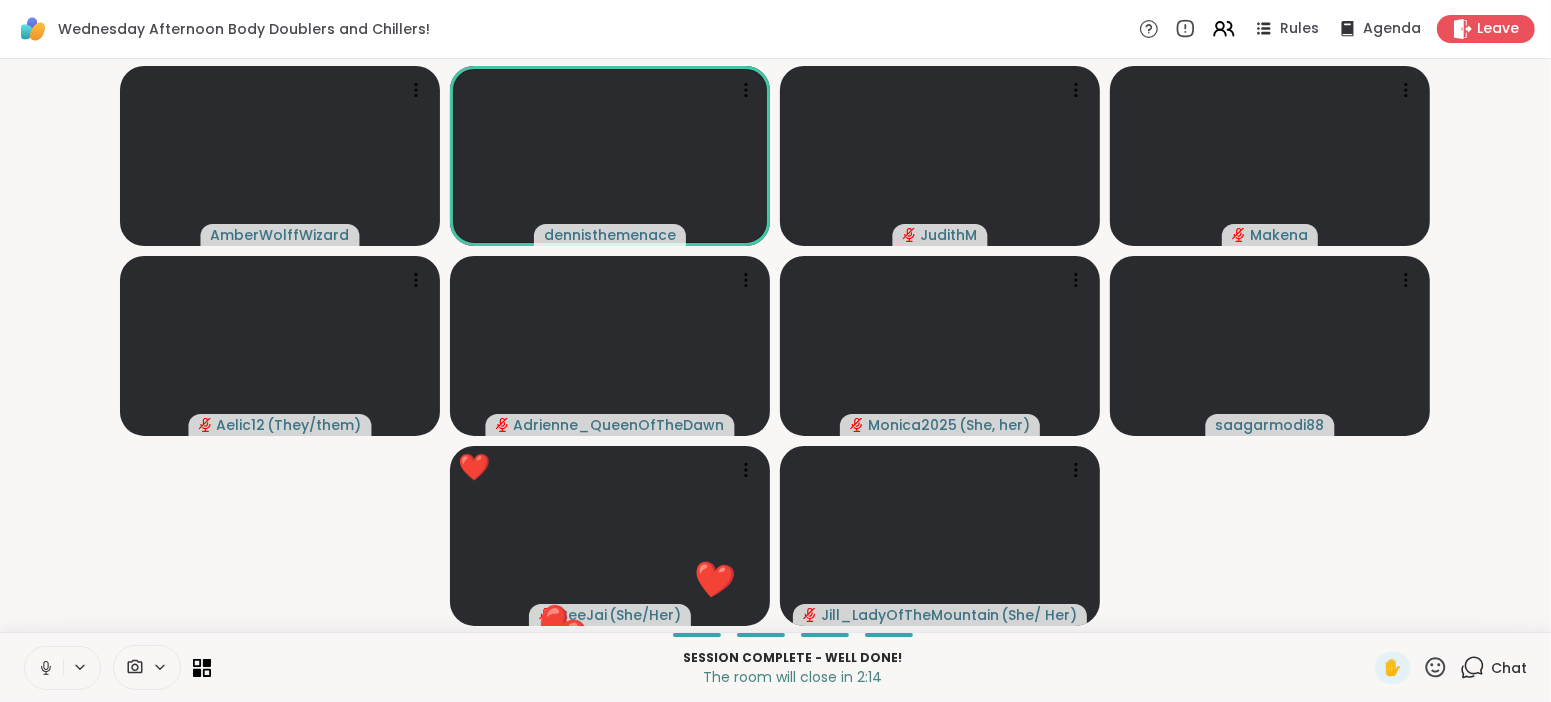 click 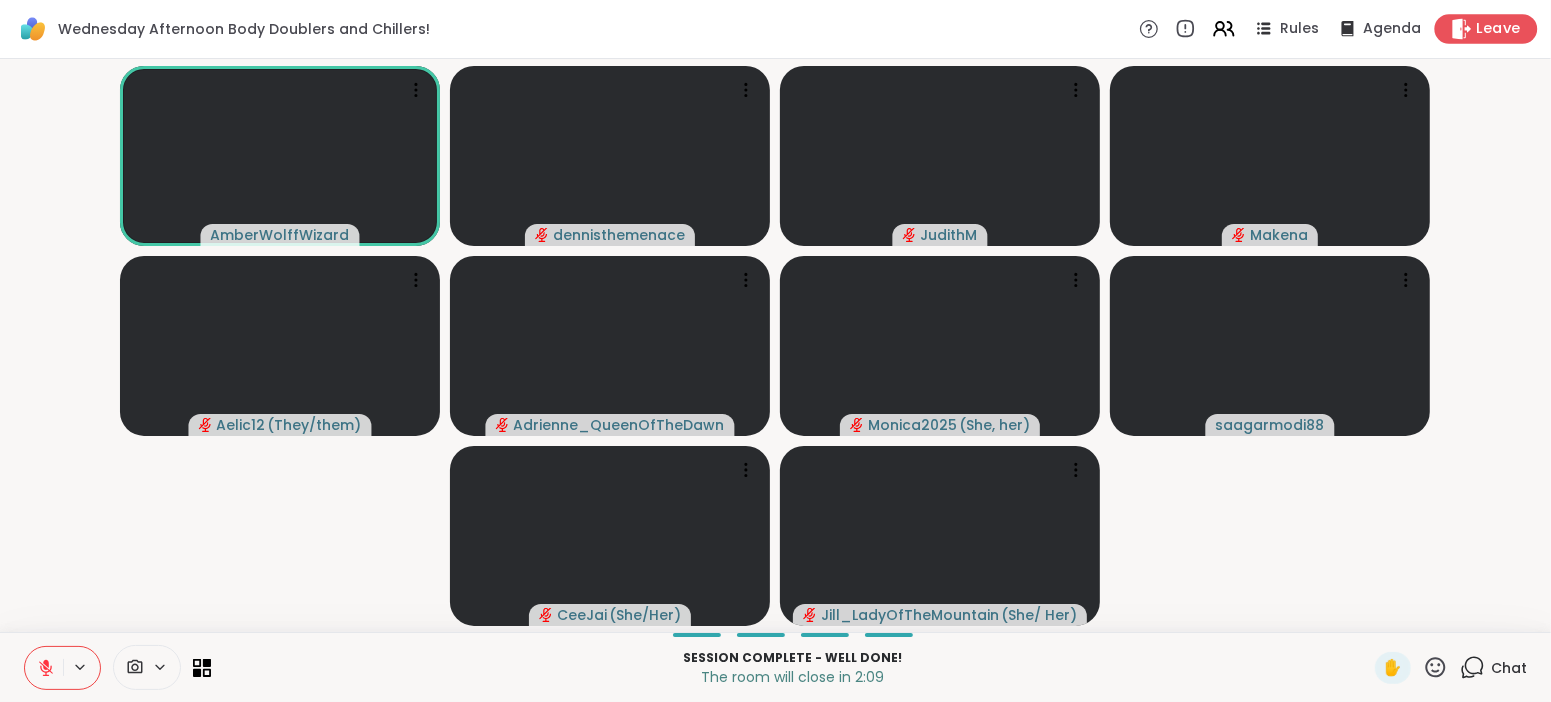click on "Leave" at bounding box center (1499, 29) 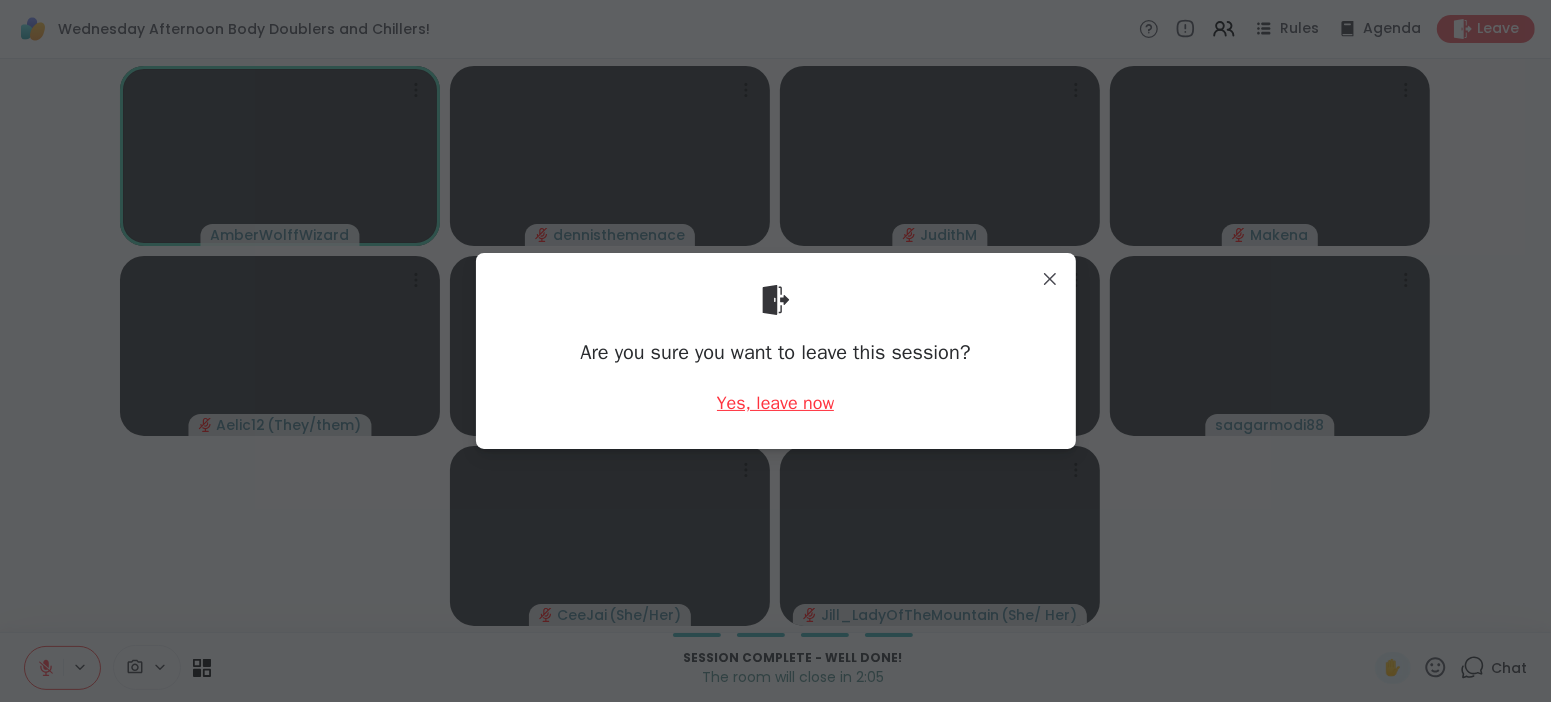 click on "Yes, leave now" at bounding box center (776, 403) 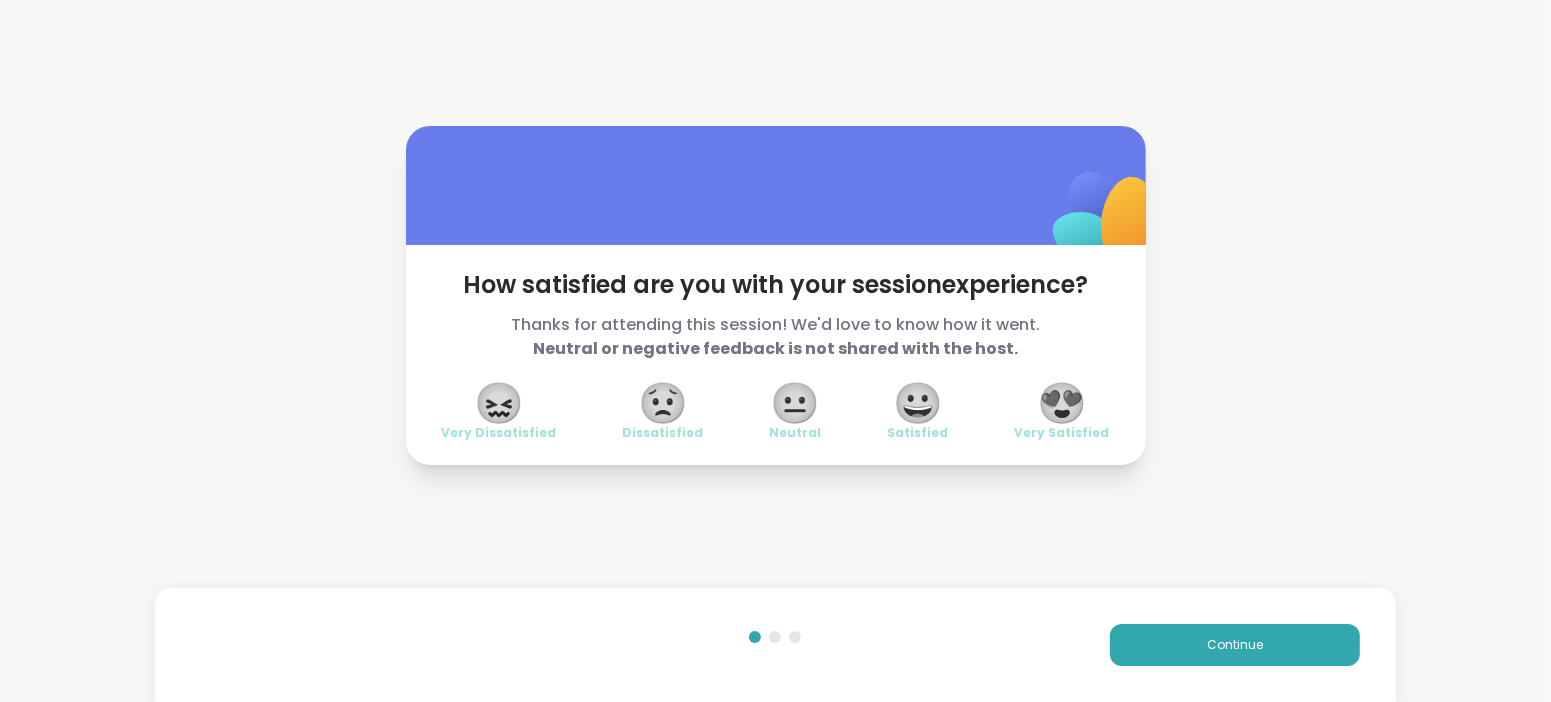 click on "😍" at bounding box center (1062, 403) 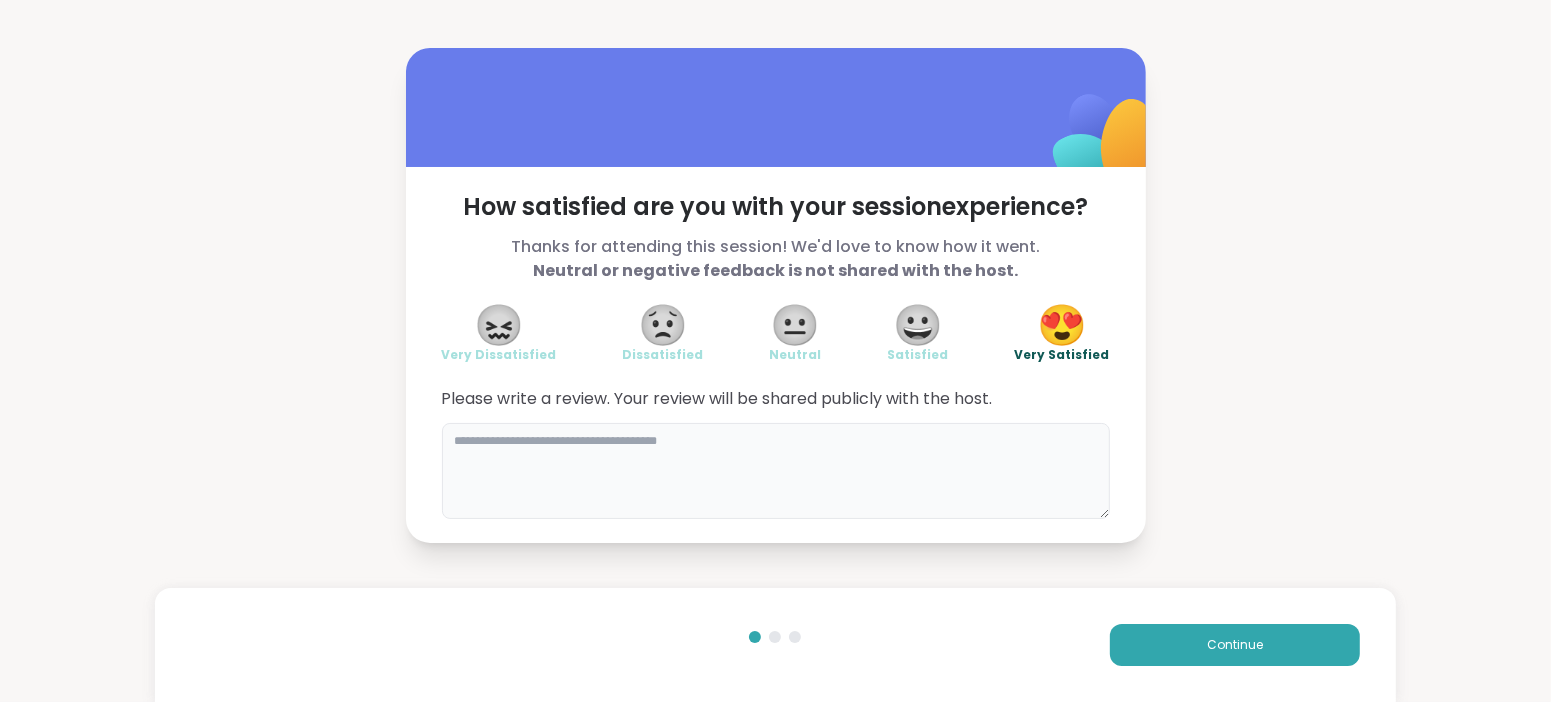 click at bounding box center (776, 471) 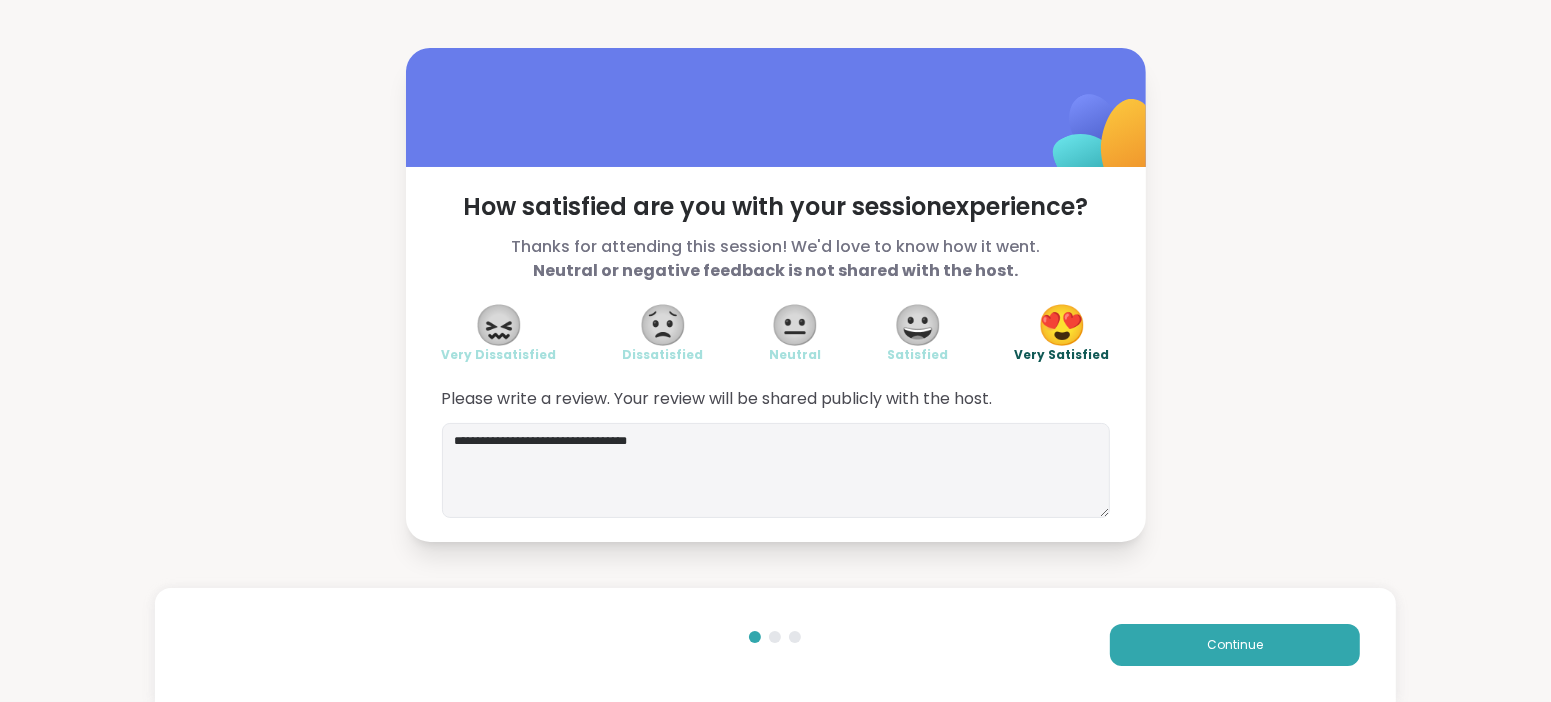 click on "**********" at bounding box center [775, 295] 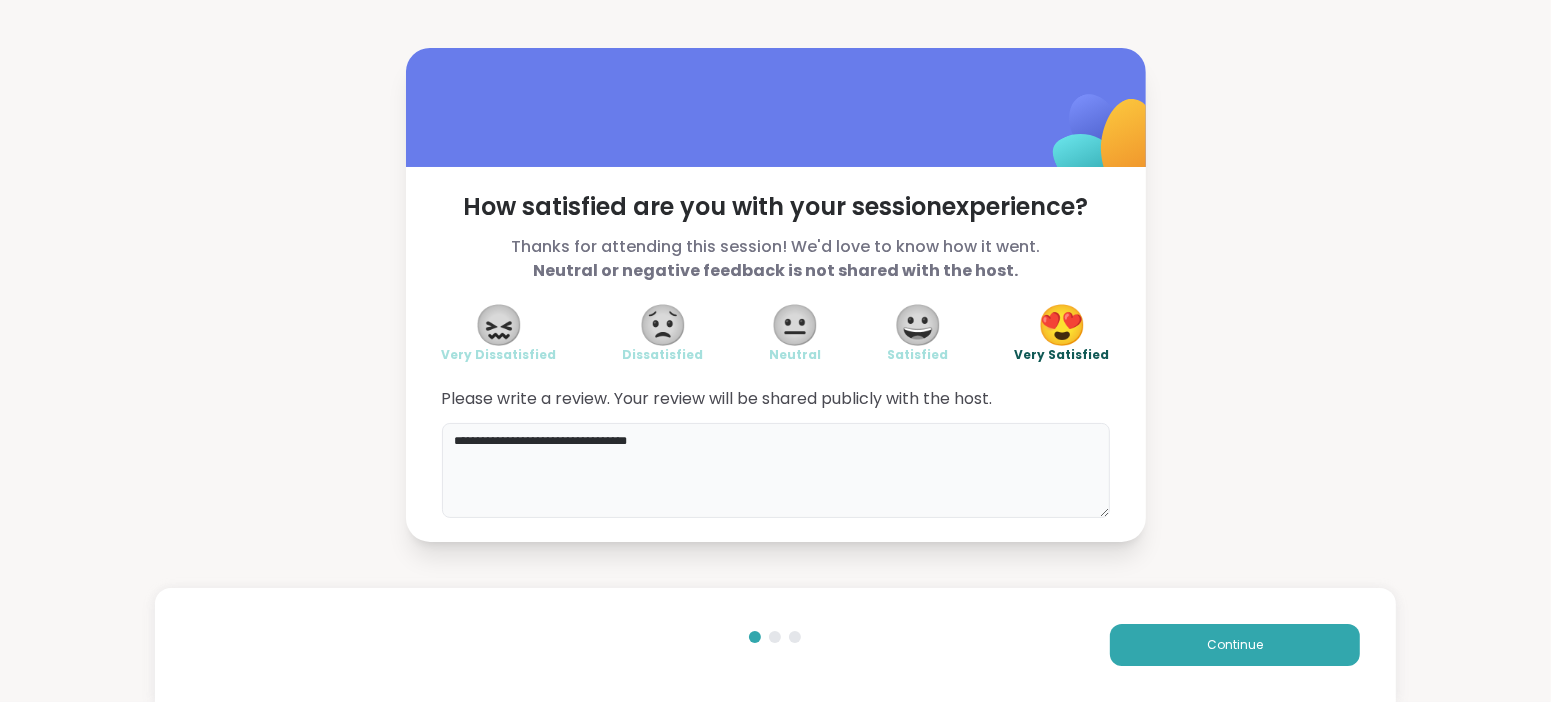 click on "**********" at bounding box center (776, 471) 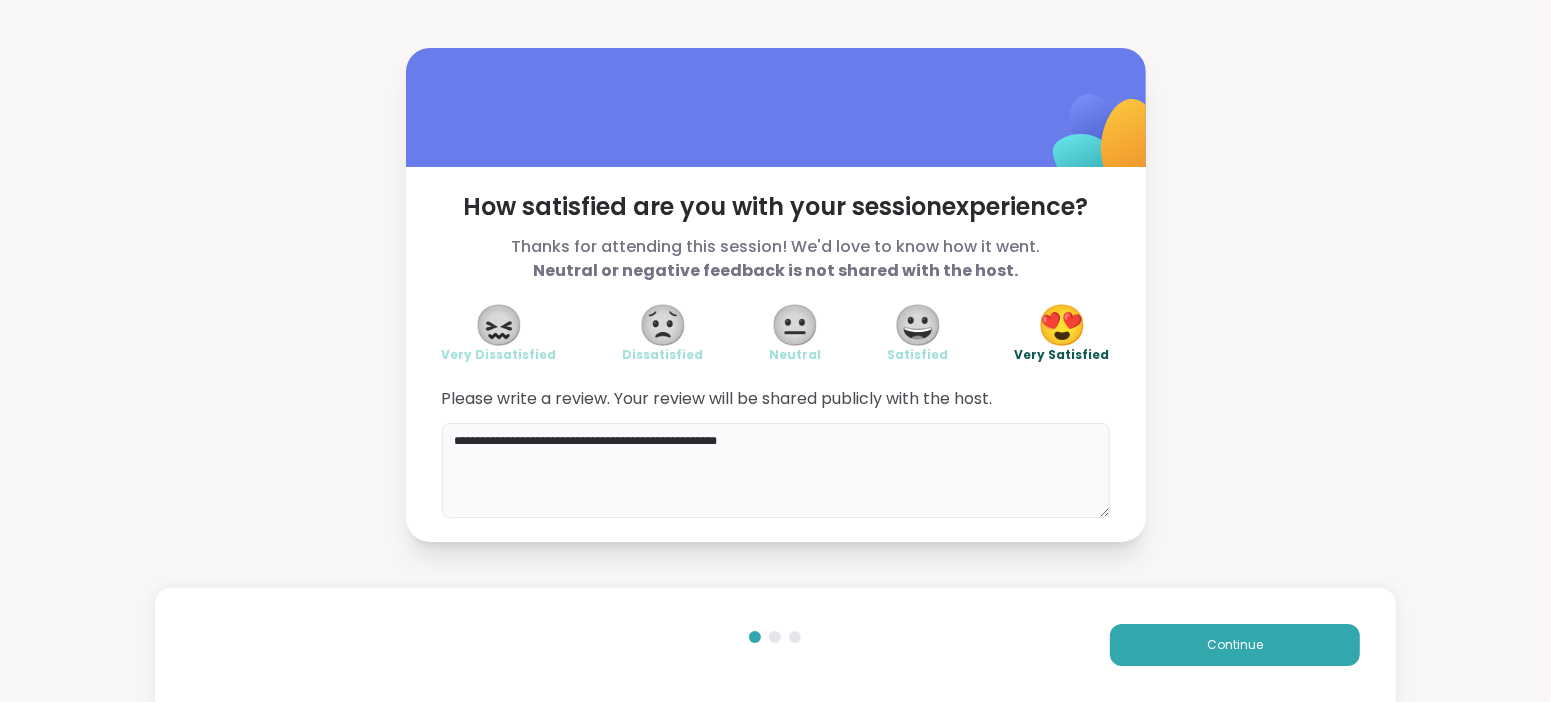 click on "**********" at bounding box center (776, 471) 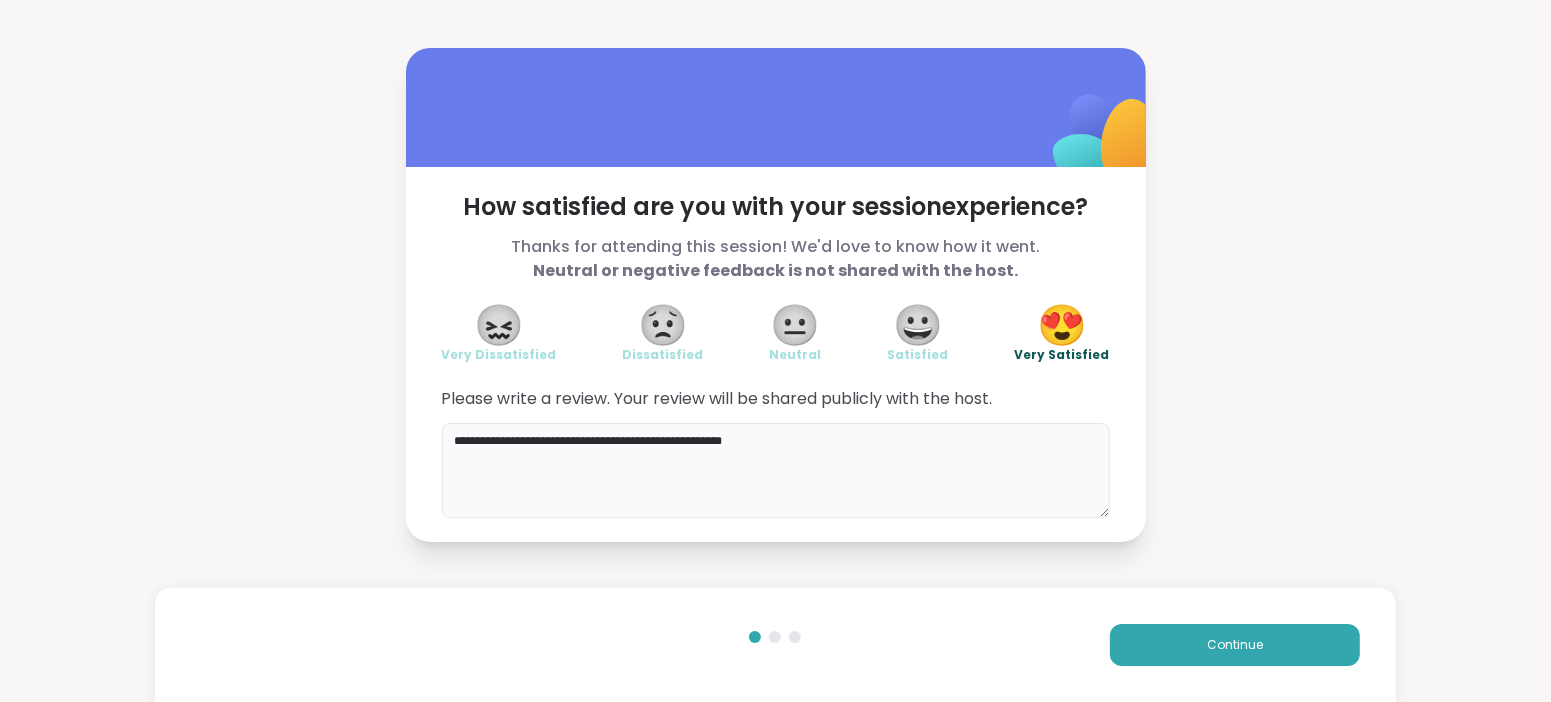 click on "**********" at bounding box center (776, 471) 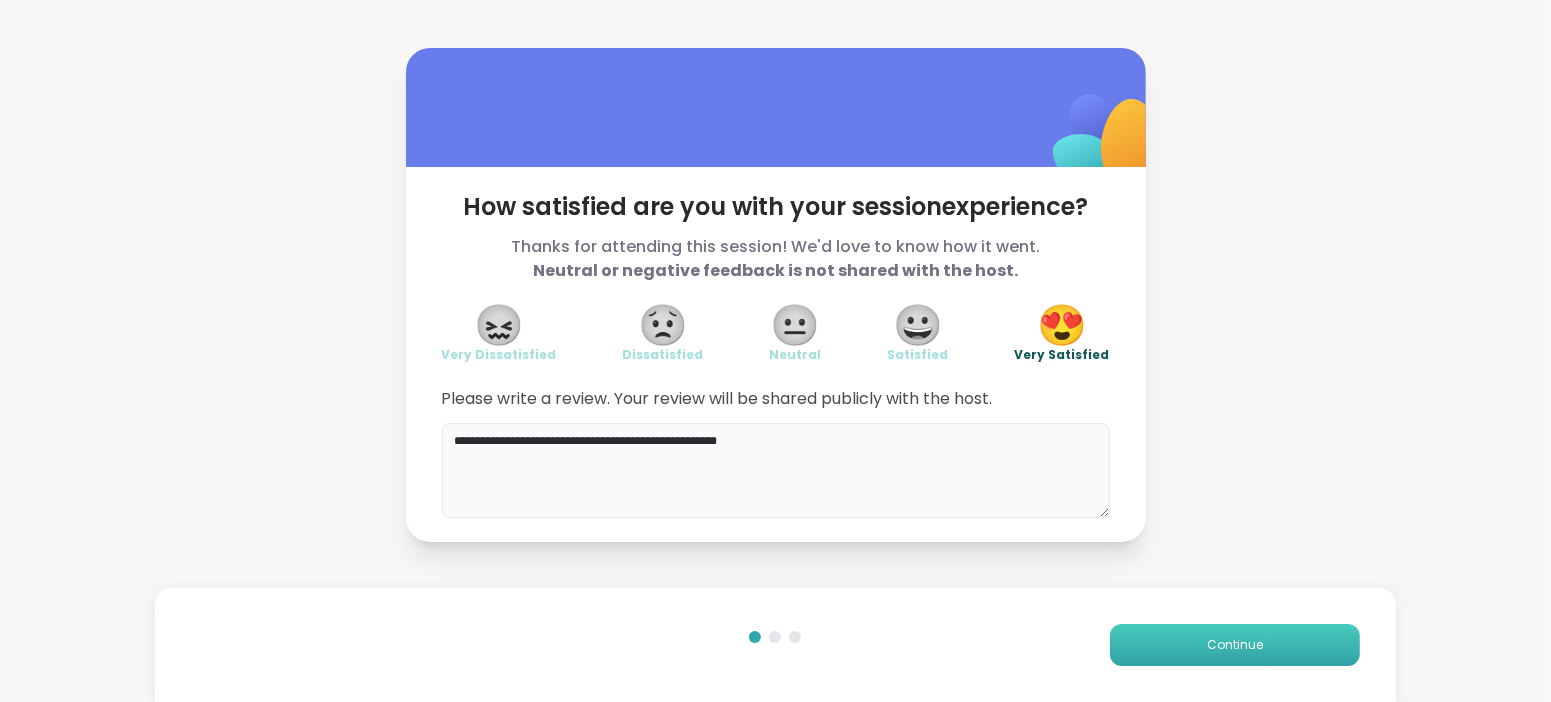 type on "**********" 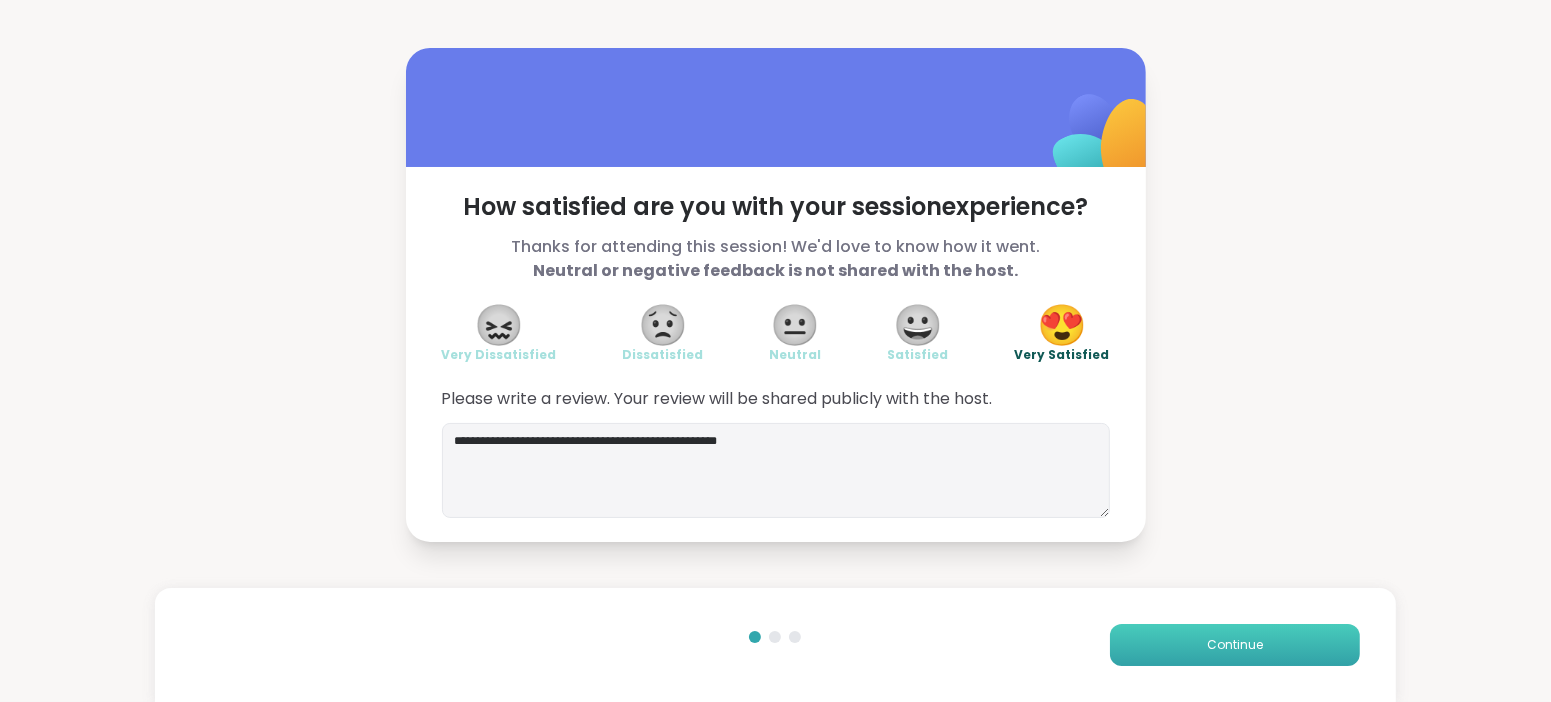 click on "Continue" at bounding box center (1235, 645) 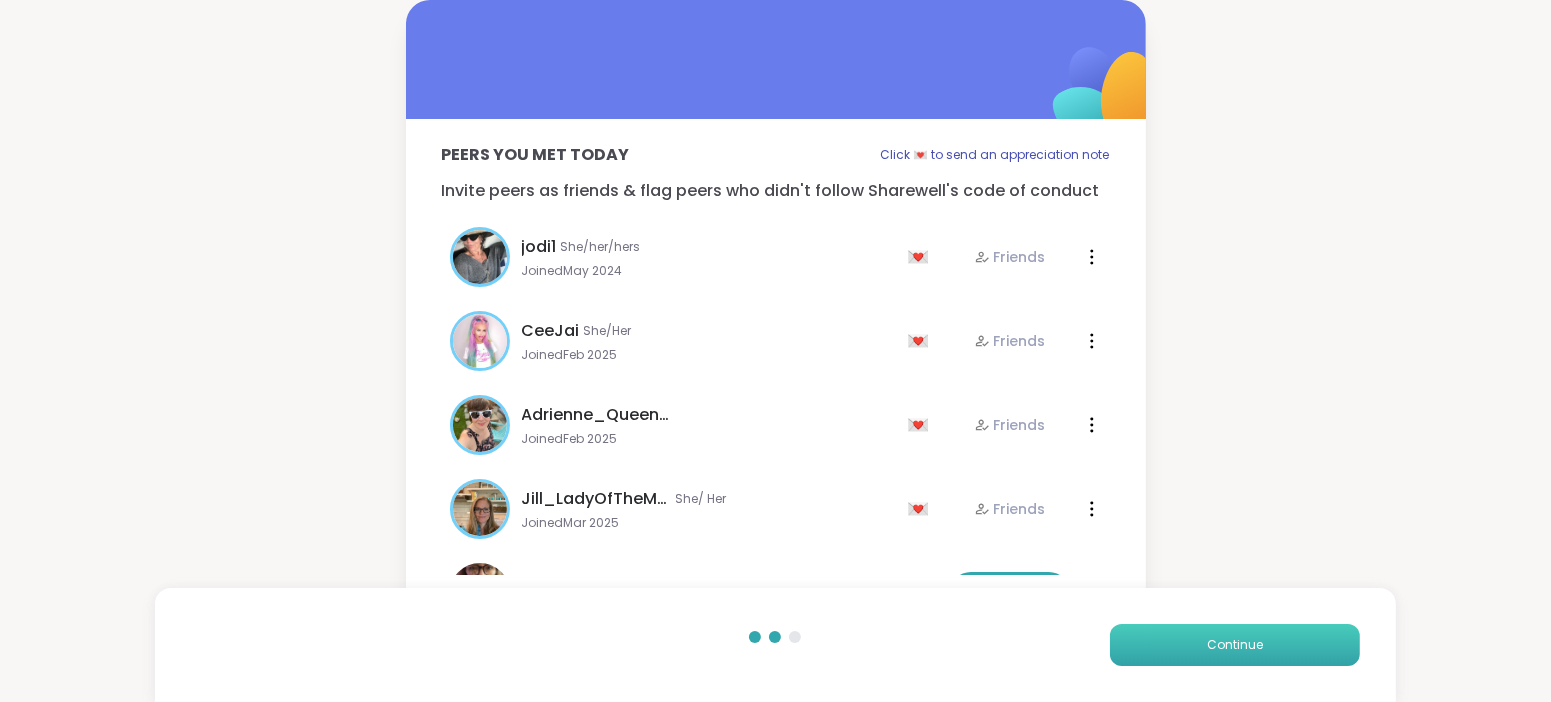 click on "Continue" at bounding box center (1235, 645) 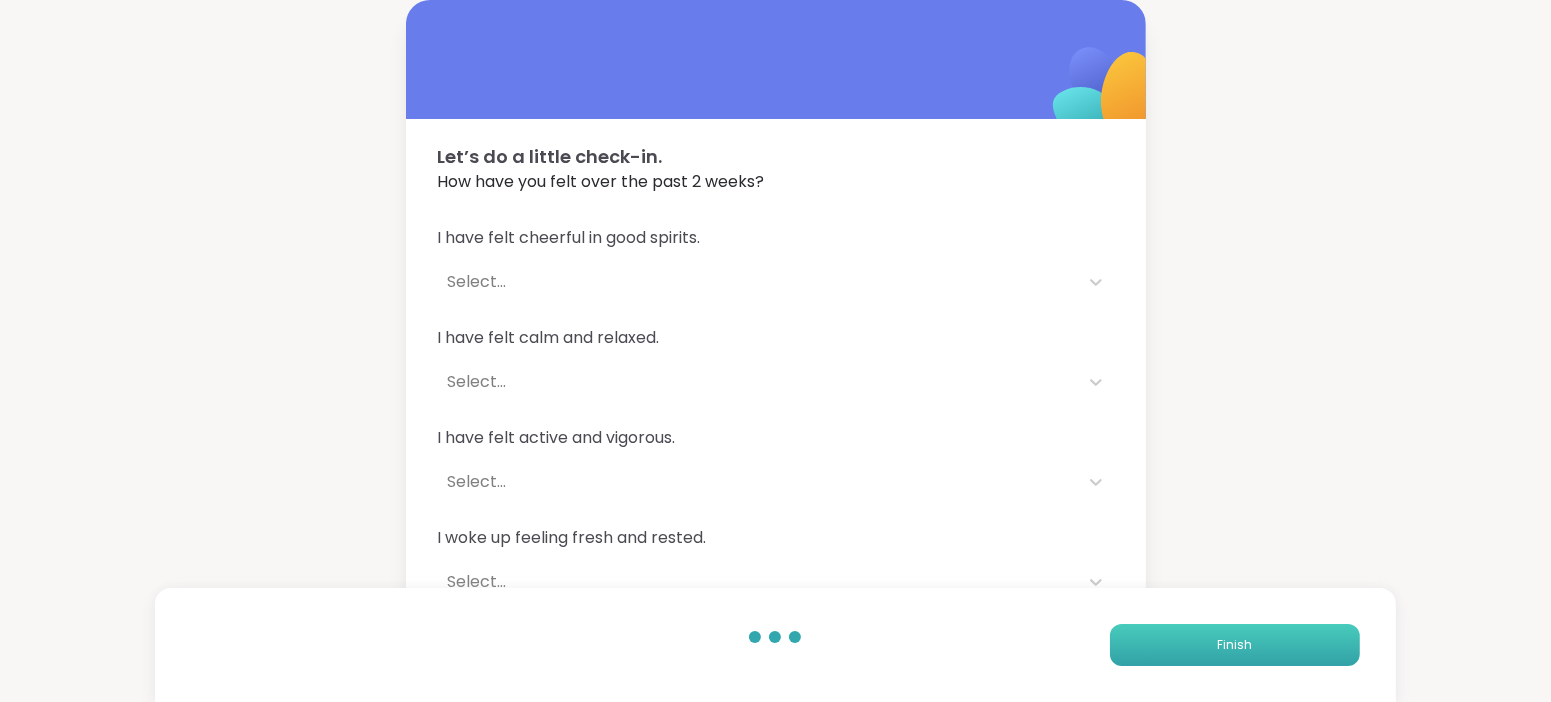click on "Finish" at bounding box center [1235, 645] 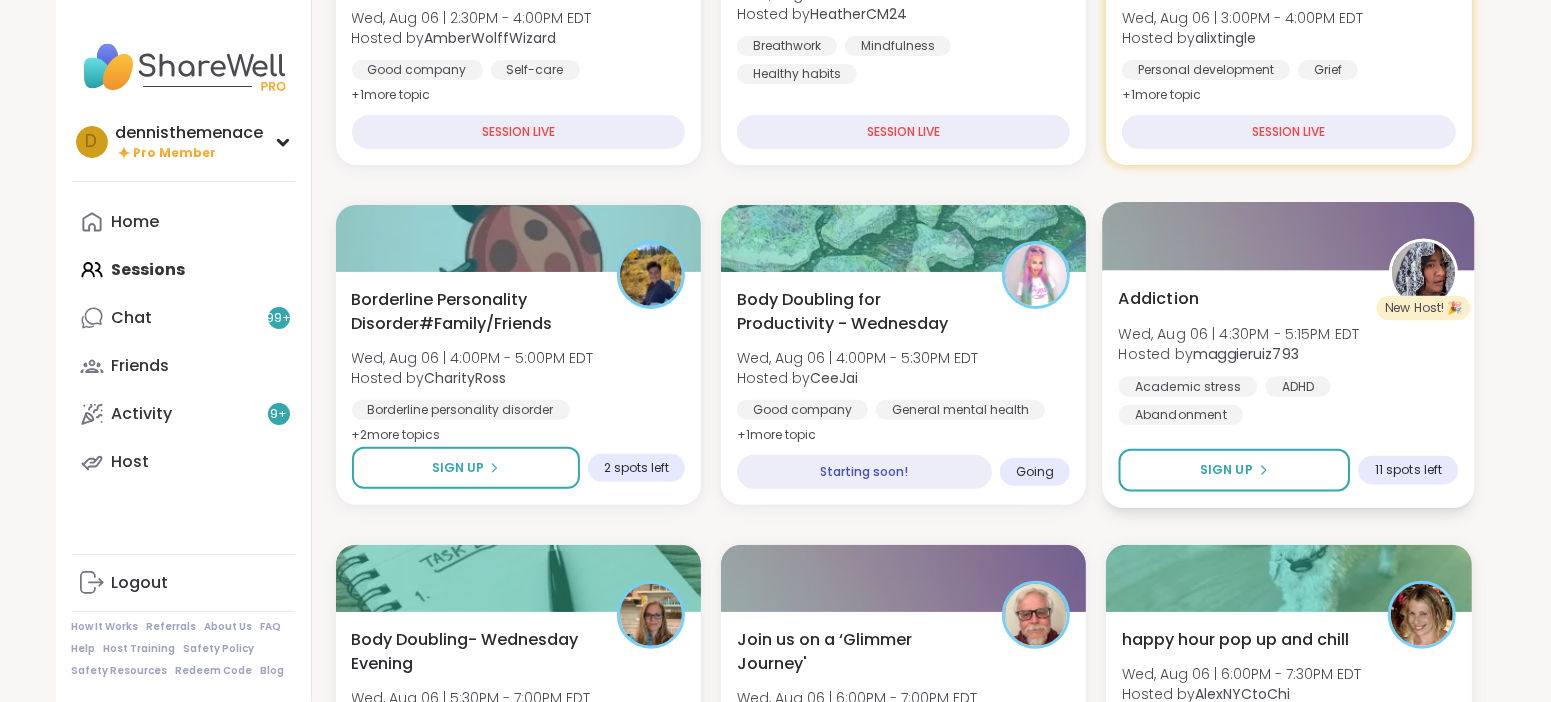 scroll, scrollTop: 449, scrollLeft: 0, axis: vertical 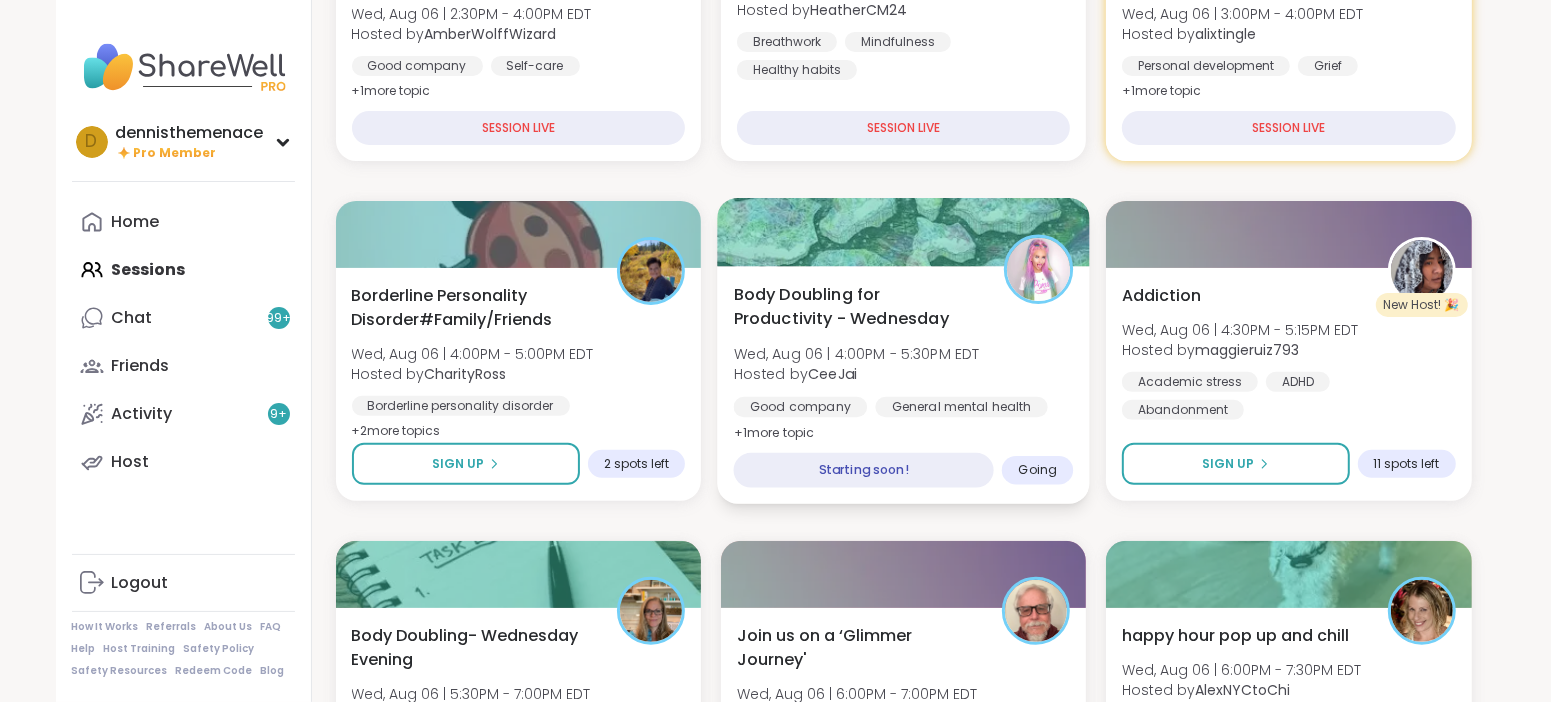 click on "Wed, Aug 06 | 4:00PM - 5:30PM EDT" at bounding box center (856, 354) 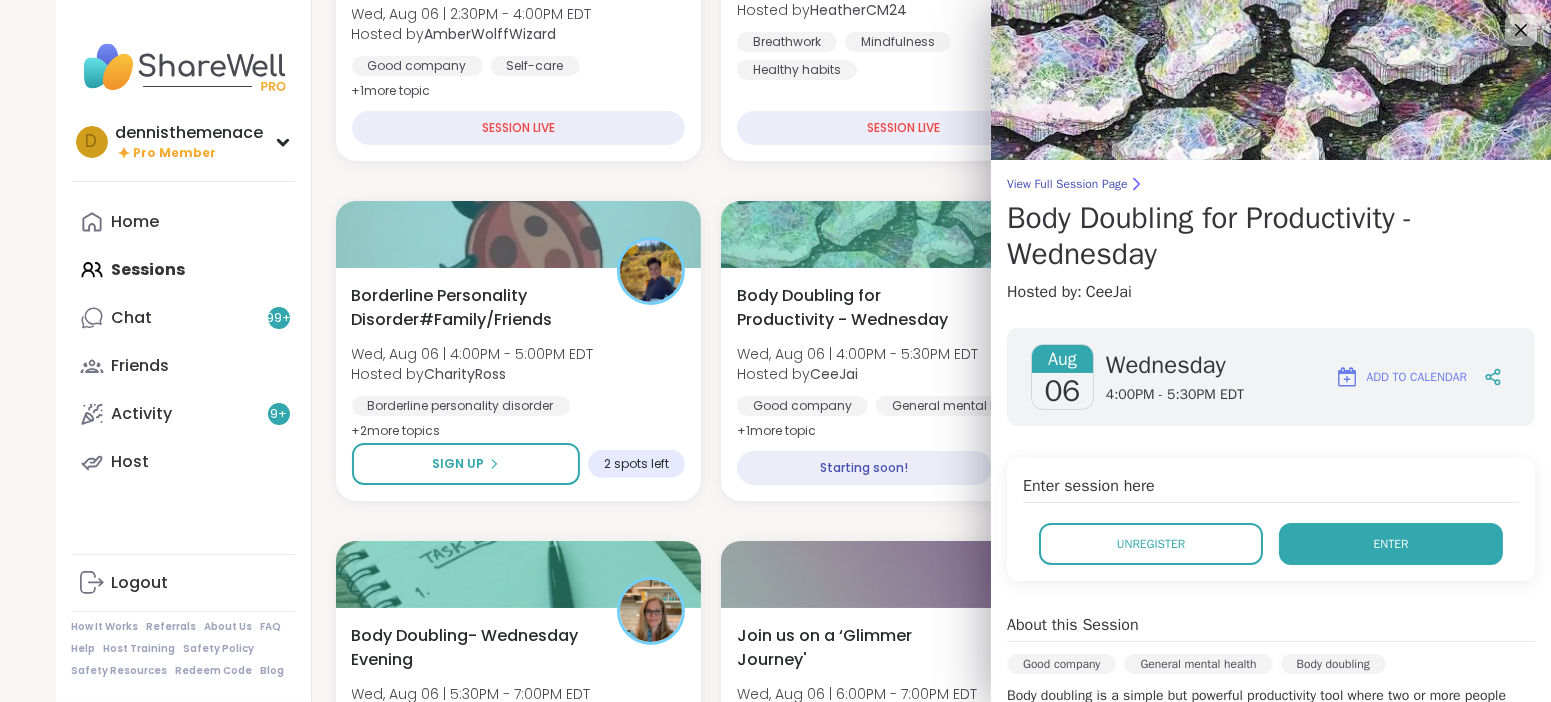 click on "Enter" at bounding box center (1391, 544) 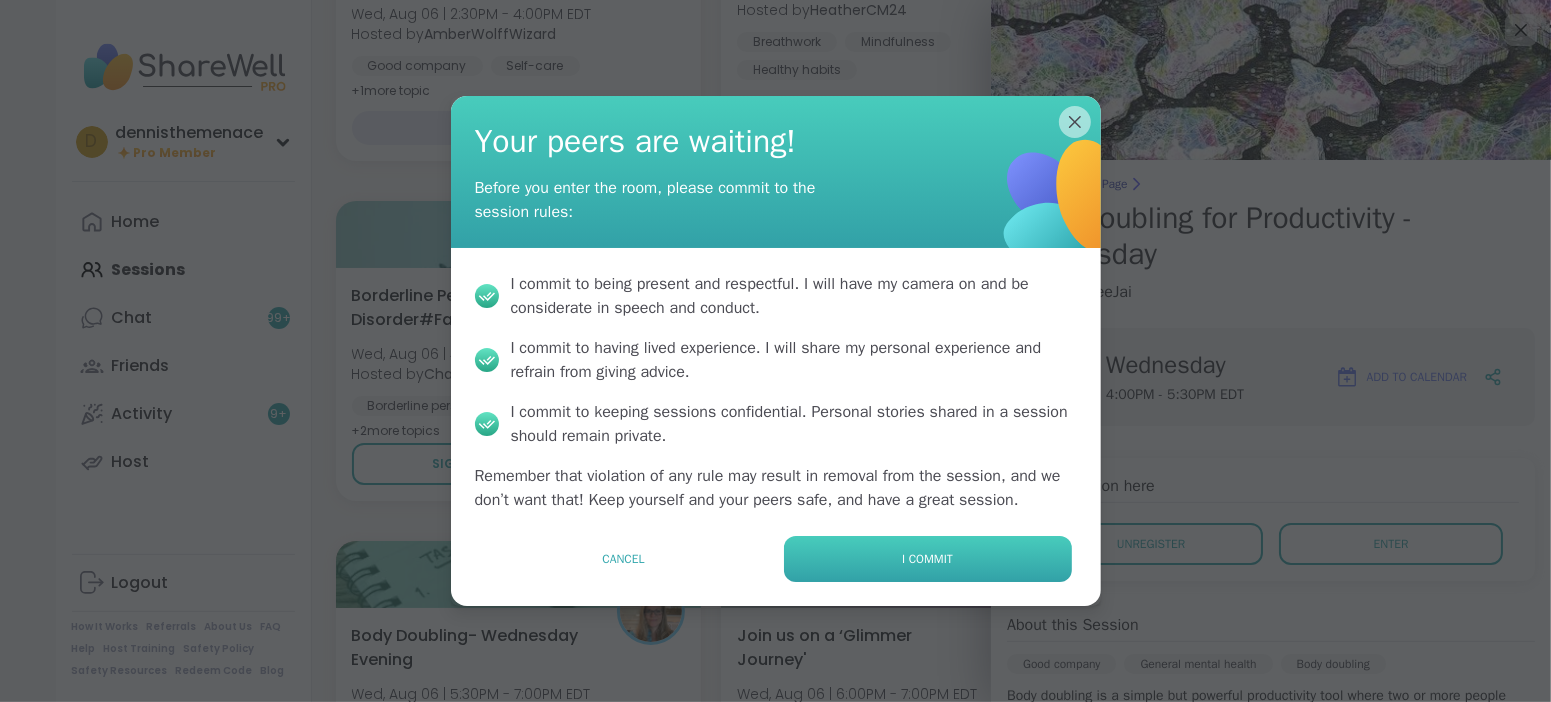 click on "I commit" at bounding box center [928, 559] 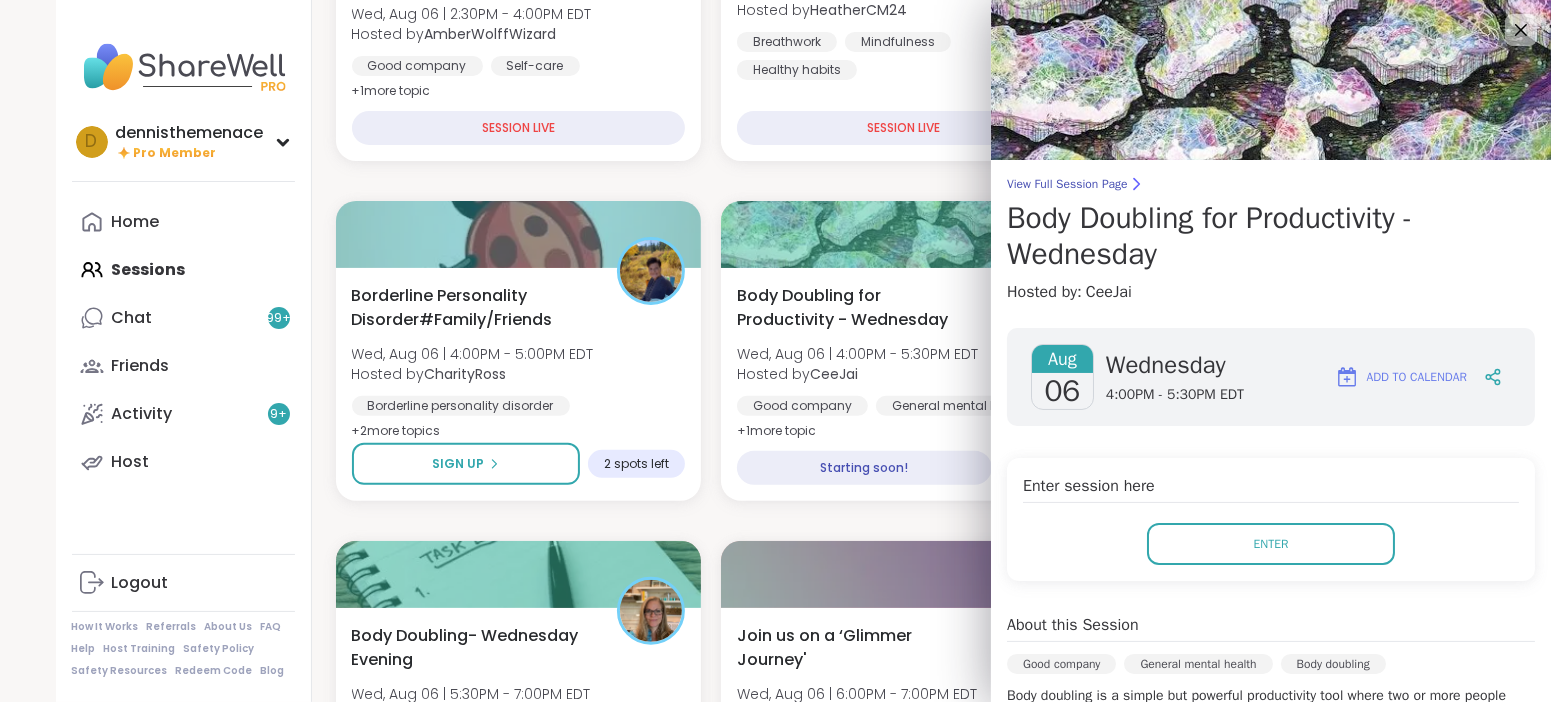 scroll, scrollTop: 0, scrollLeft: 0, axis: both 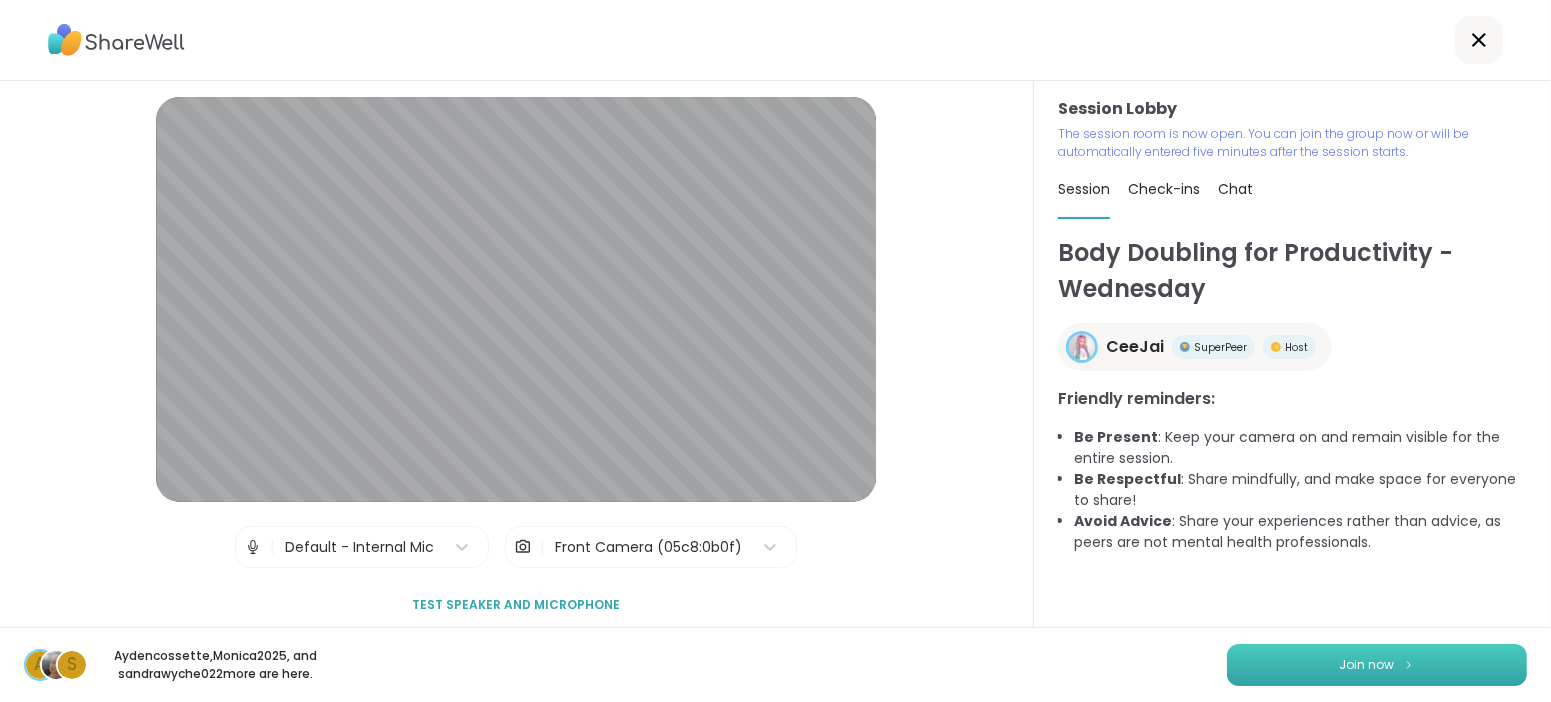 click on "Join now" at bounding box center (1367, 665) 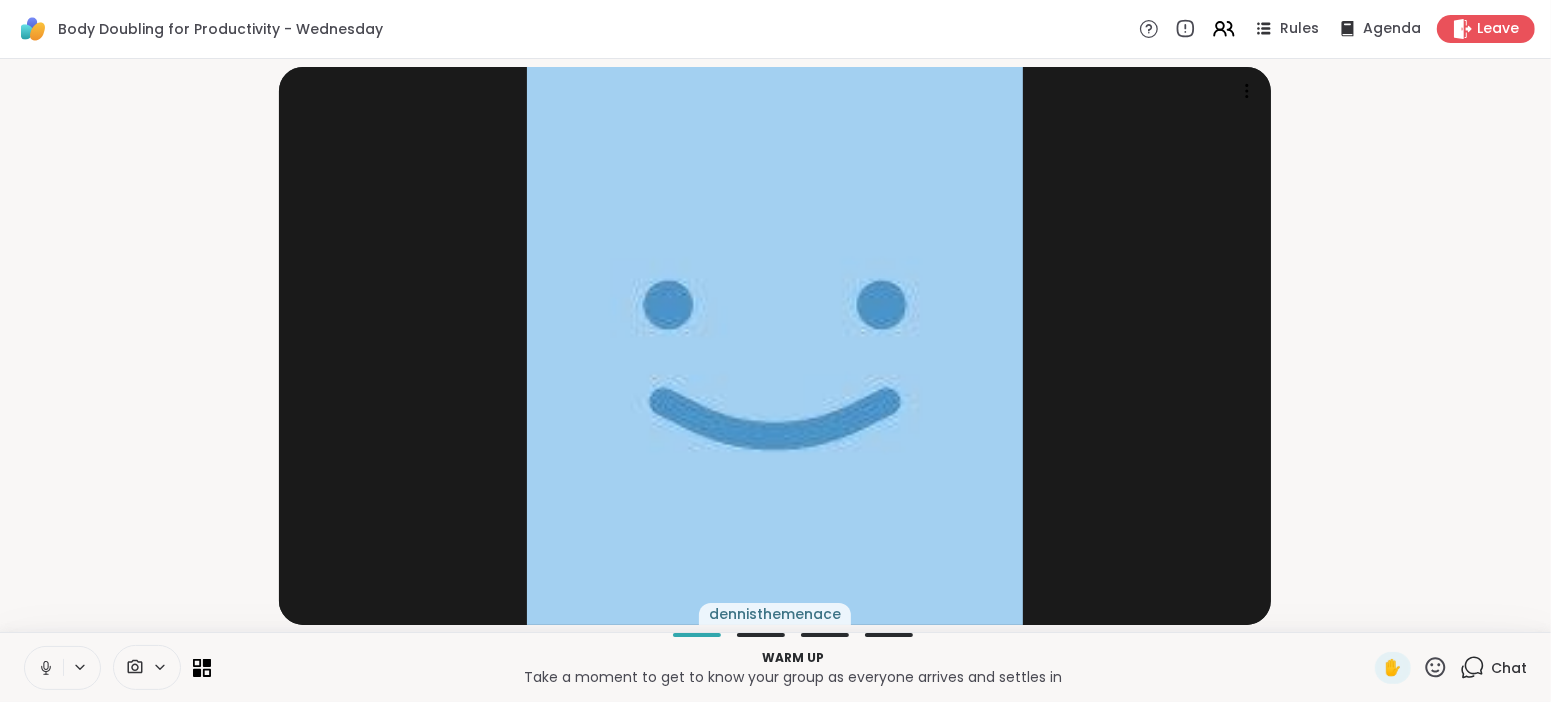 click on "✋" at bounding box center [1393, 668] 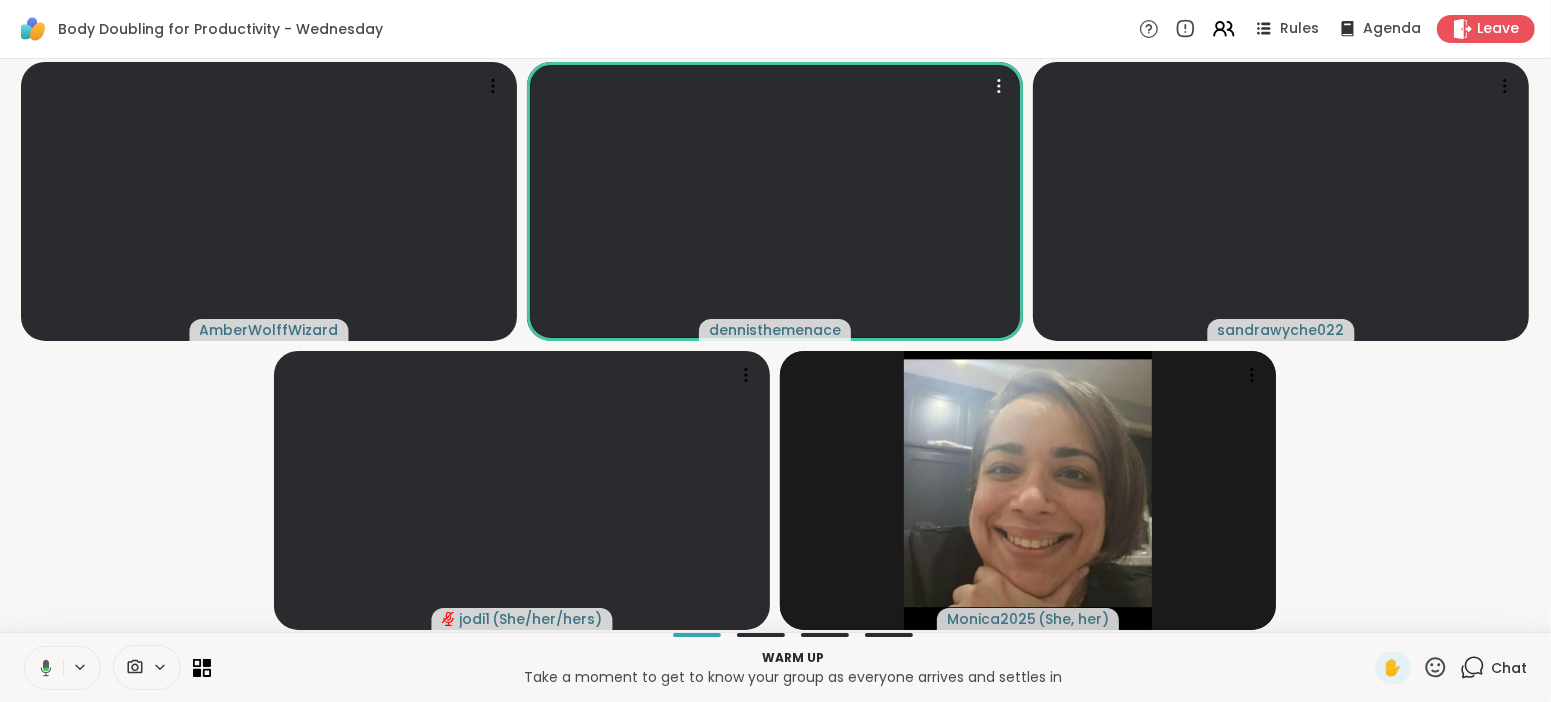 click at bounding box center [42, 668] 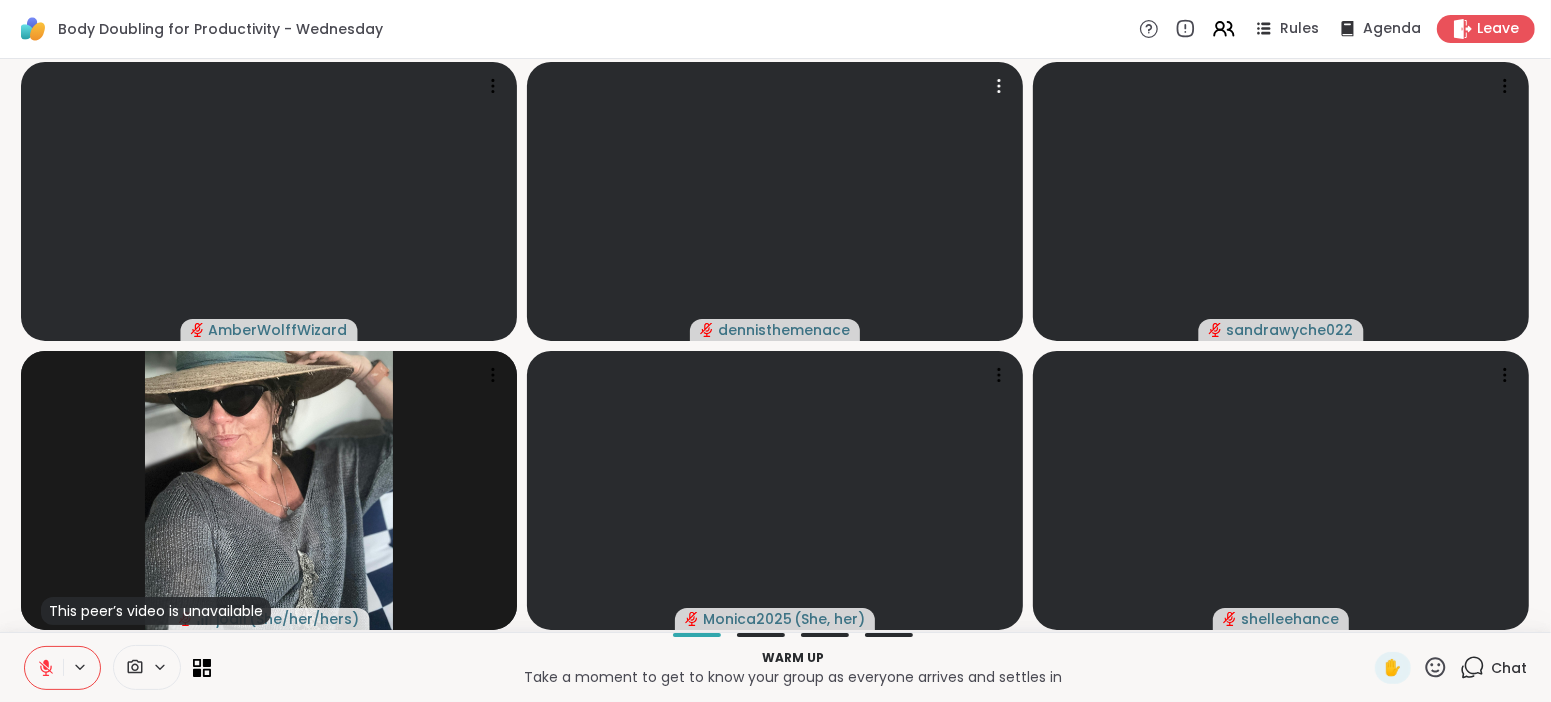 click on "Chat" at bounding box center [1509, 668] 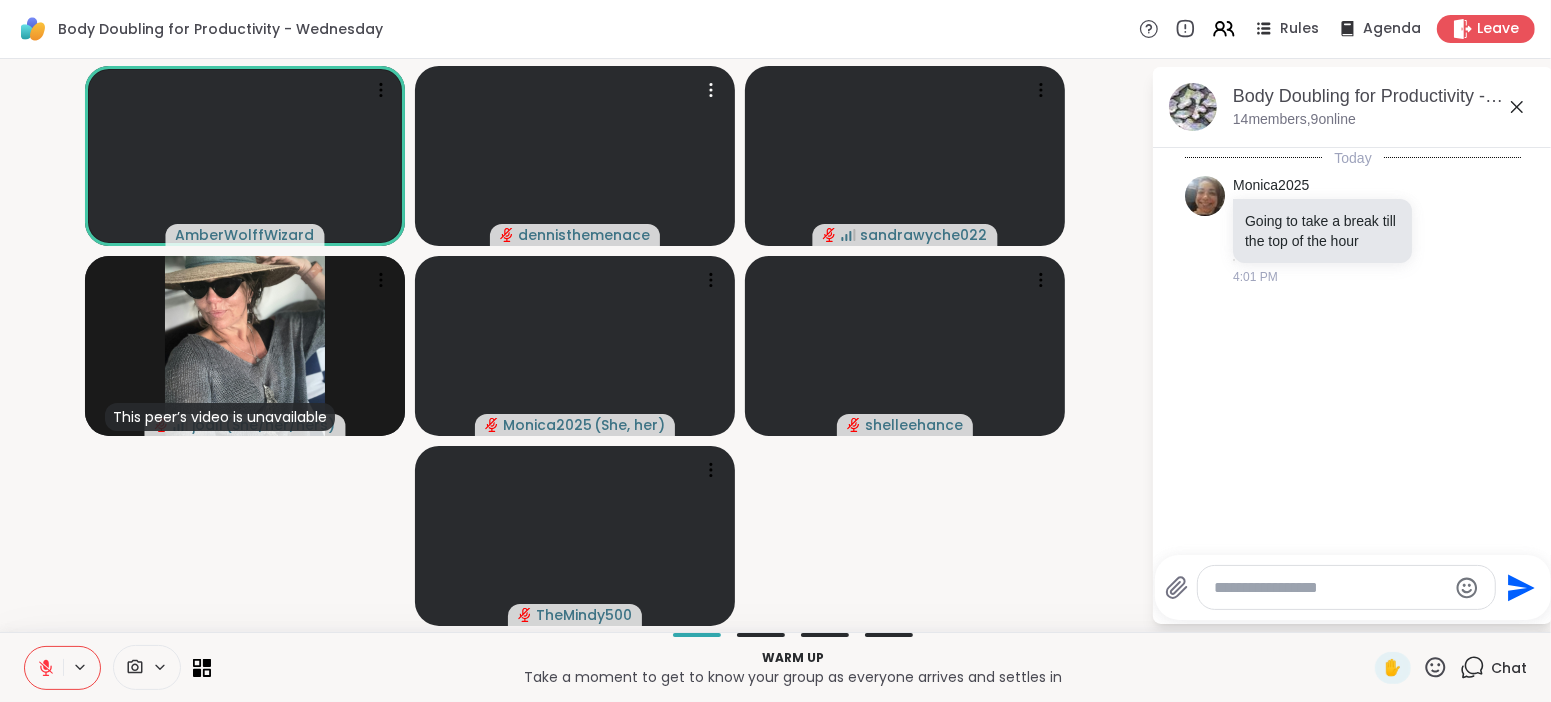 click 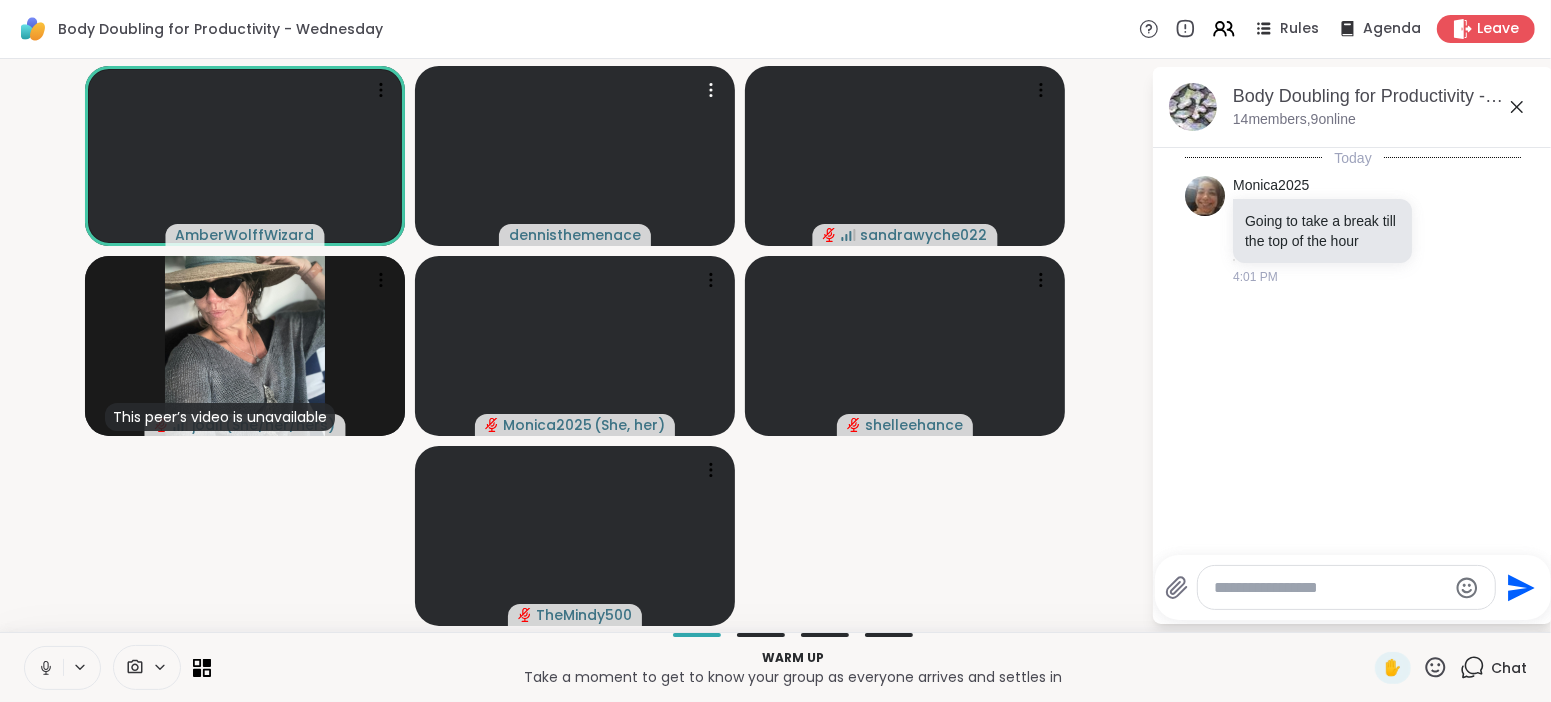 click 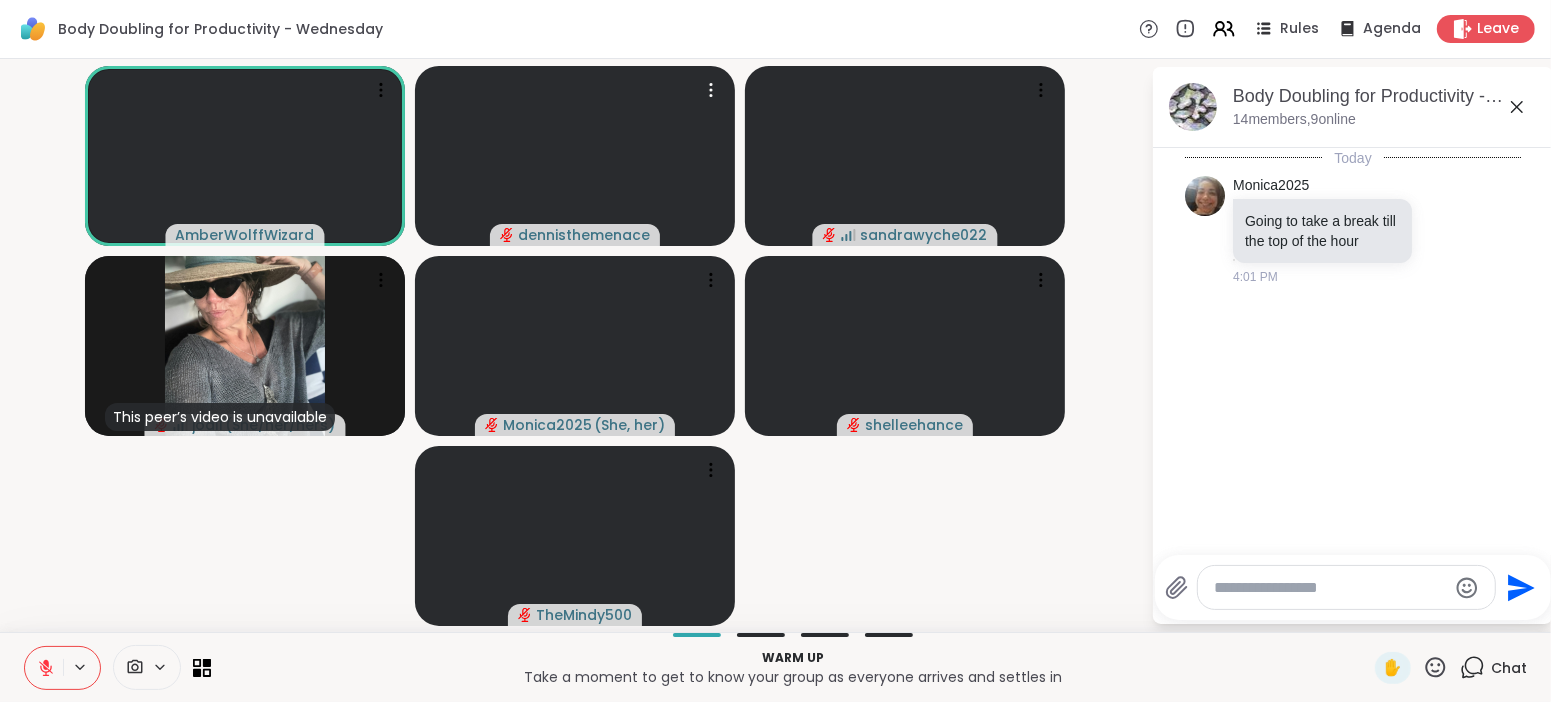 click 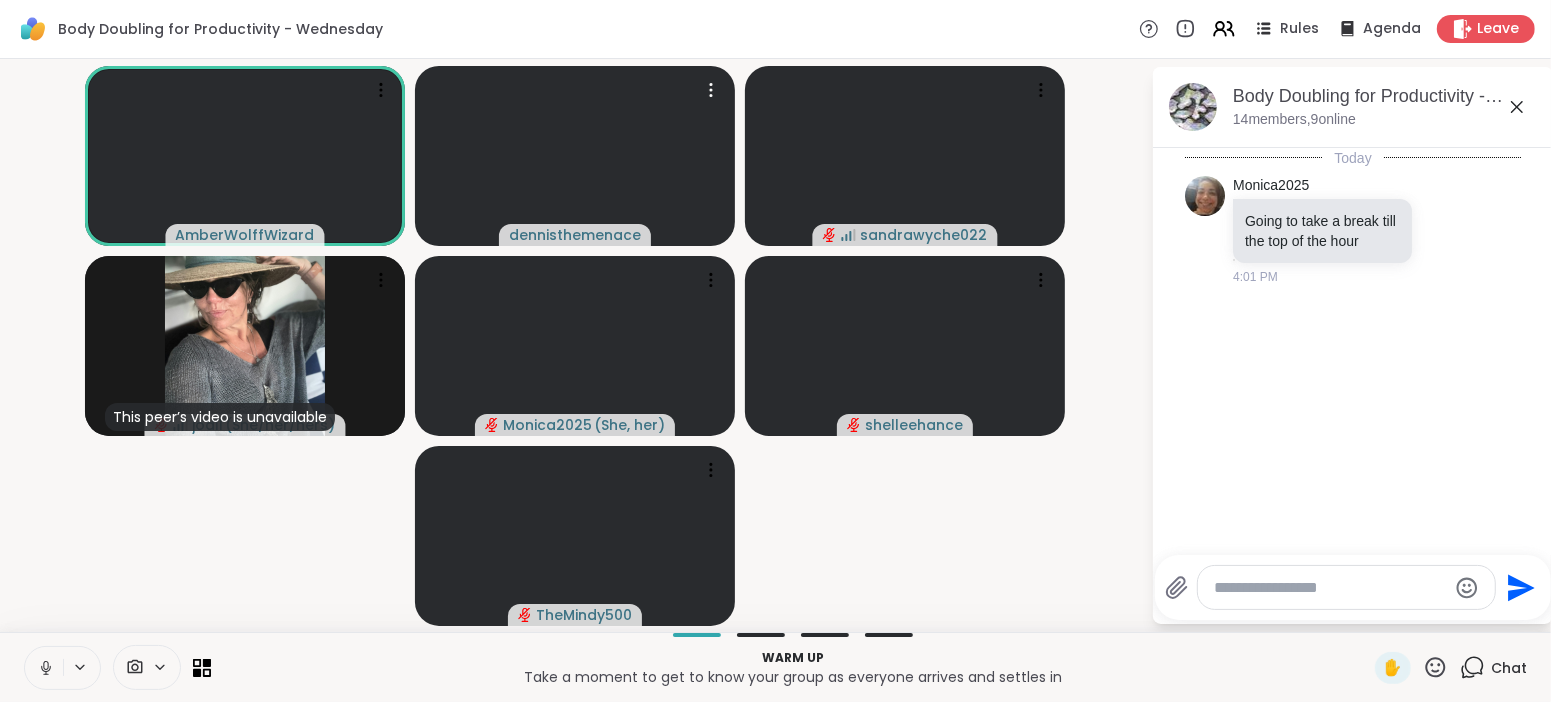 click 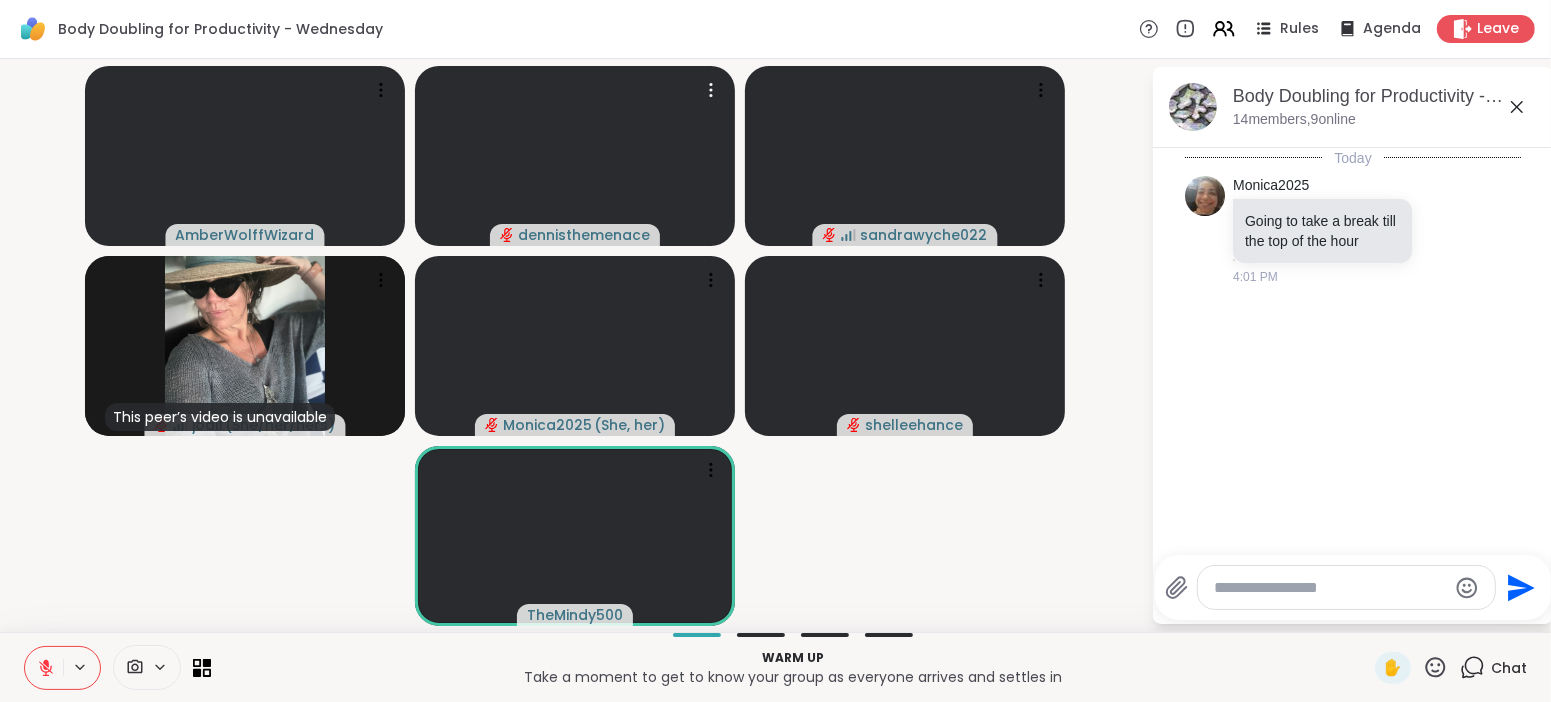 click 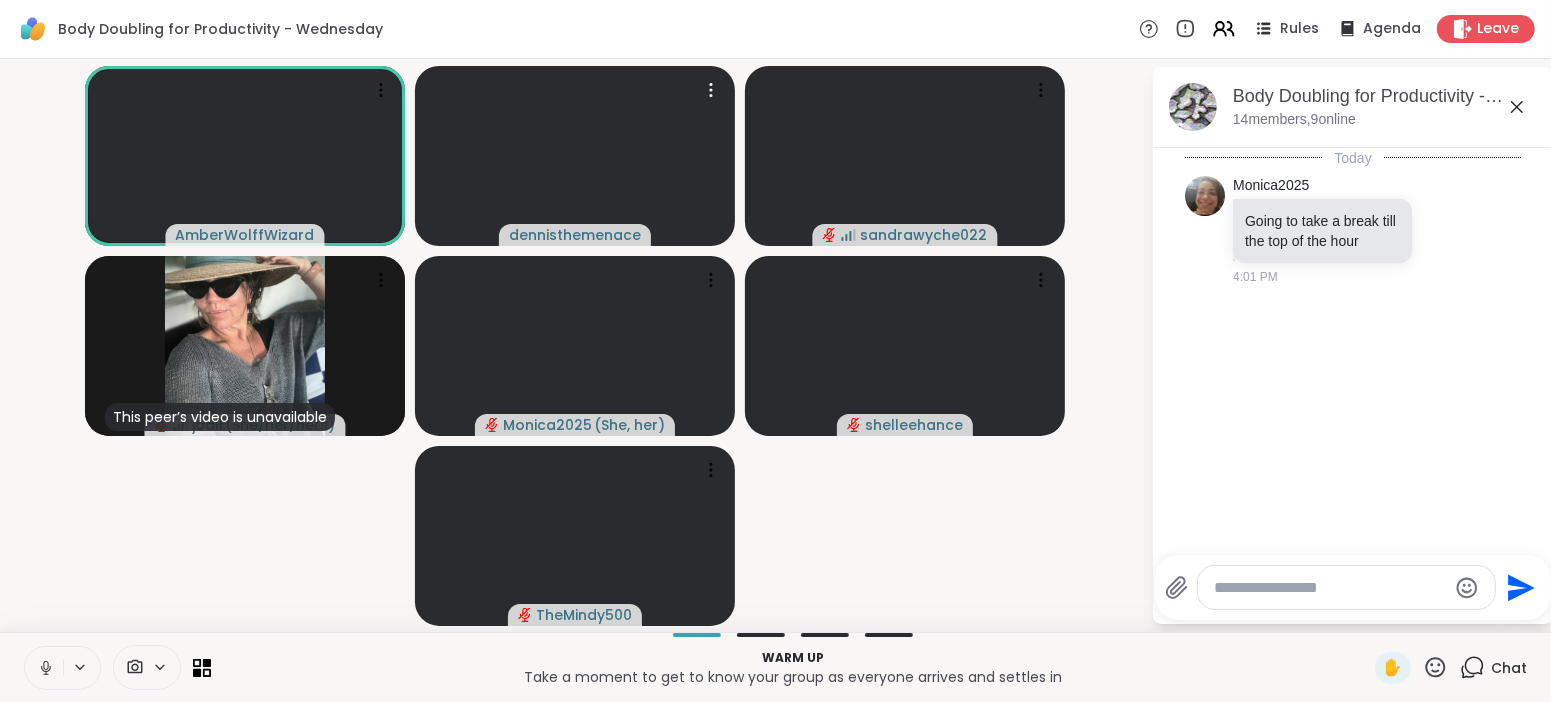 click 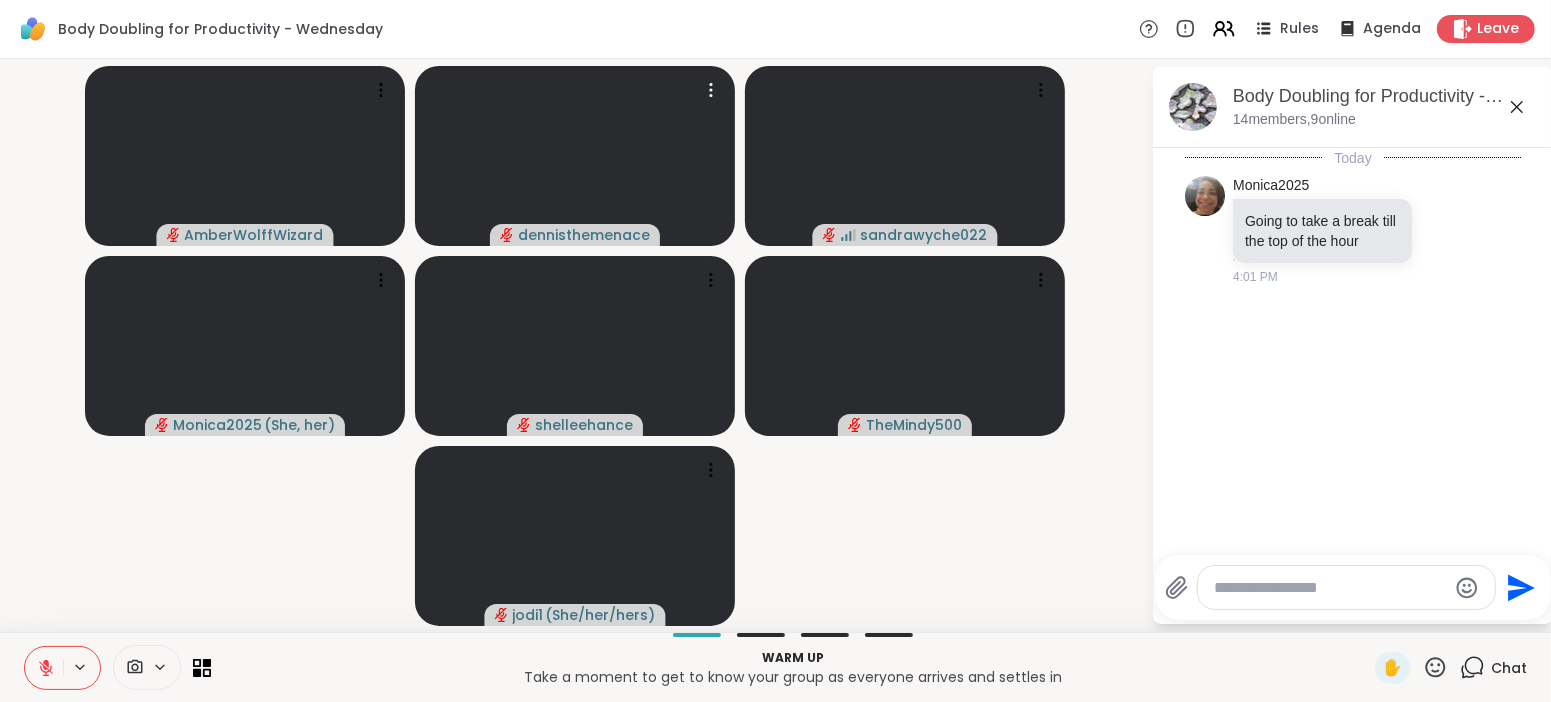 click at bounding box center [1330, 588] 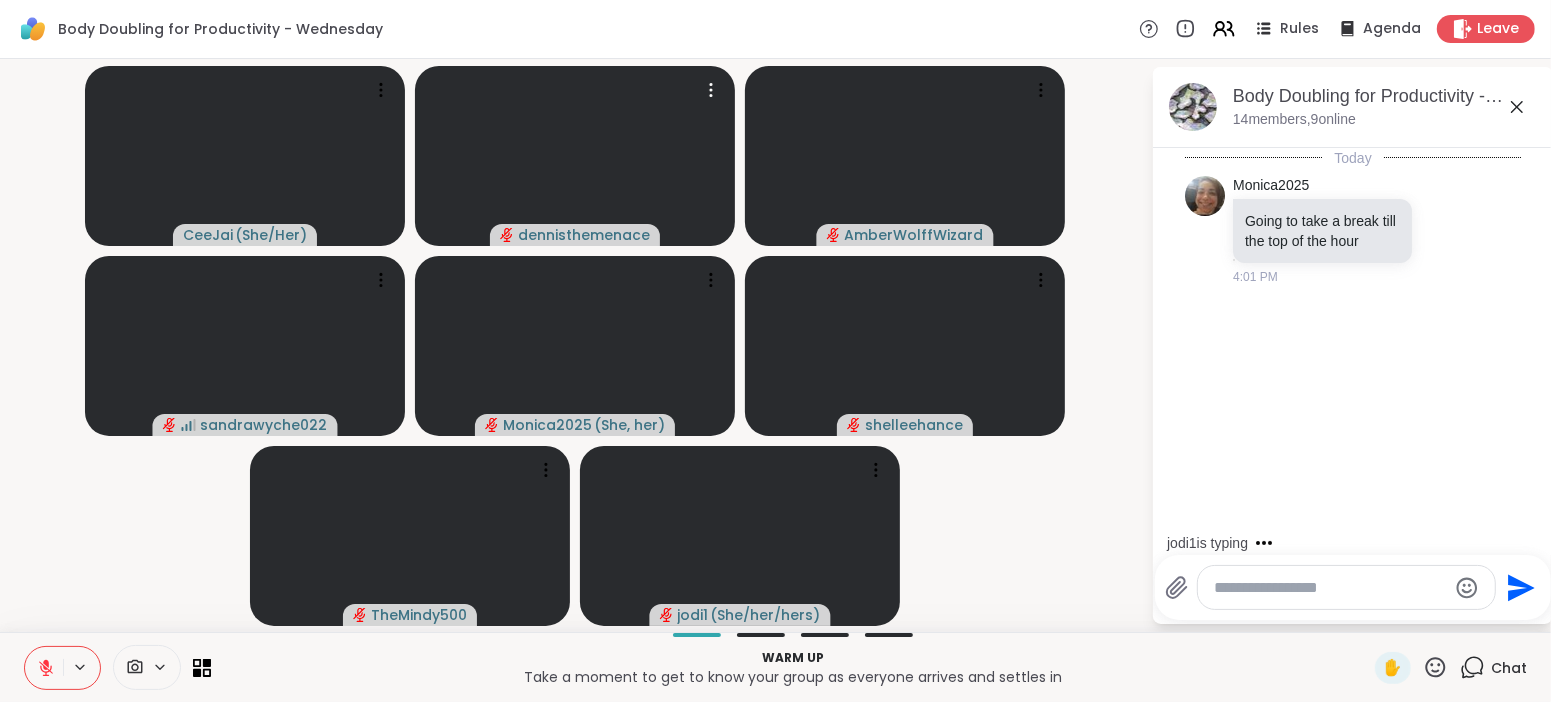 click at bounding box center (1330, 588) 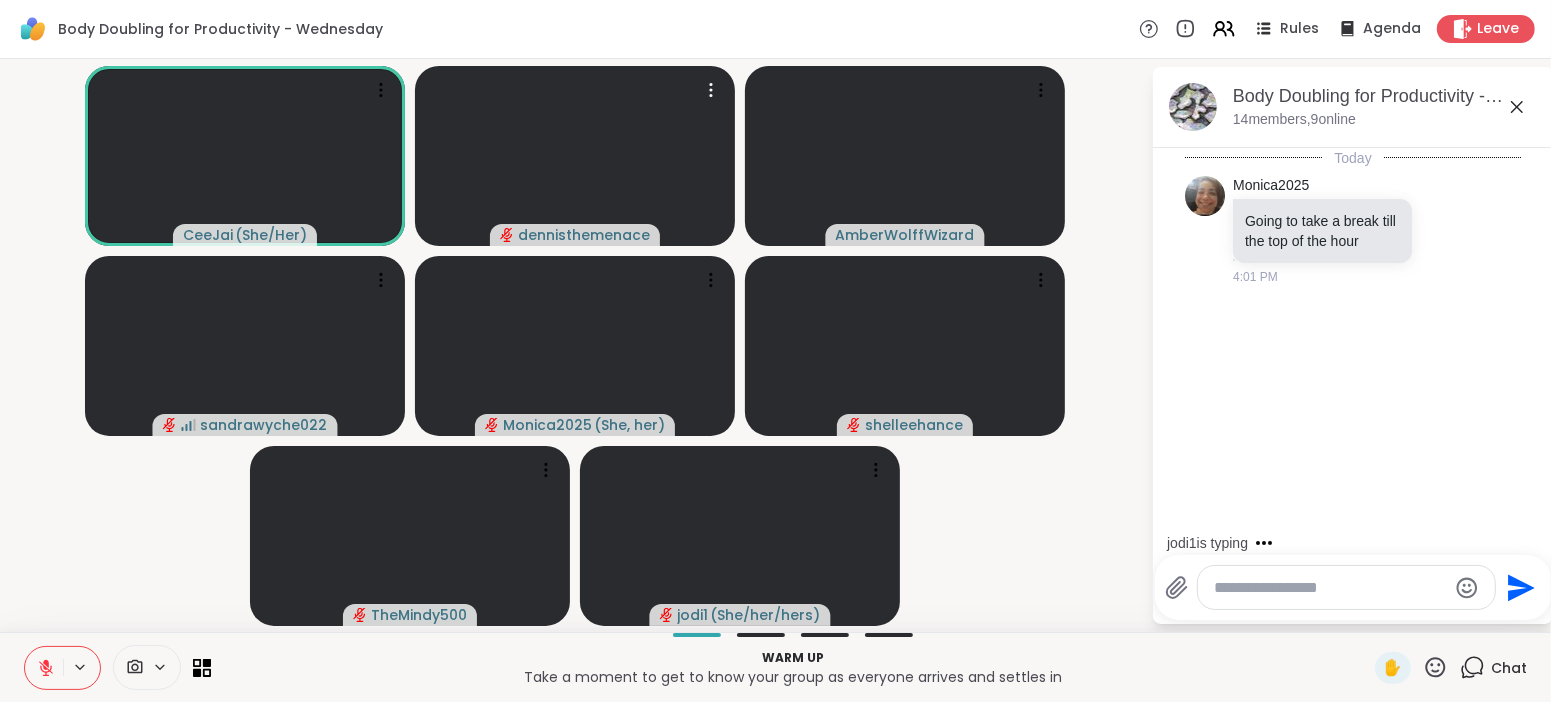 click at bounding box center (1330, 588) 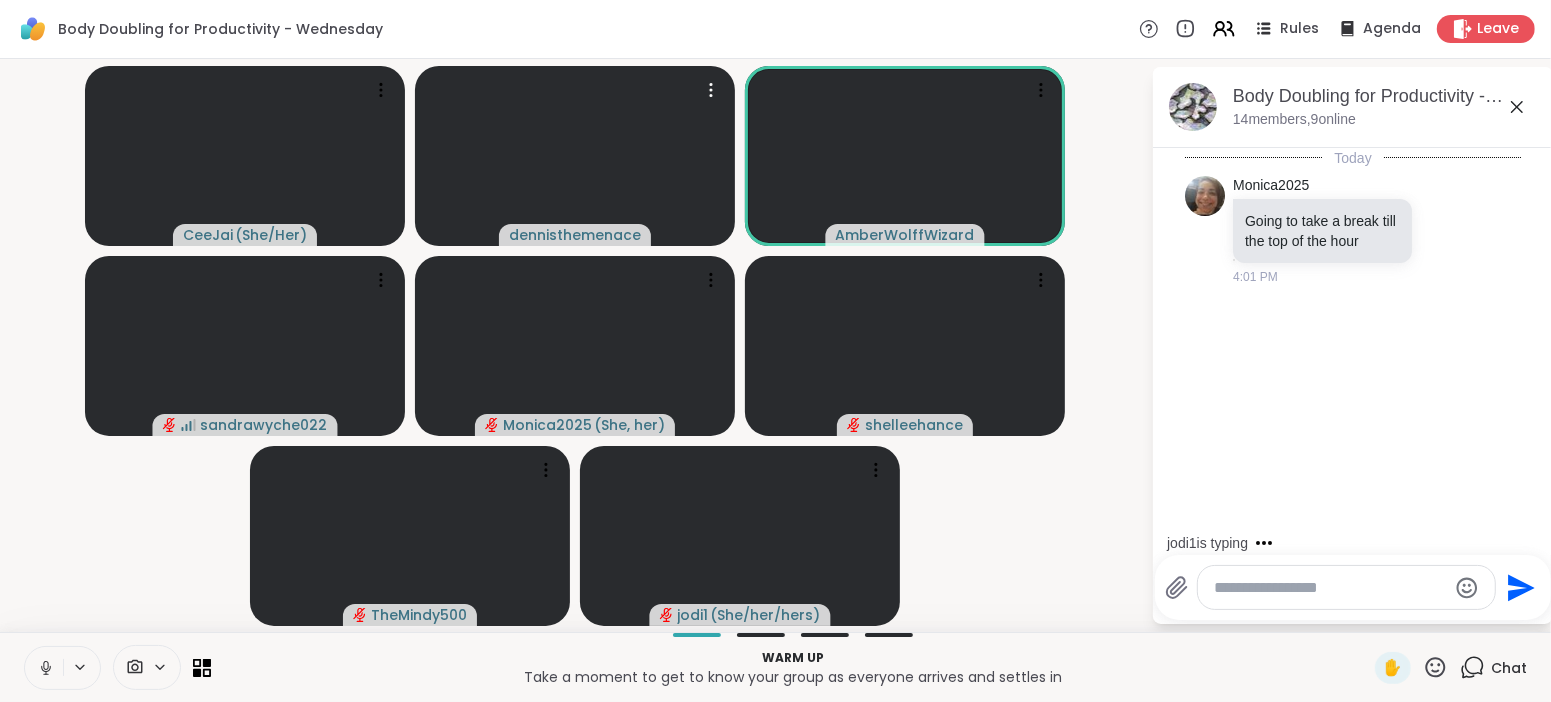 click 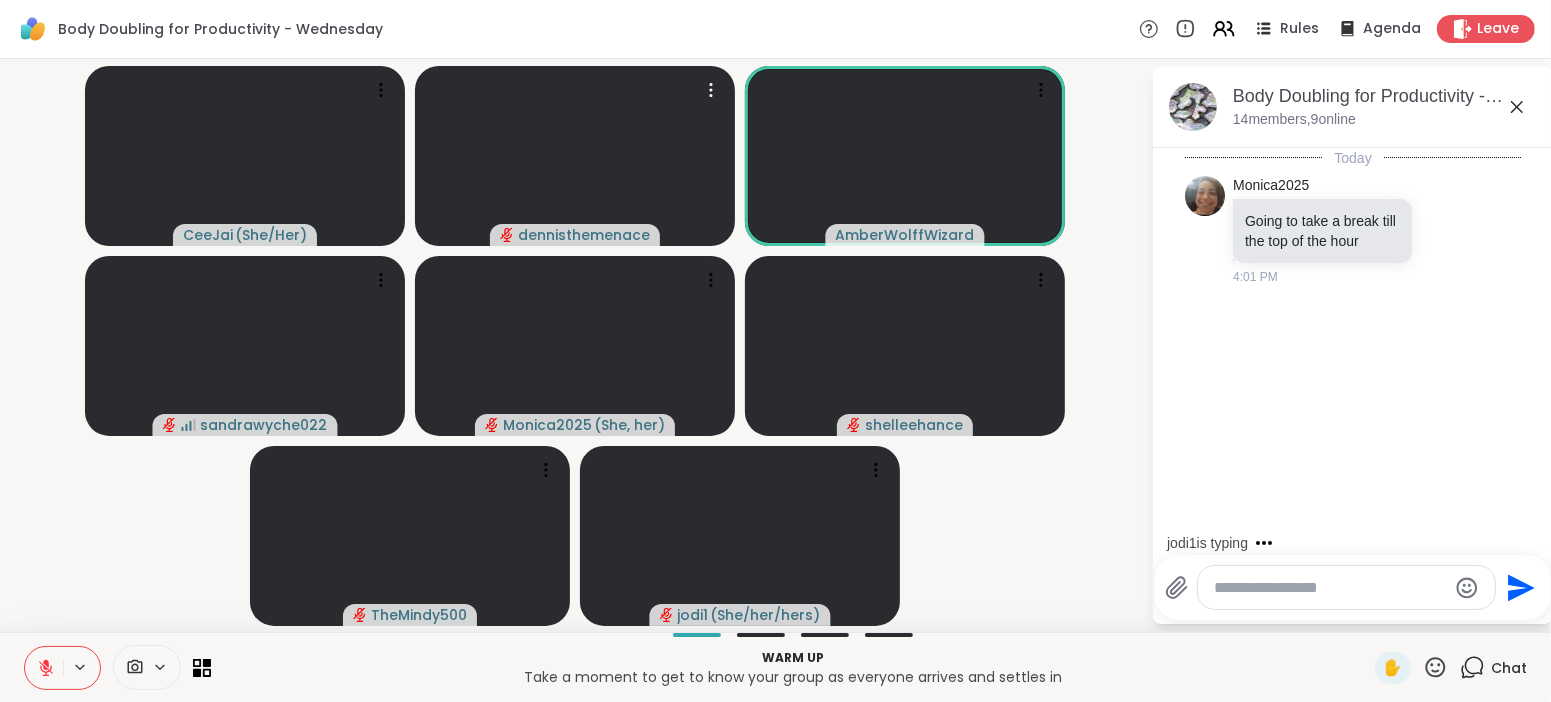 click at bounding box center (1330, 588) 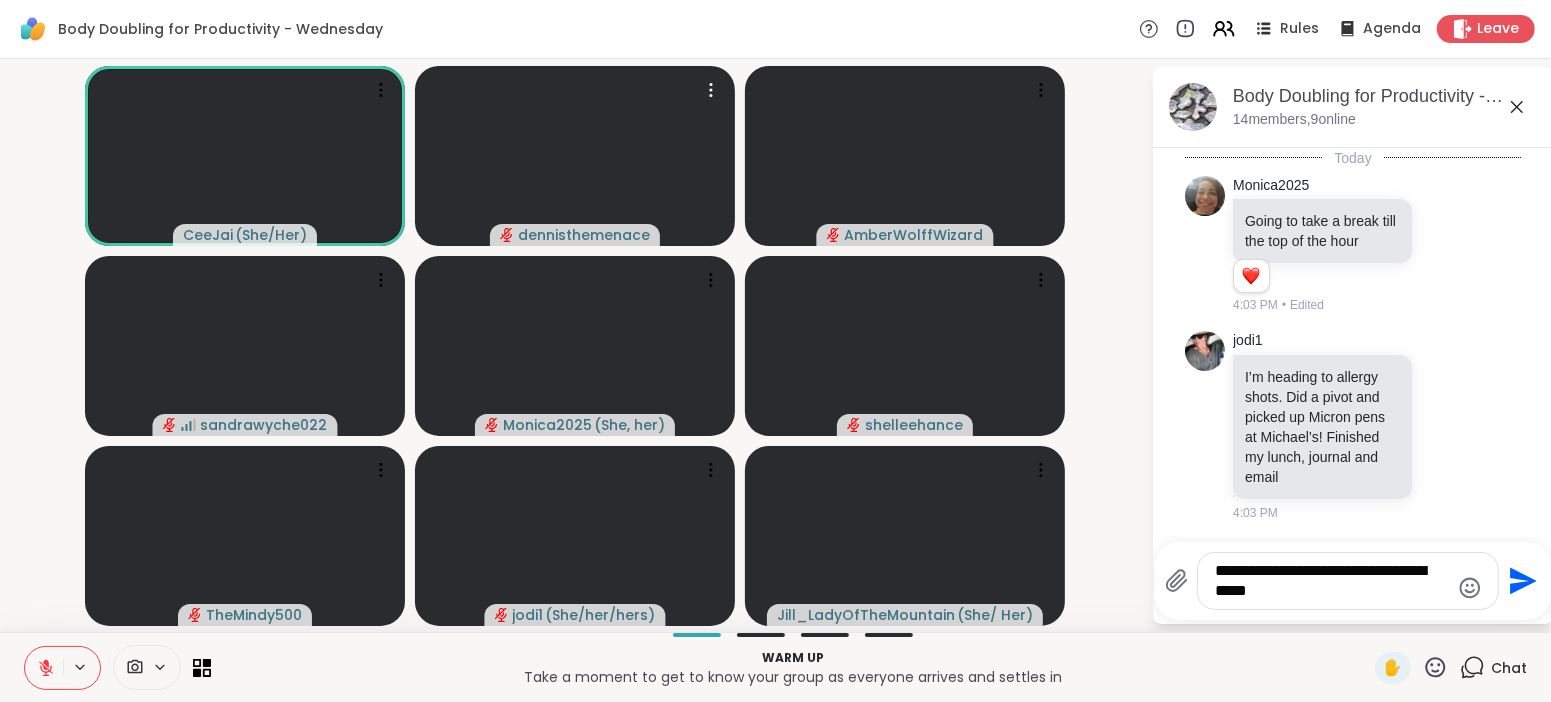 type on "**********" 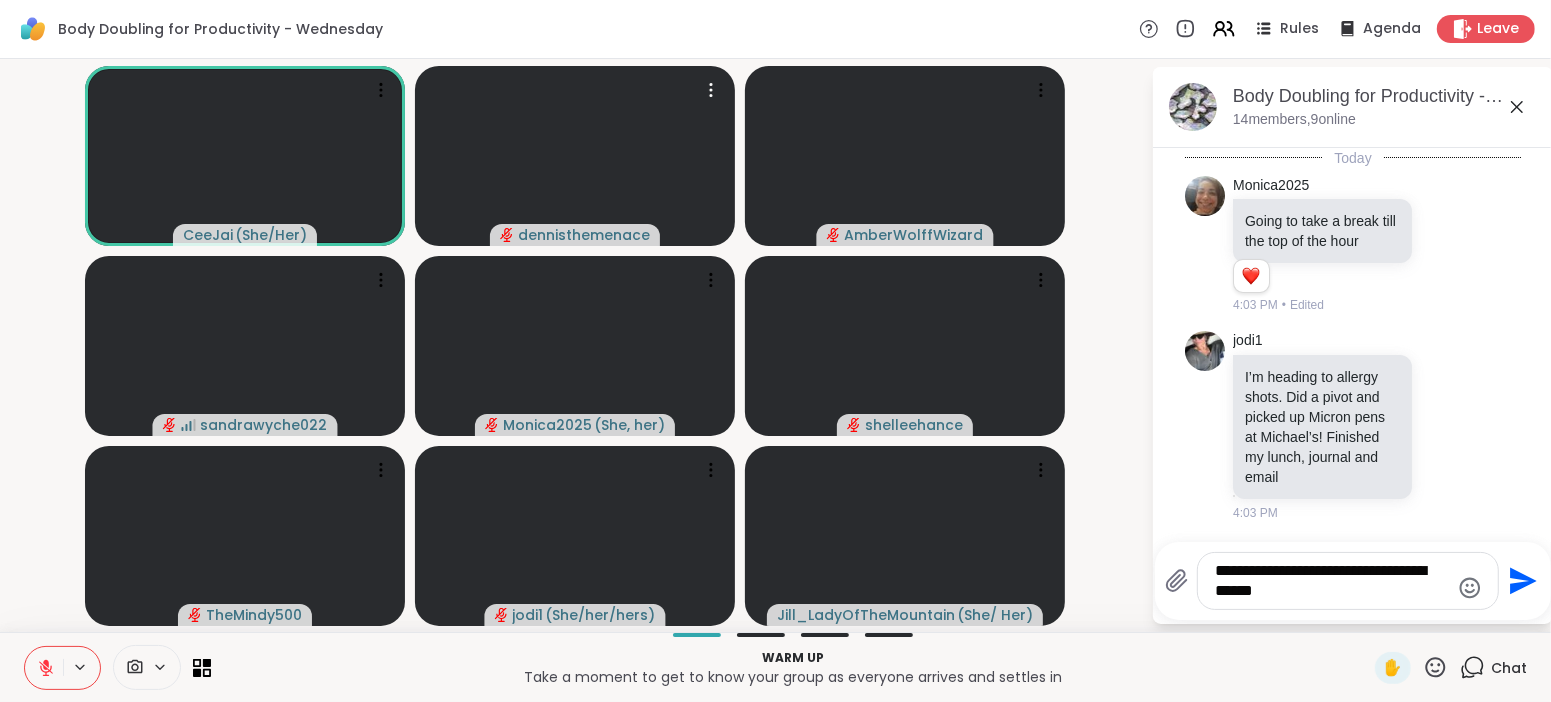 type 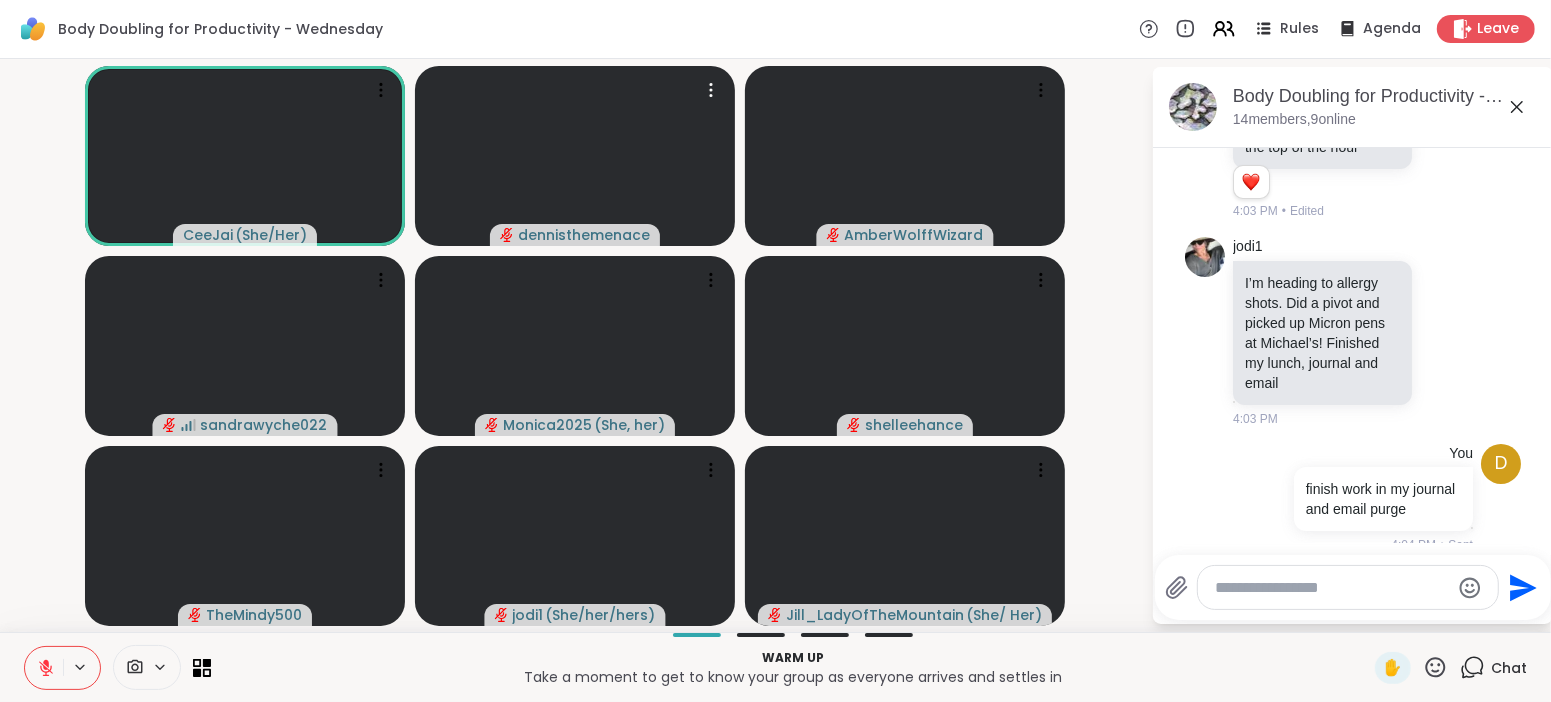 scroll, scrollTop: 122, scrollLeft: 0, axis: vertical 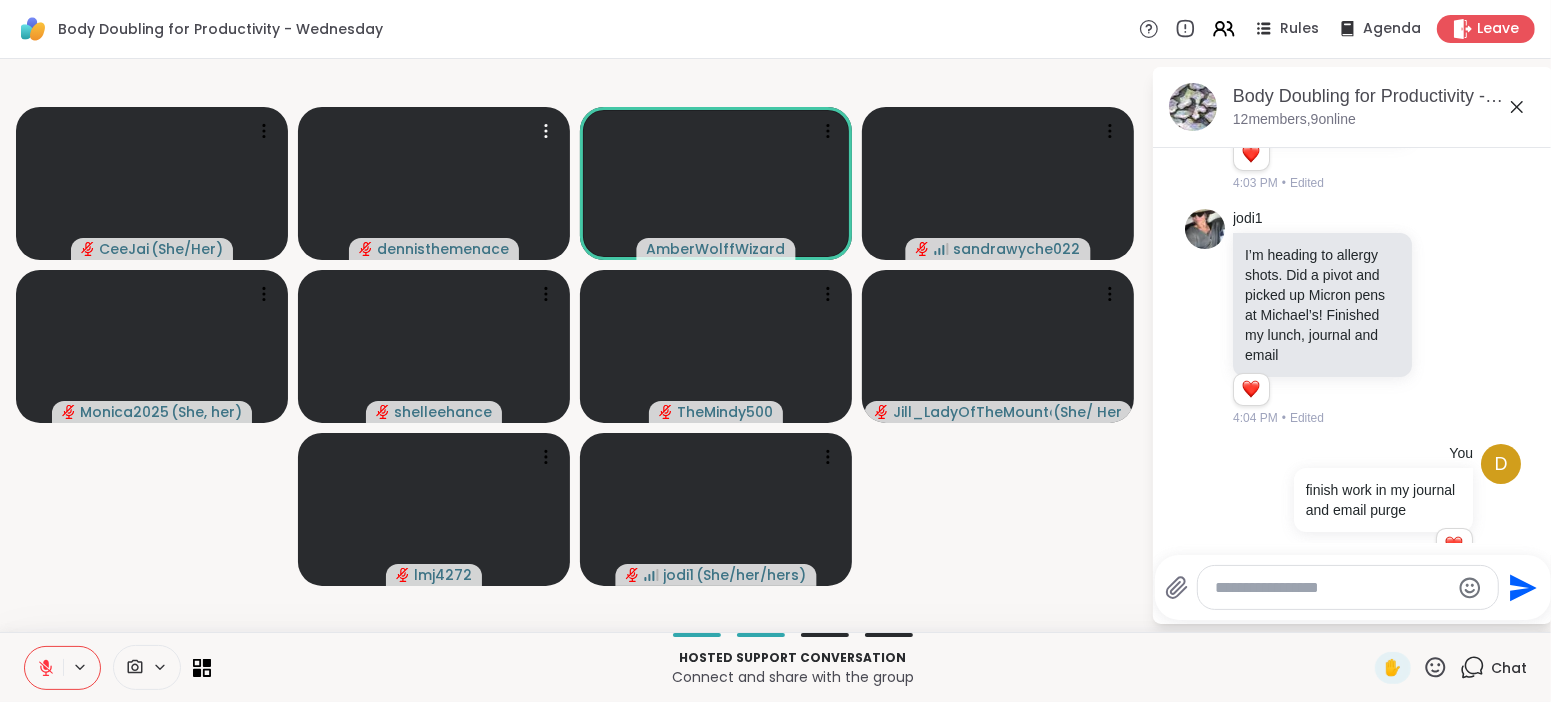 click 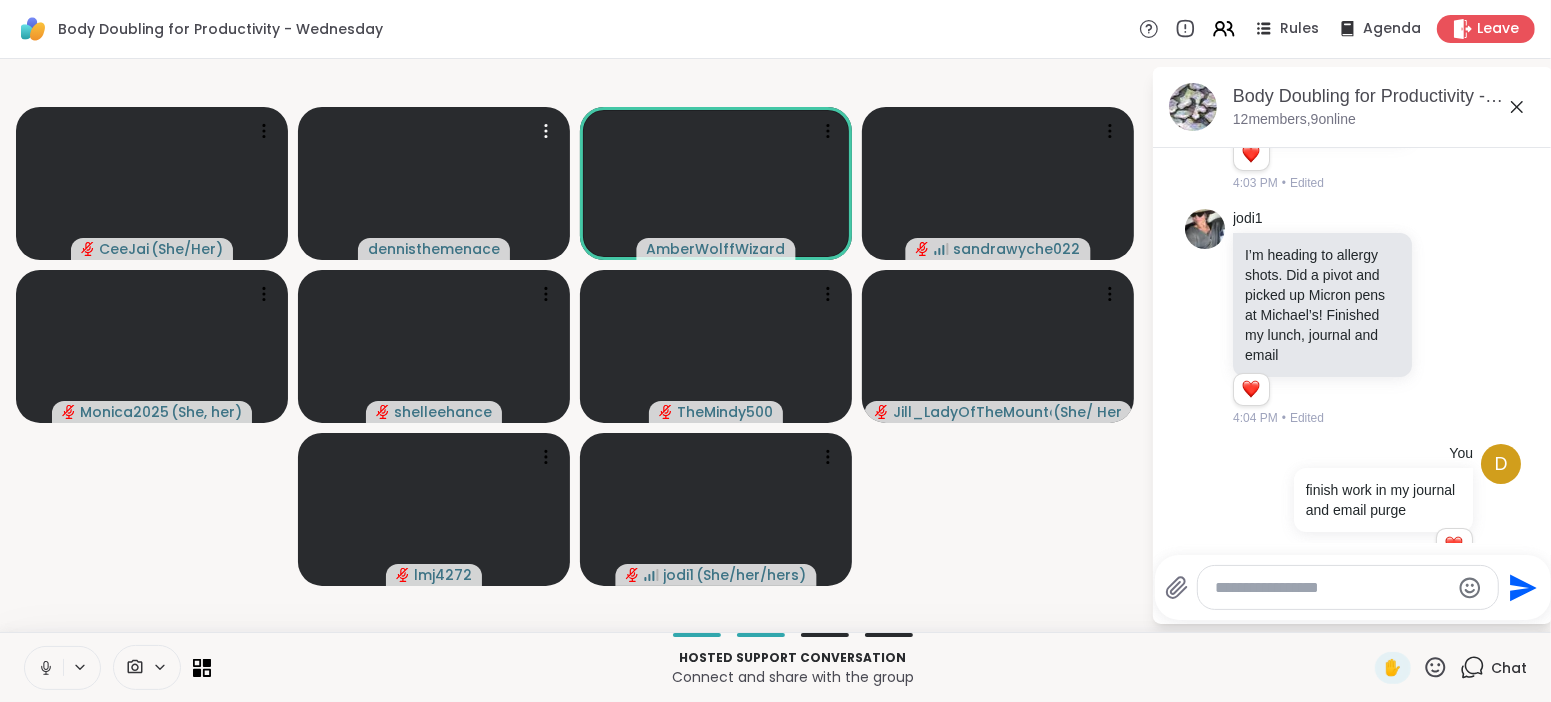 click 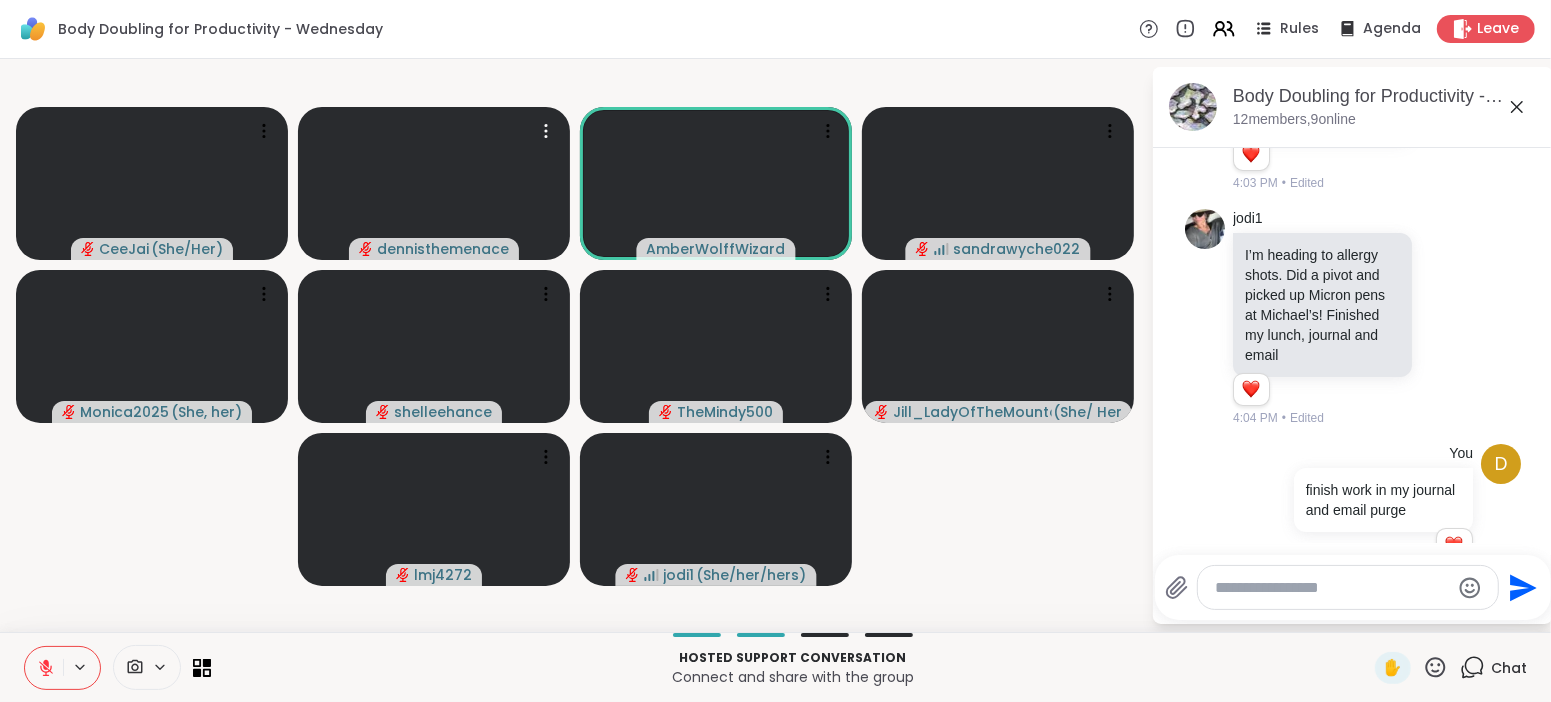 click 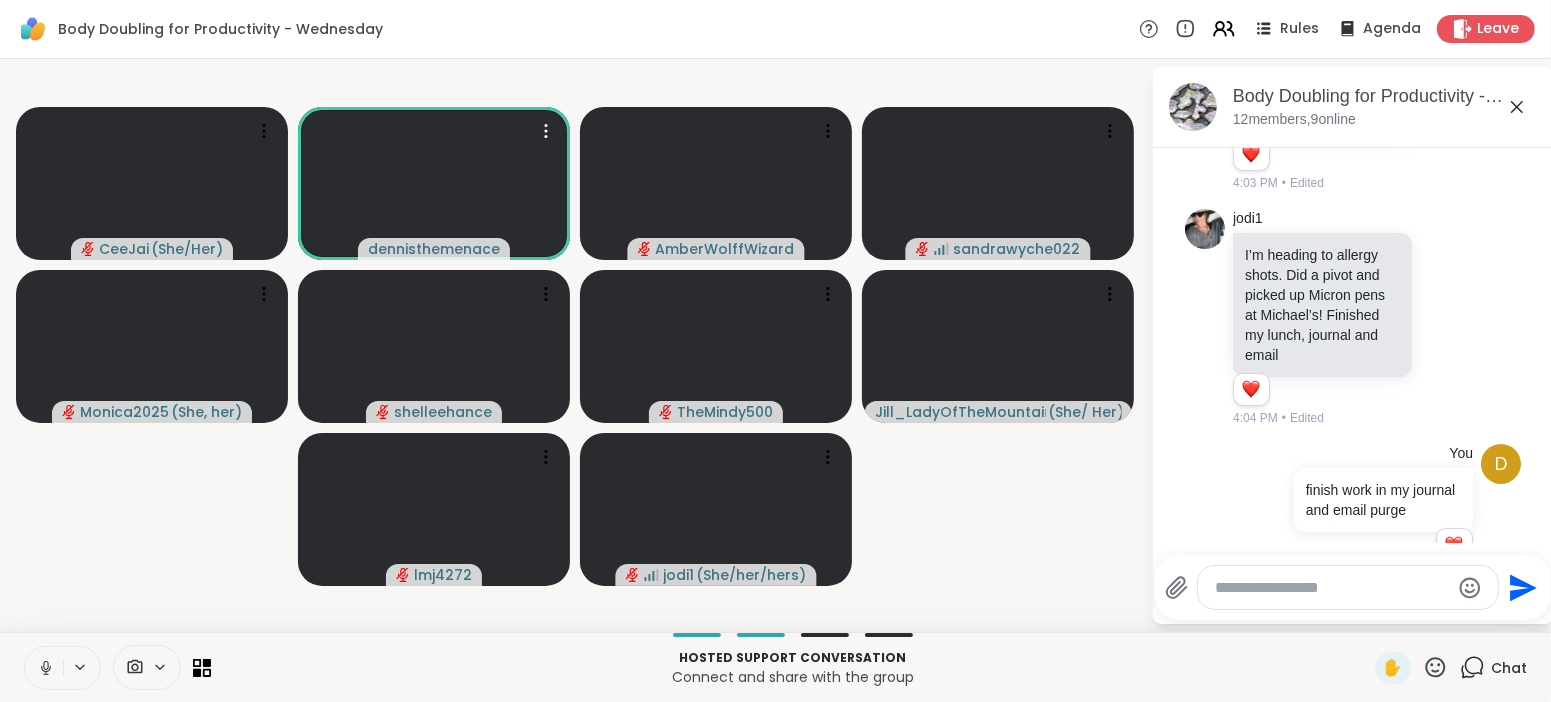 click 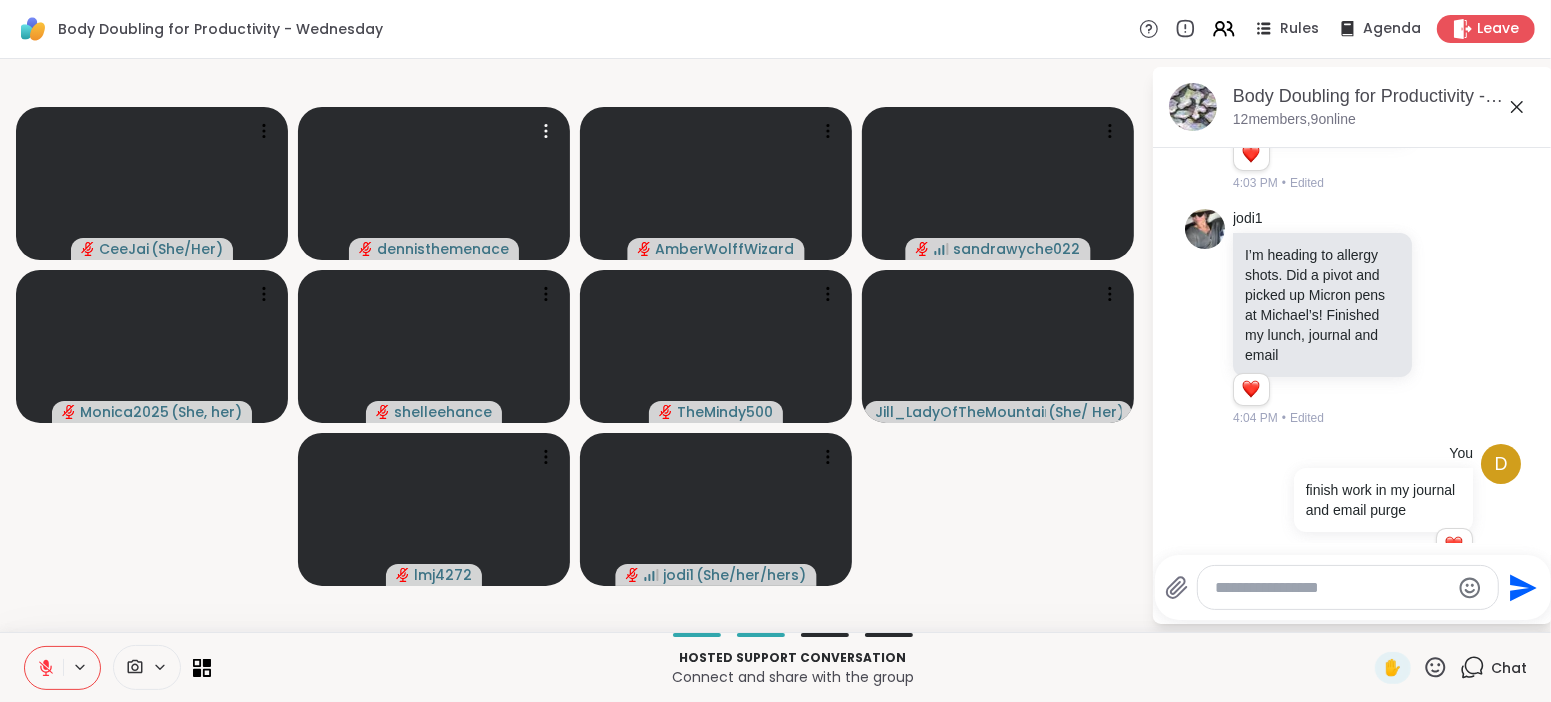 click 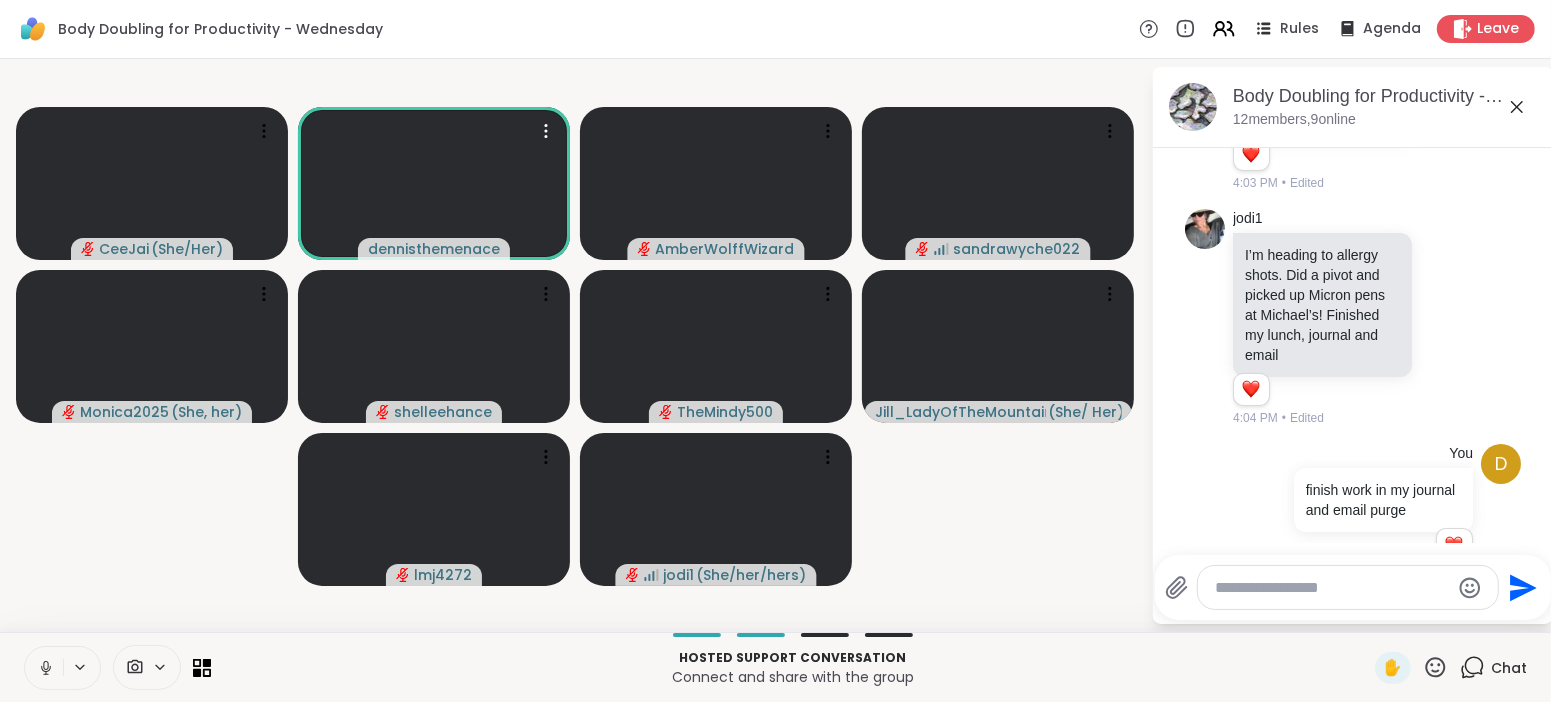 click 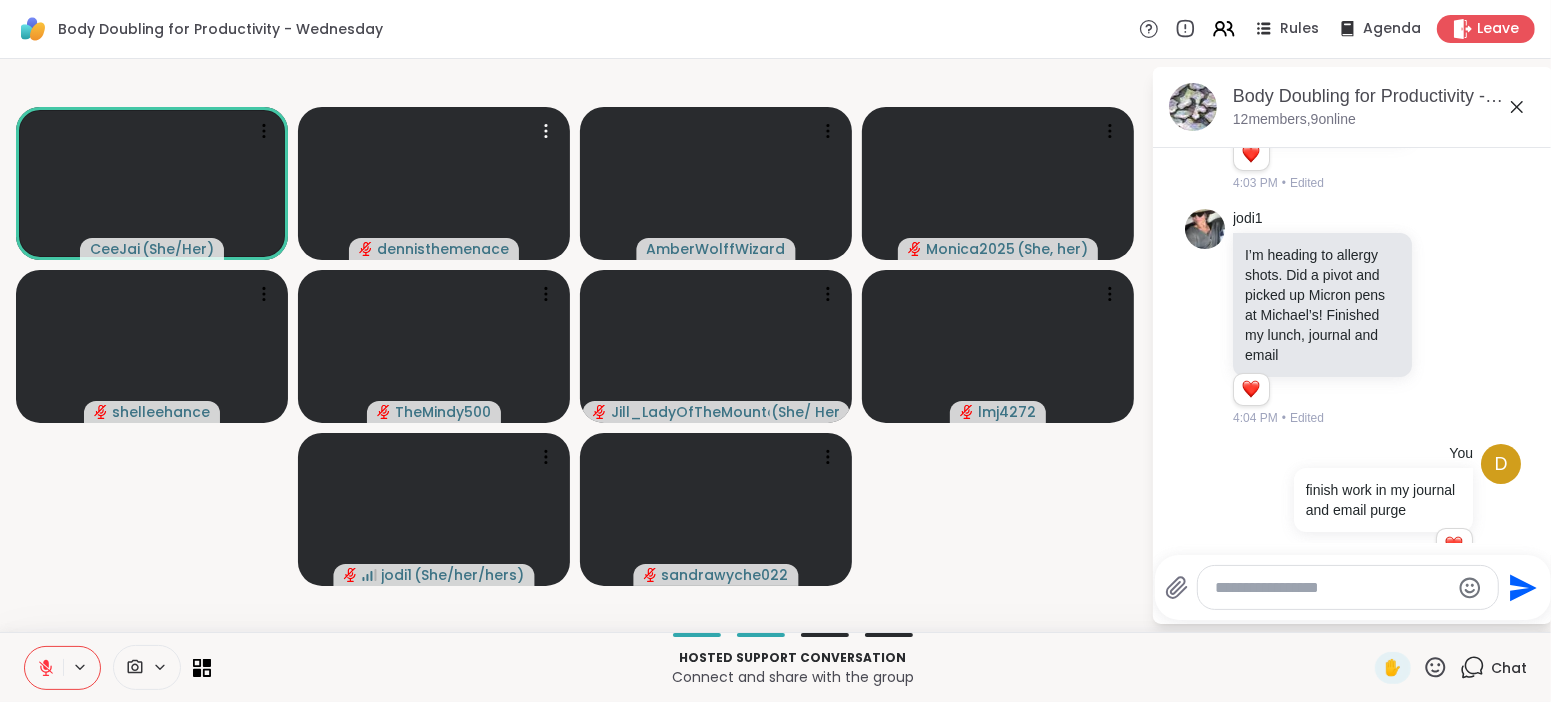 click 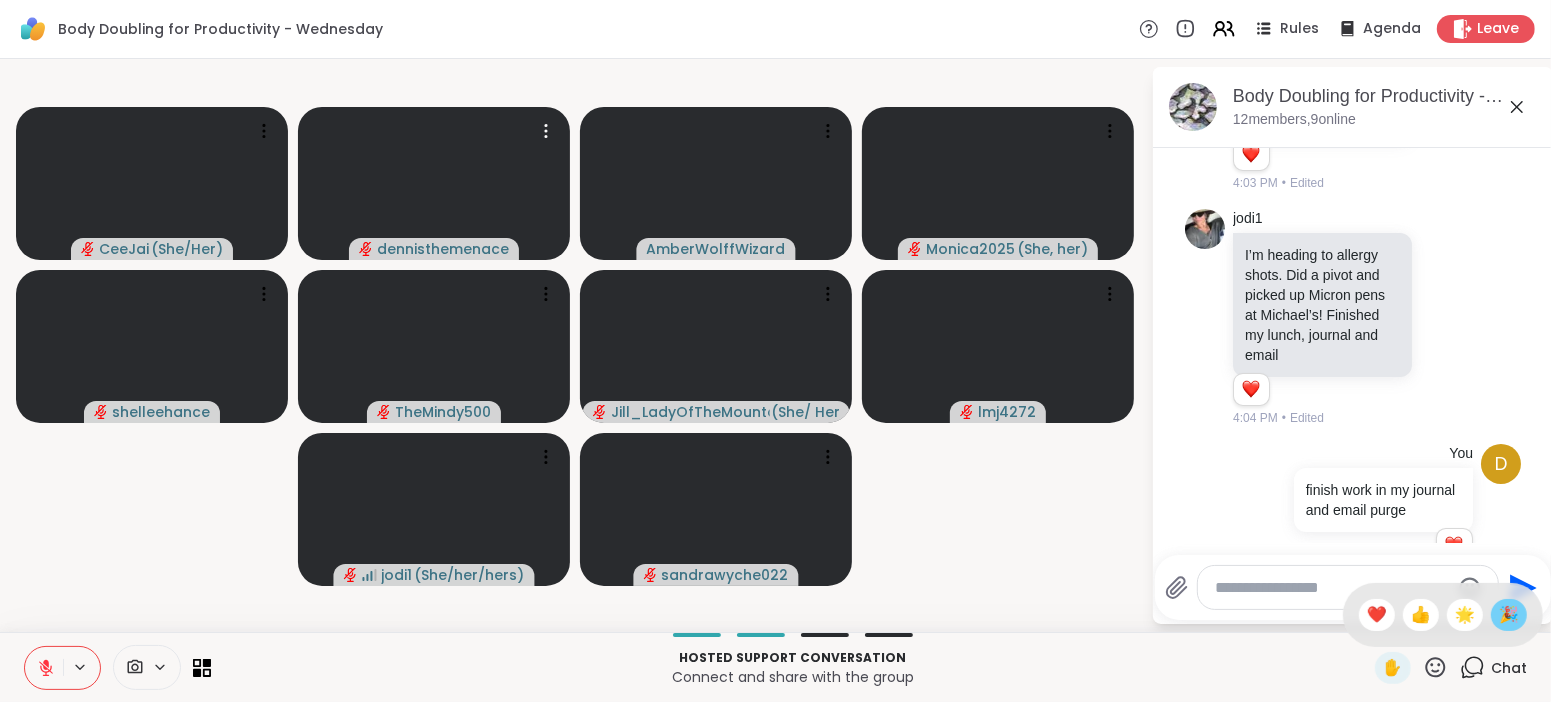 click on "🎉" at bounding box center [1509, 615] 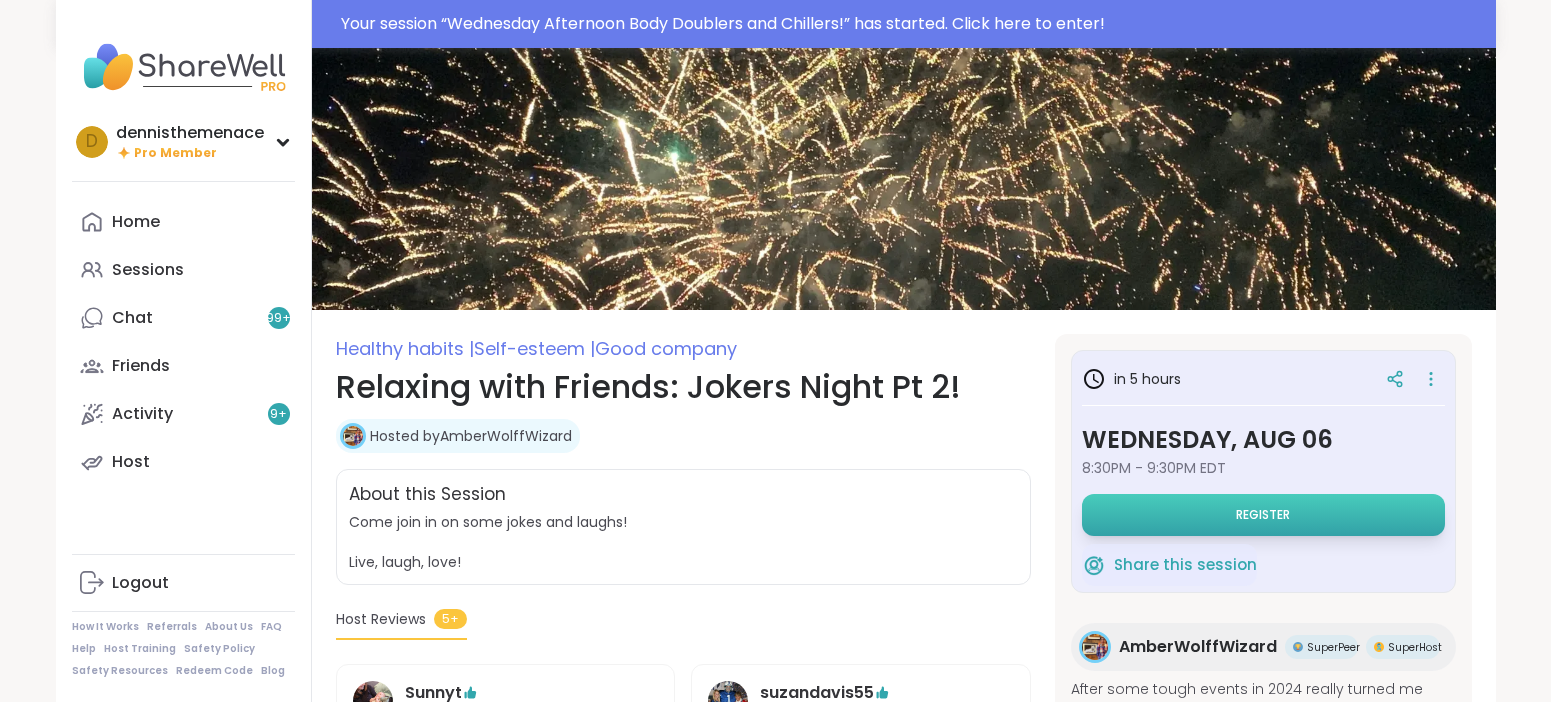 scroll, scrollTop: 0, scrollLeft: 0, axis: both 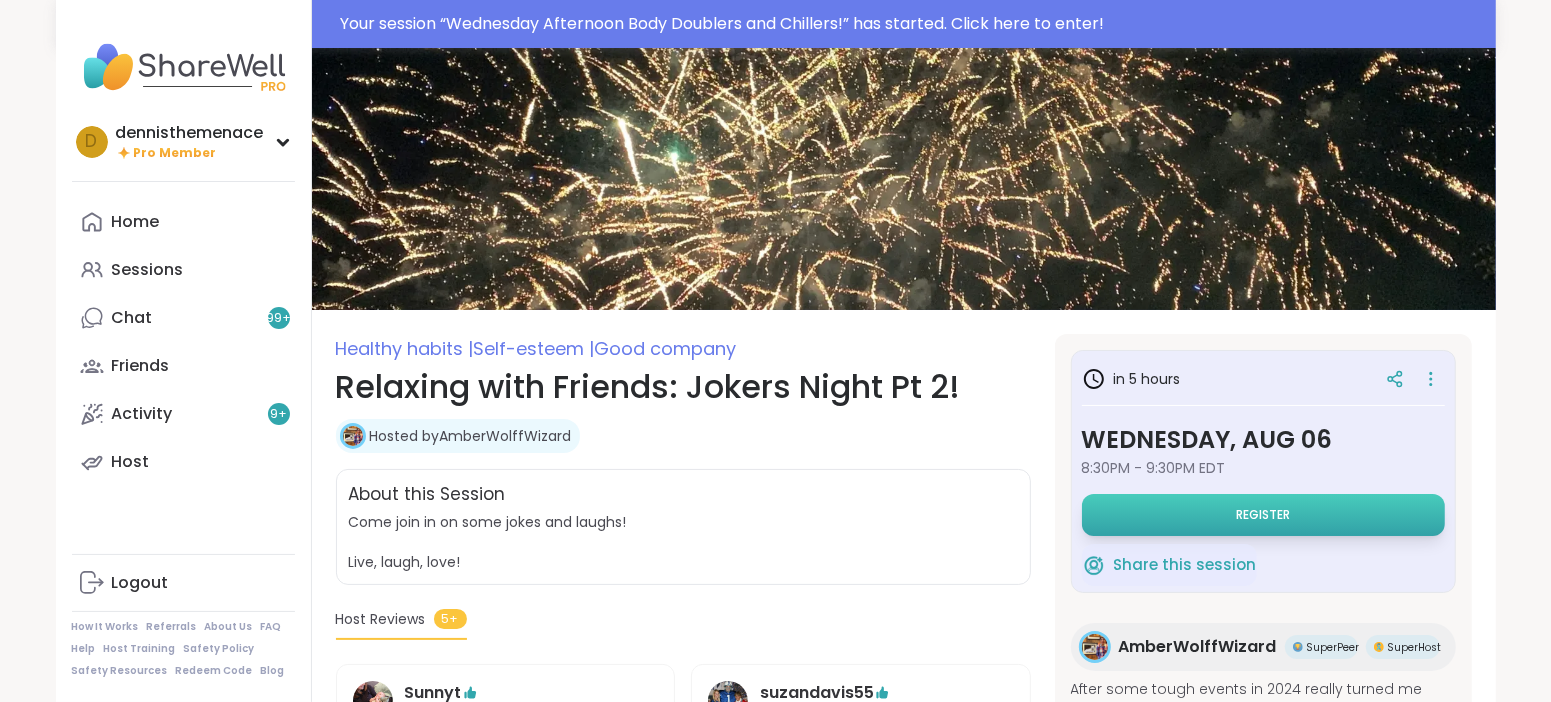 click on "Register" at bounding box center [1263, 515] 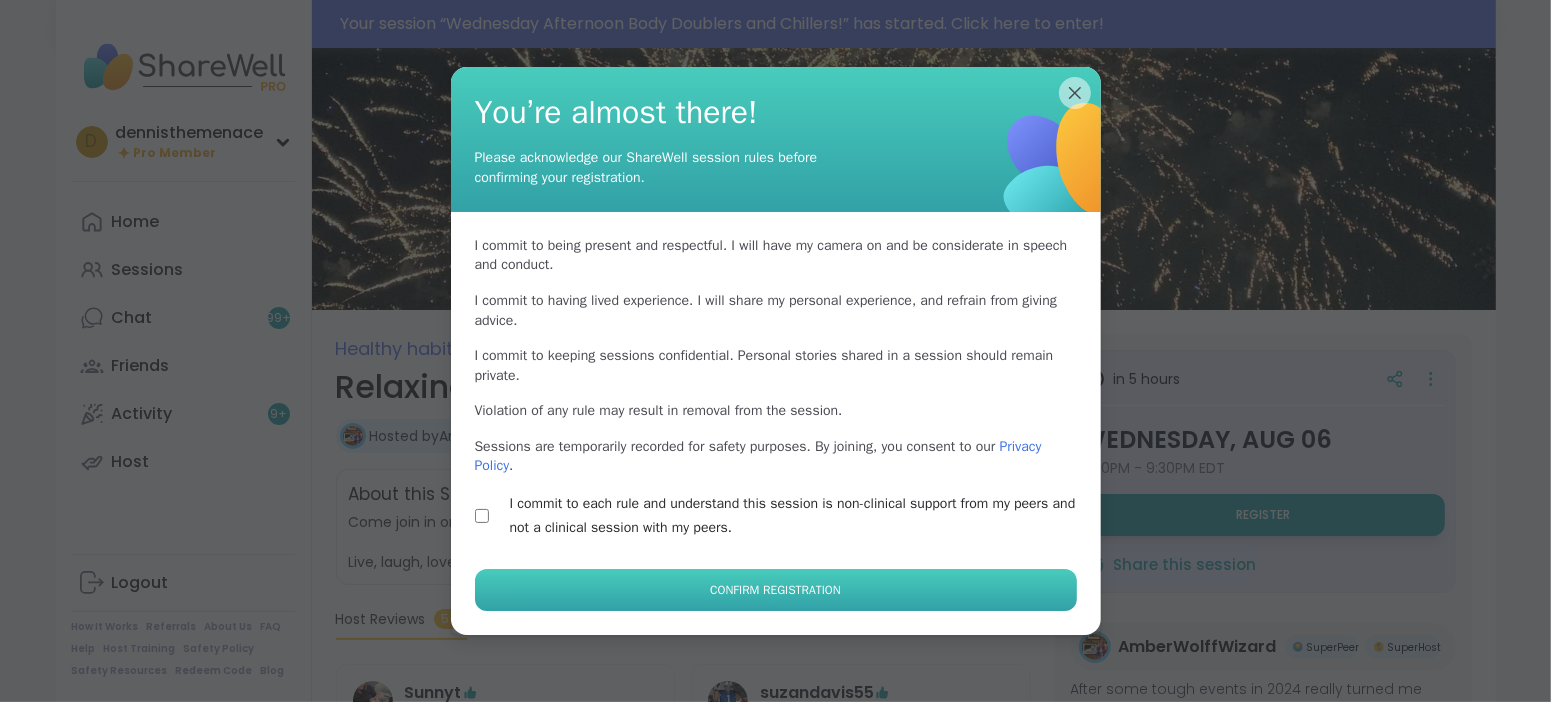click on "Confirm Registration" at bounding box center [776, 590] 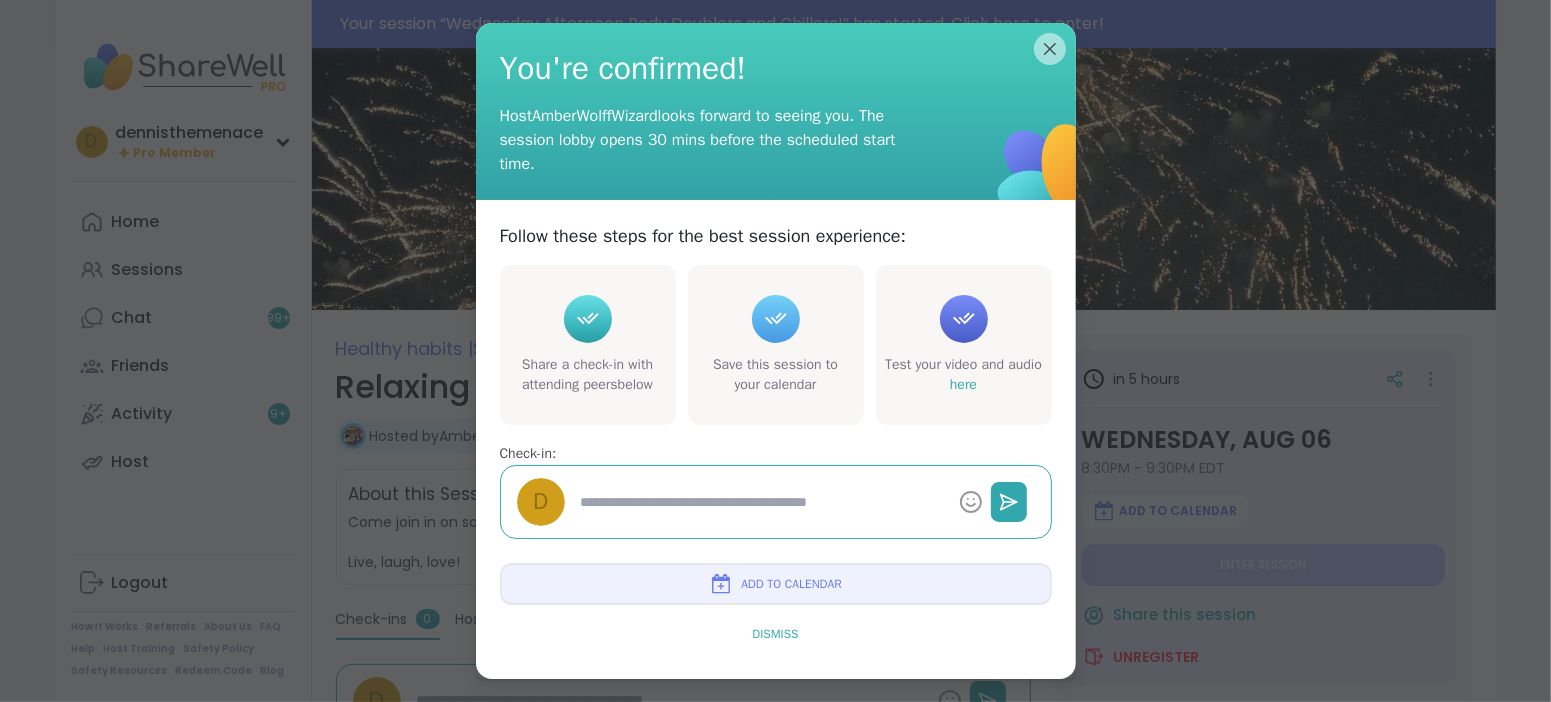 click on "Dismiss" at bounding box center [775, 634] 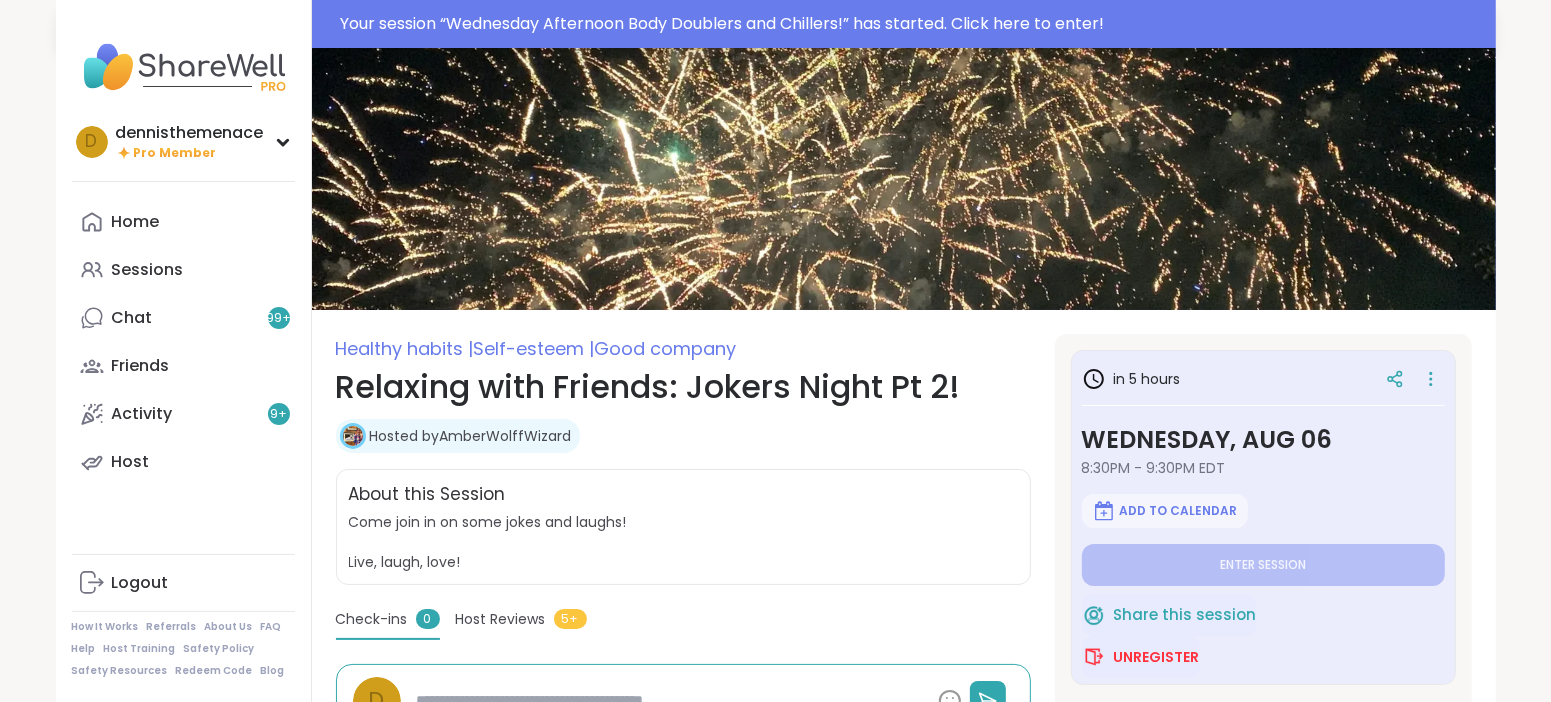 type on "*" 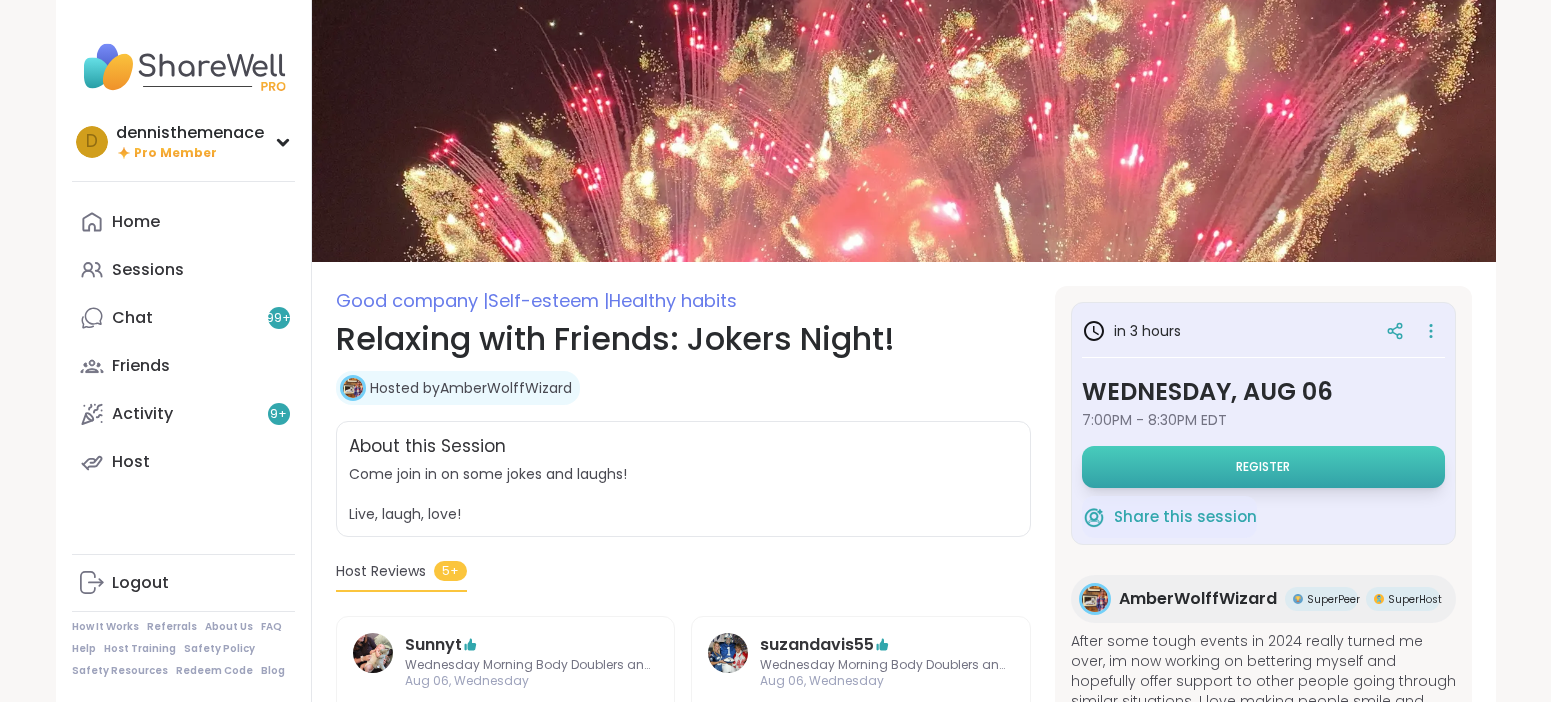scroll, scrollTop: 0, scrollLeft: 0, axis: both 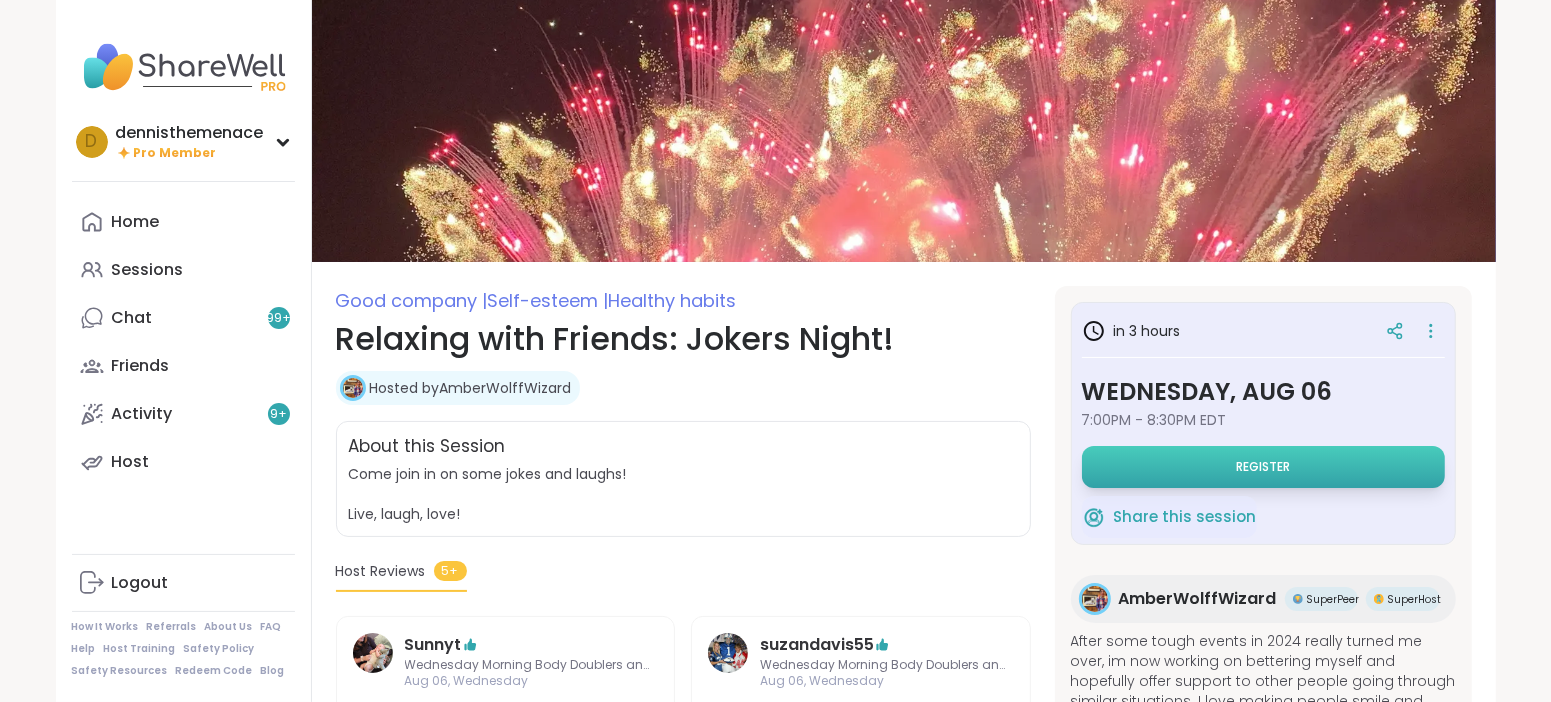click on "Register" at bounding box center [1263, 467] 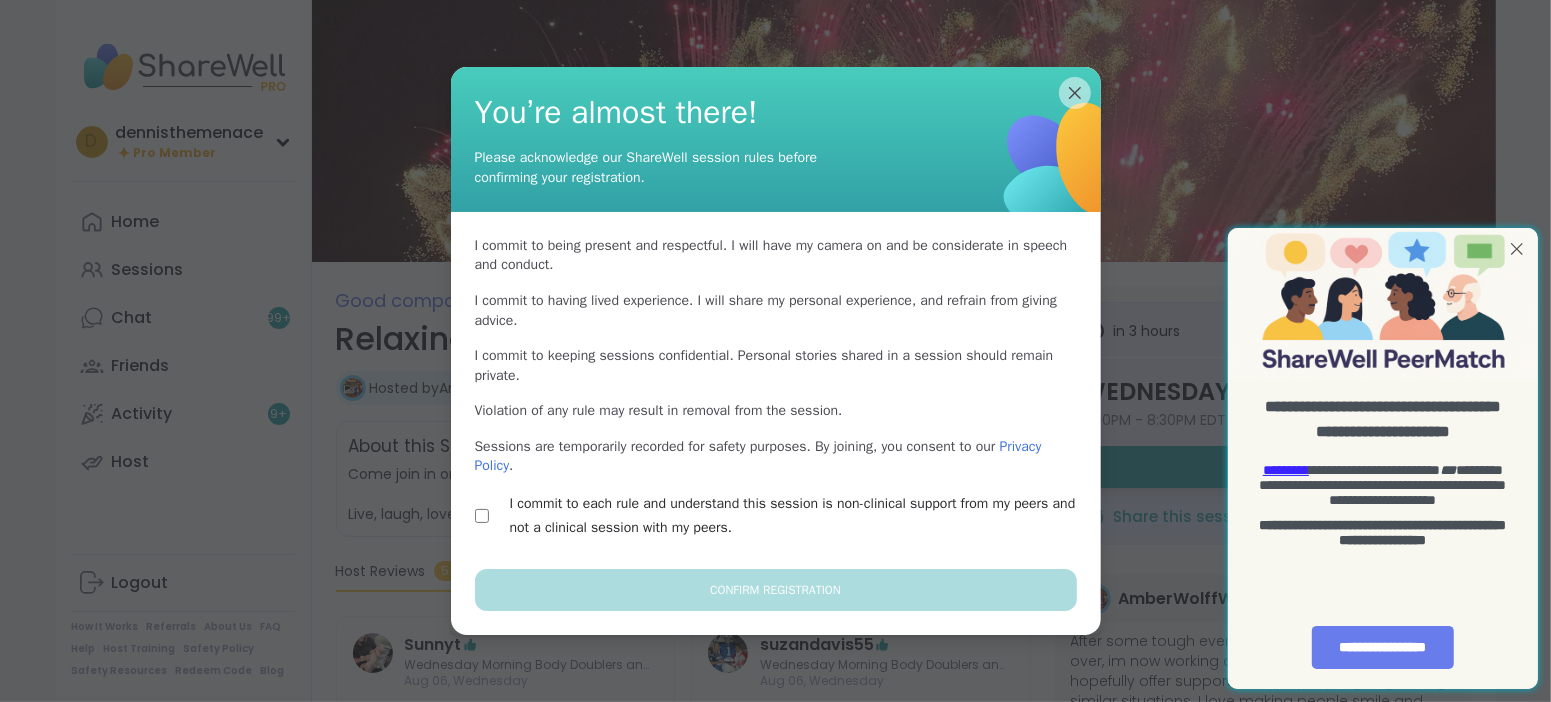 scroll, scrollTop: 0, scrollLeft: 0, axis: both 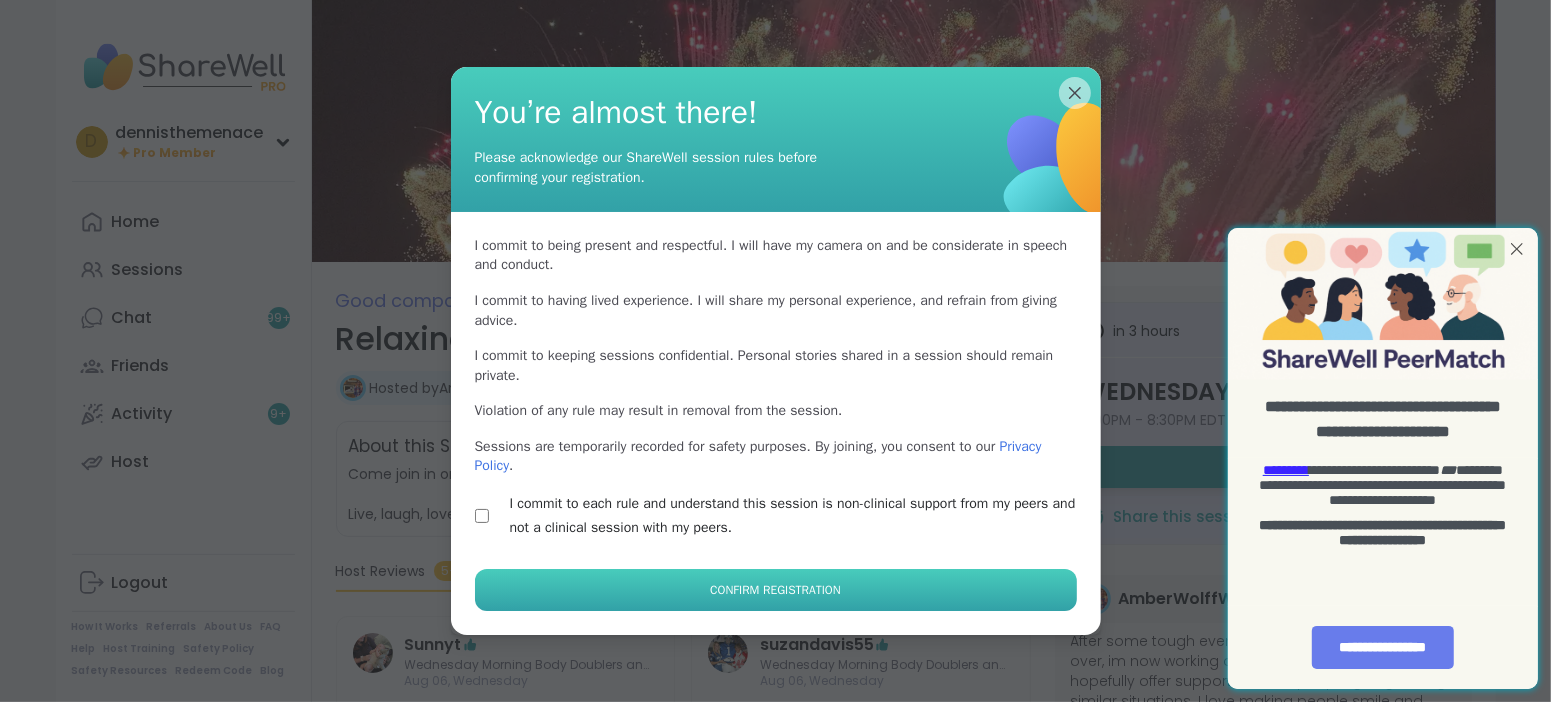 click on "Confirm Registration" at bounding box center (775, 590) 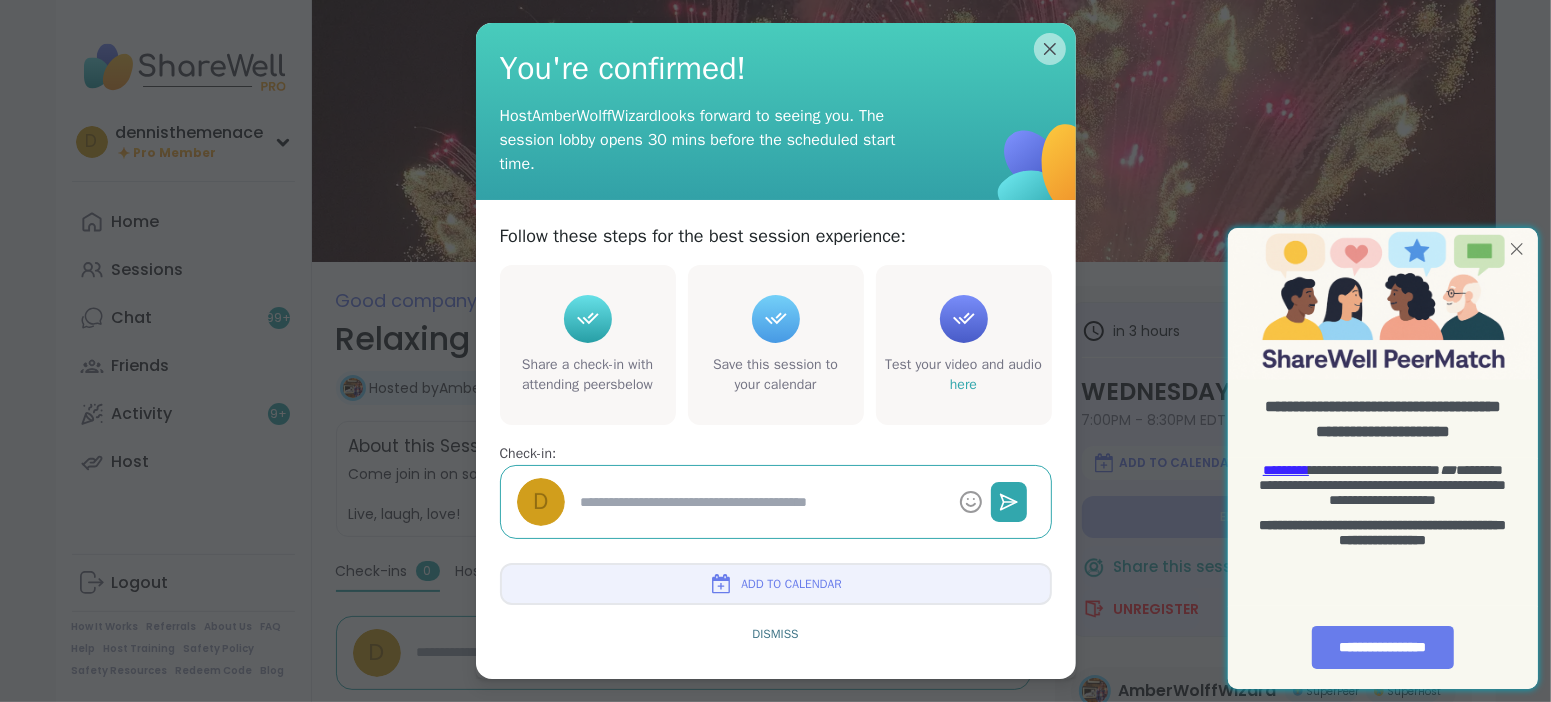click at bounding box center [1516, 248] 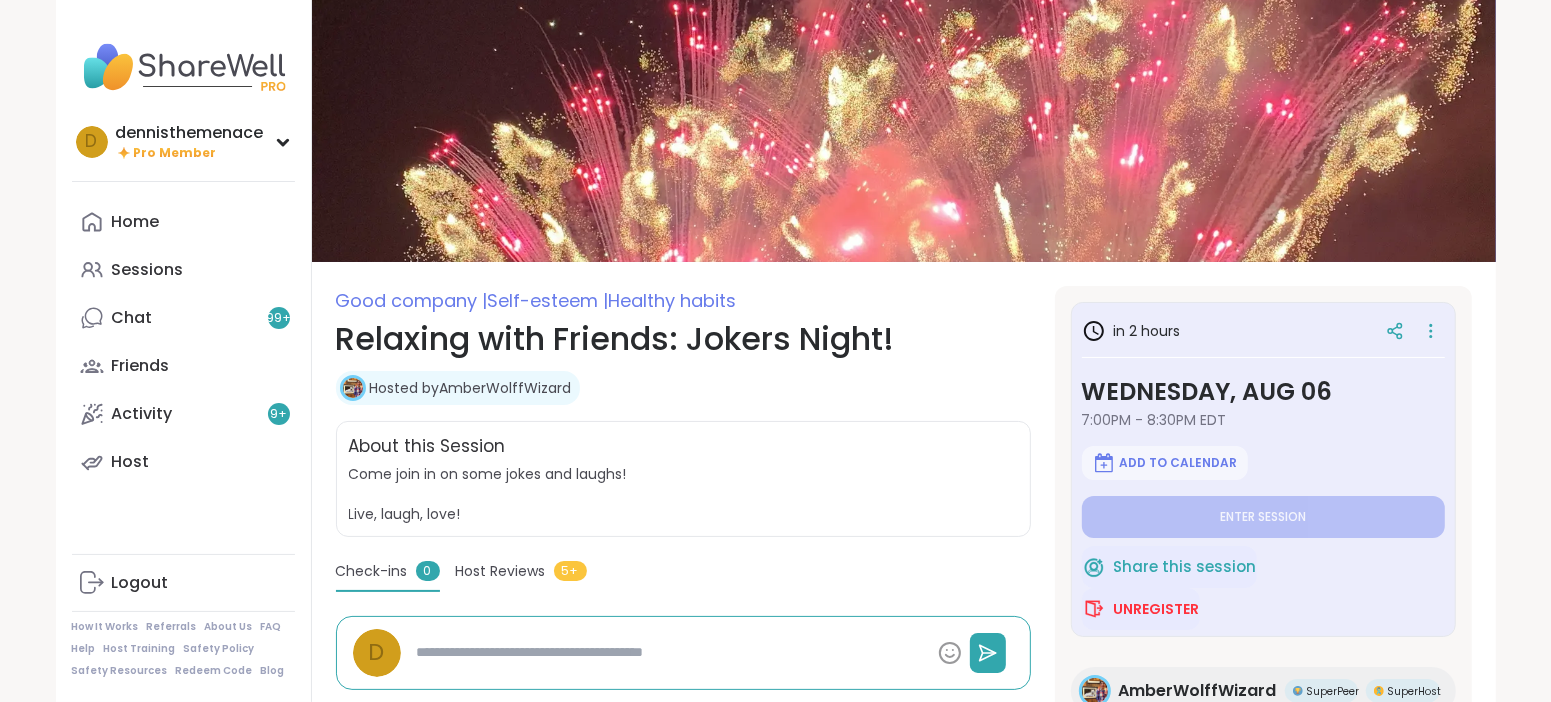 type on "*" 